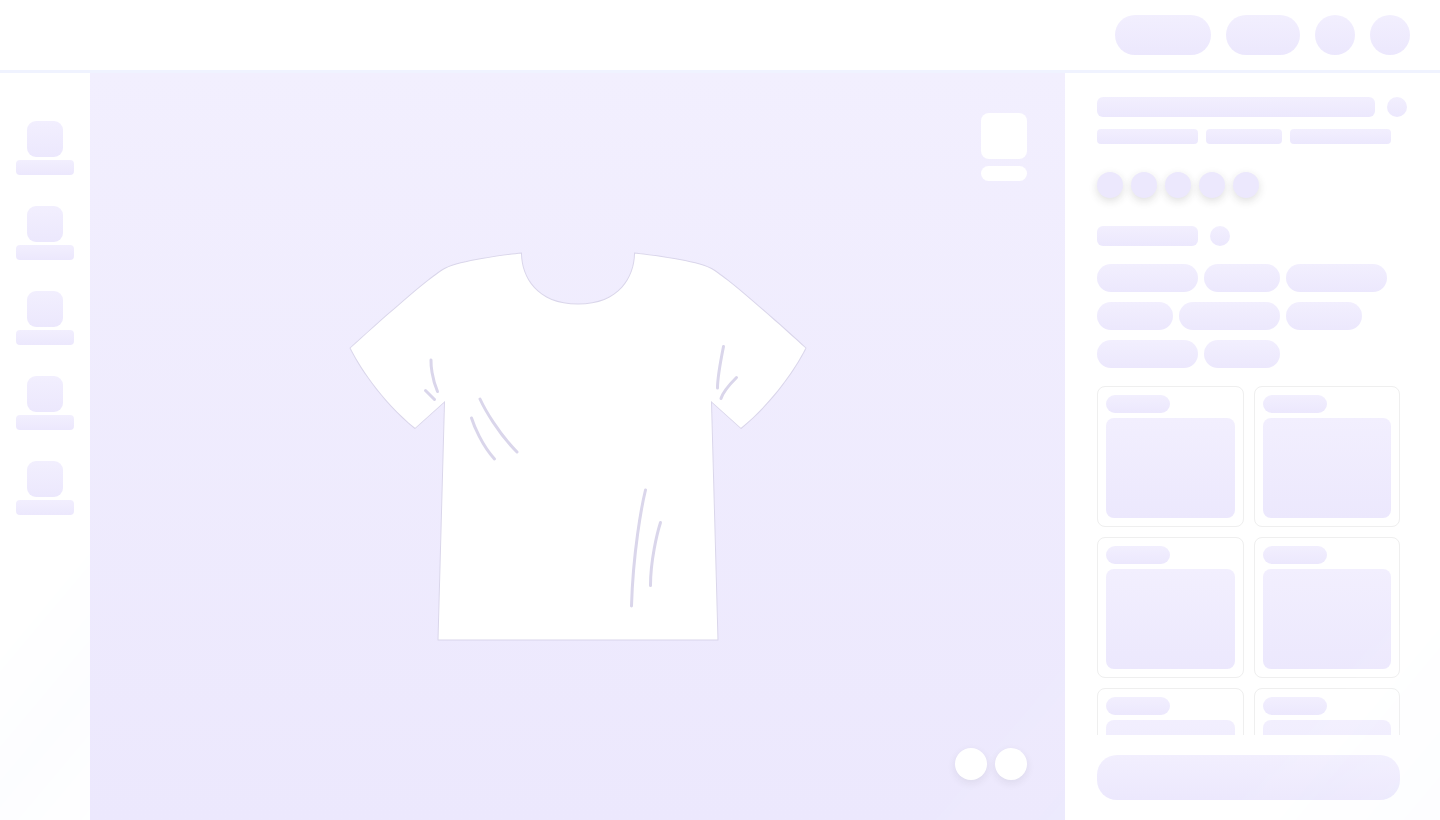 scroll, scrollTop: 0, scrollLeft: 0, axis: both 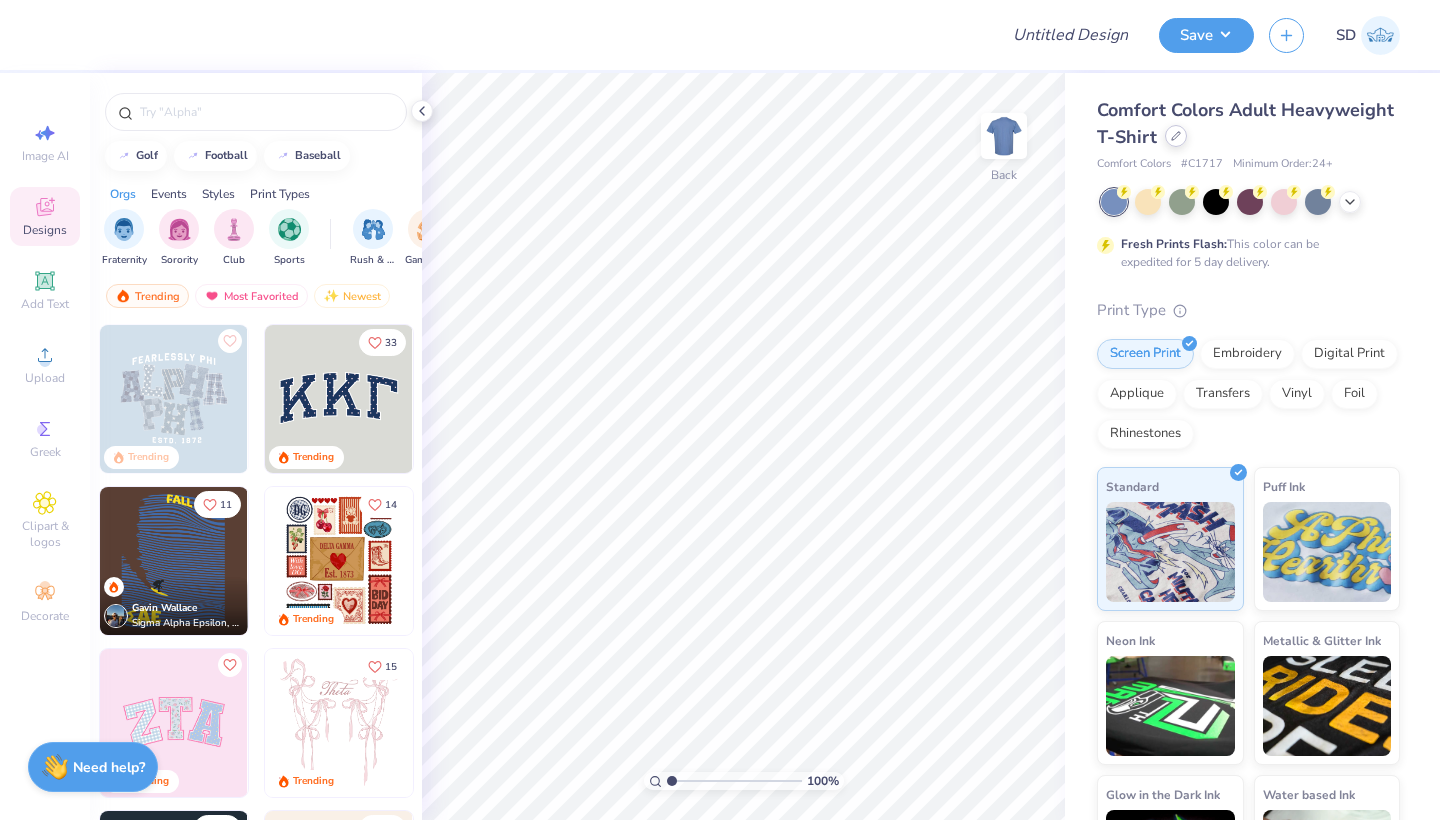 click 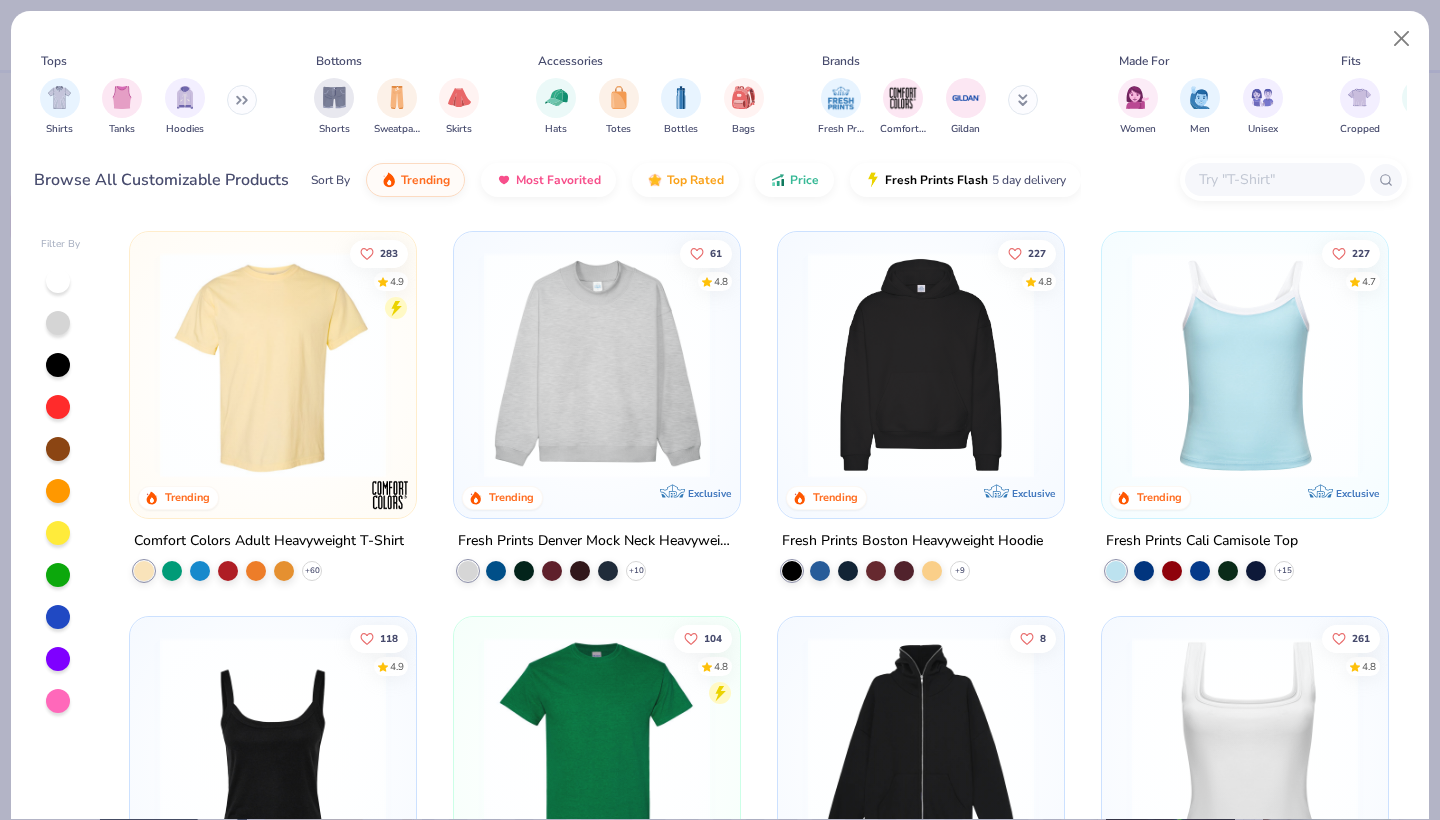click on "Fresh Prints Comfort Colors Gildan" at bounding box center (941, 107) 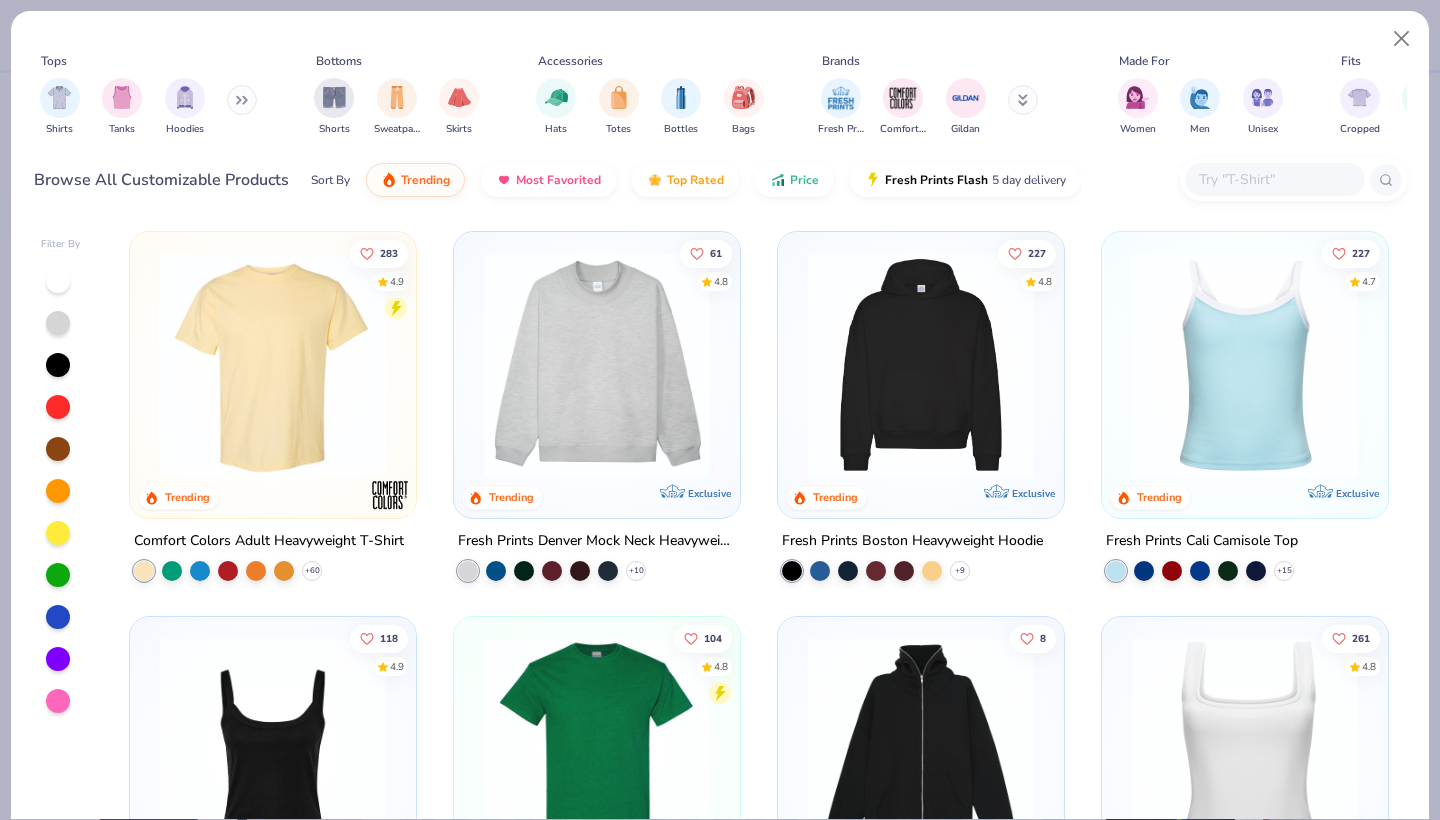 click 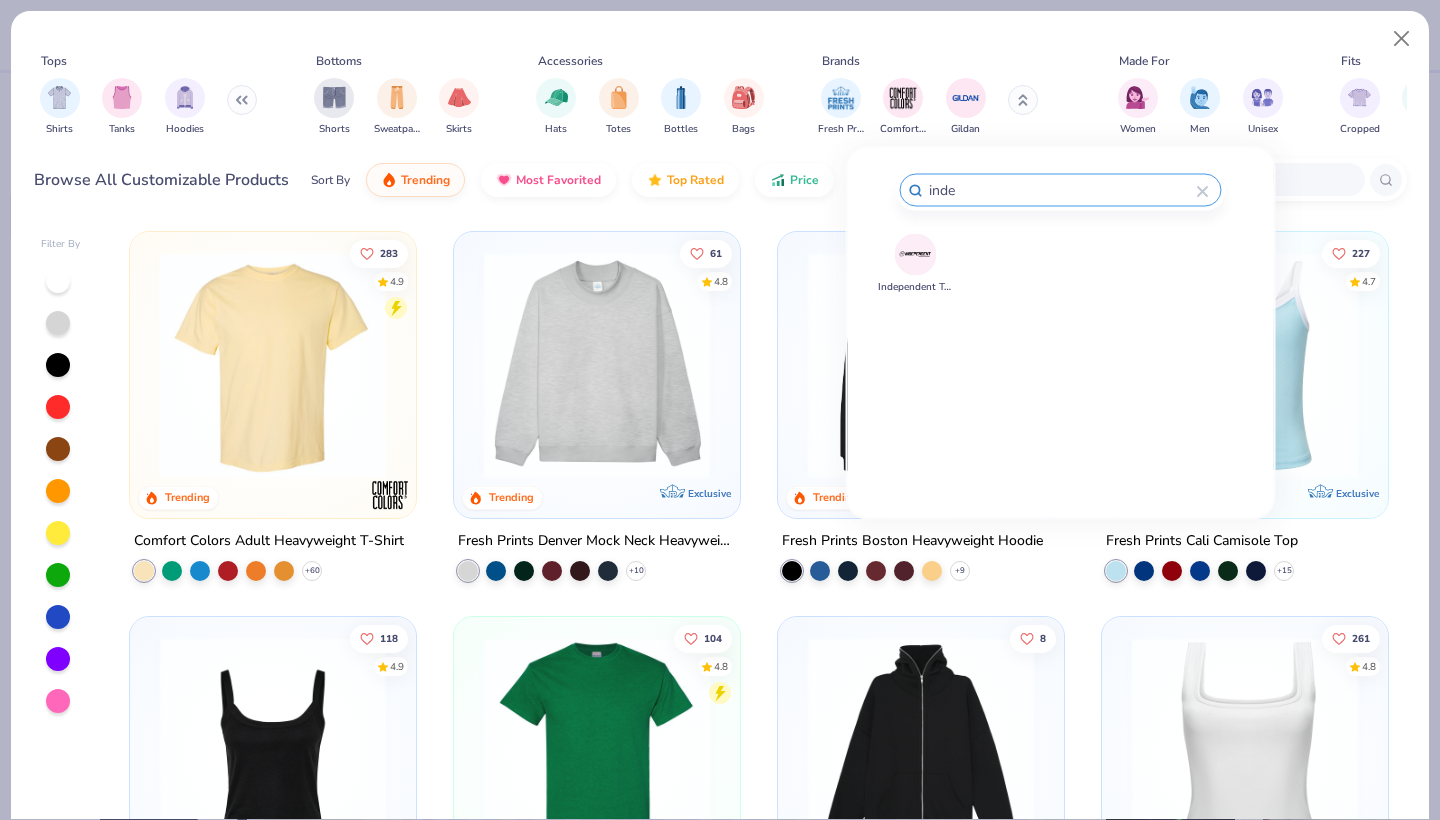 type on "inde" 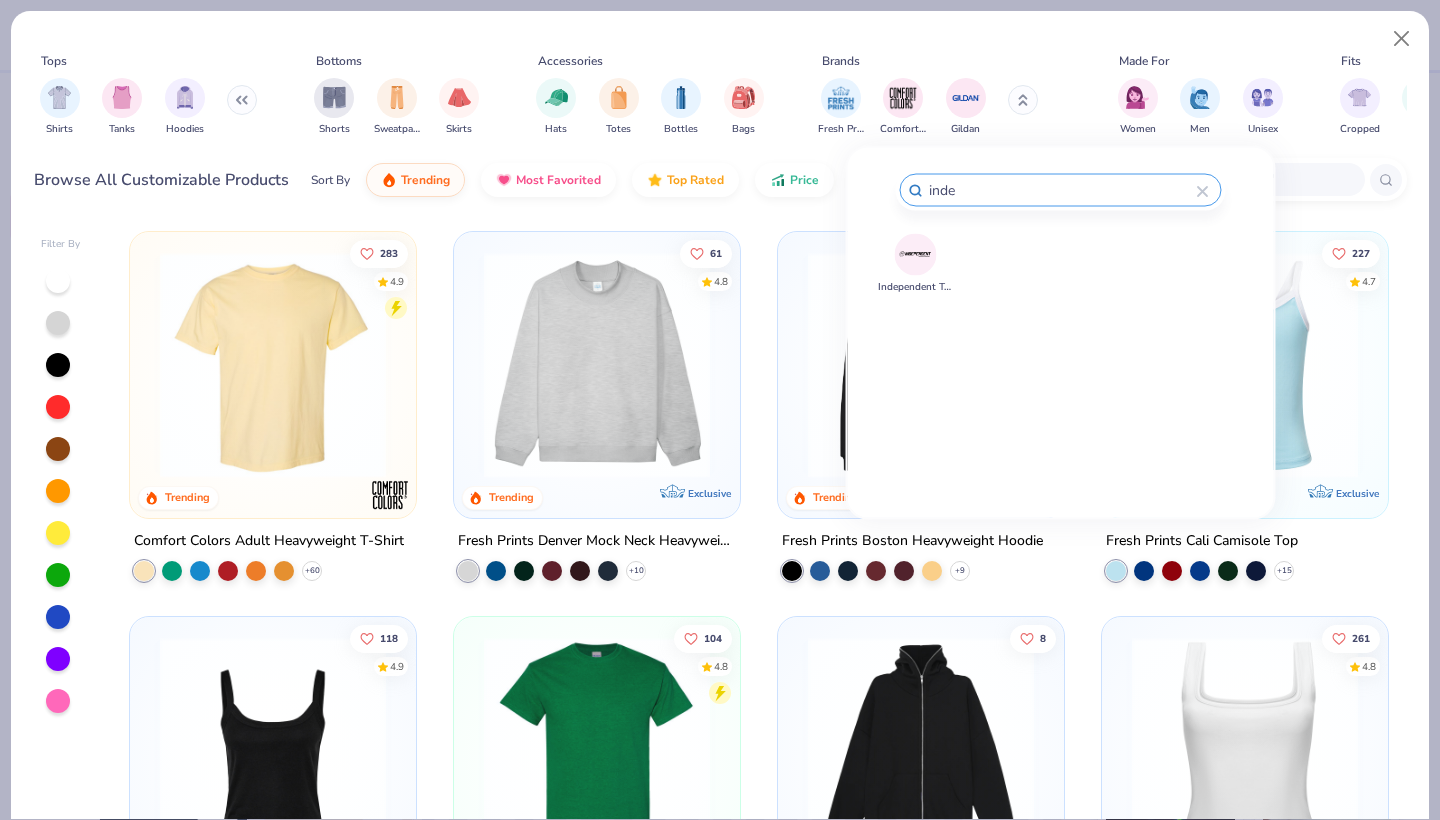 click at bounding box center (915, 254) 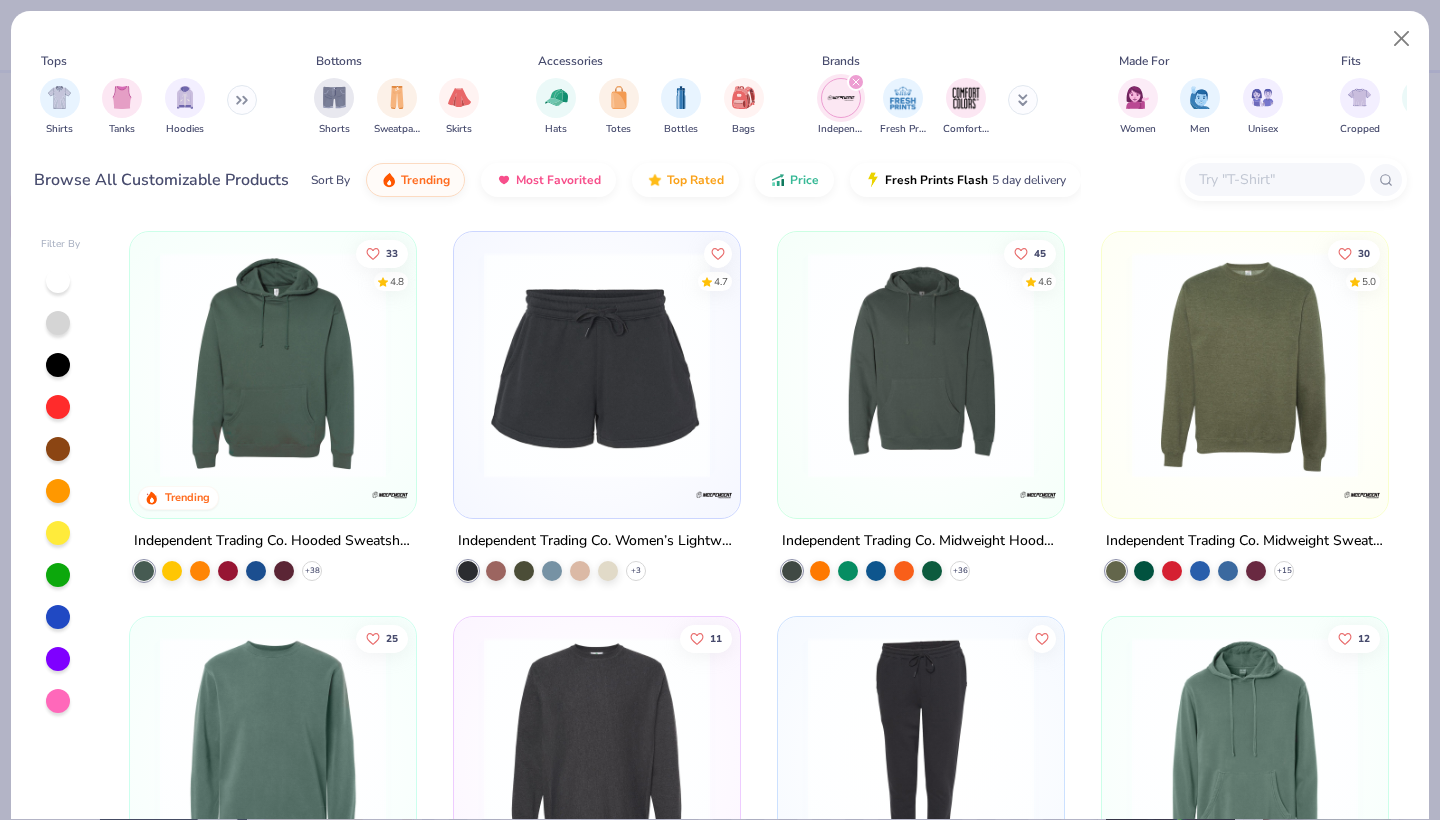 scroll, scrollTop: 0, scrollLeft: 0, axis: both 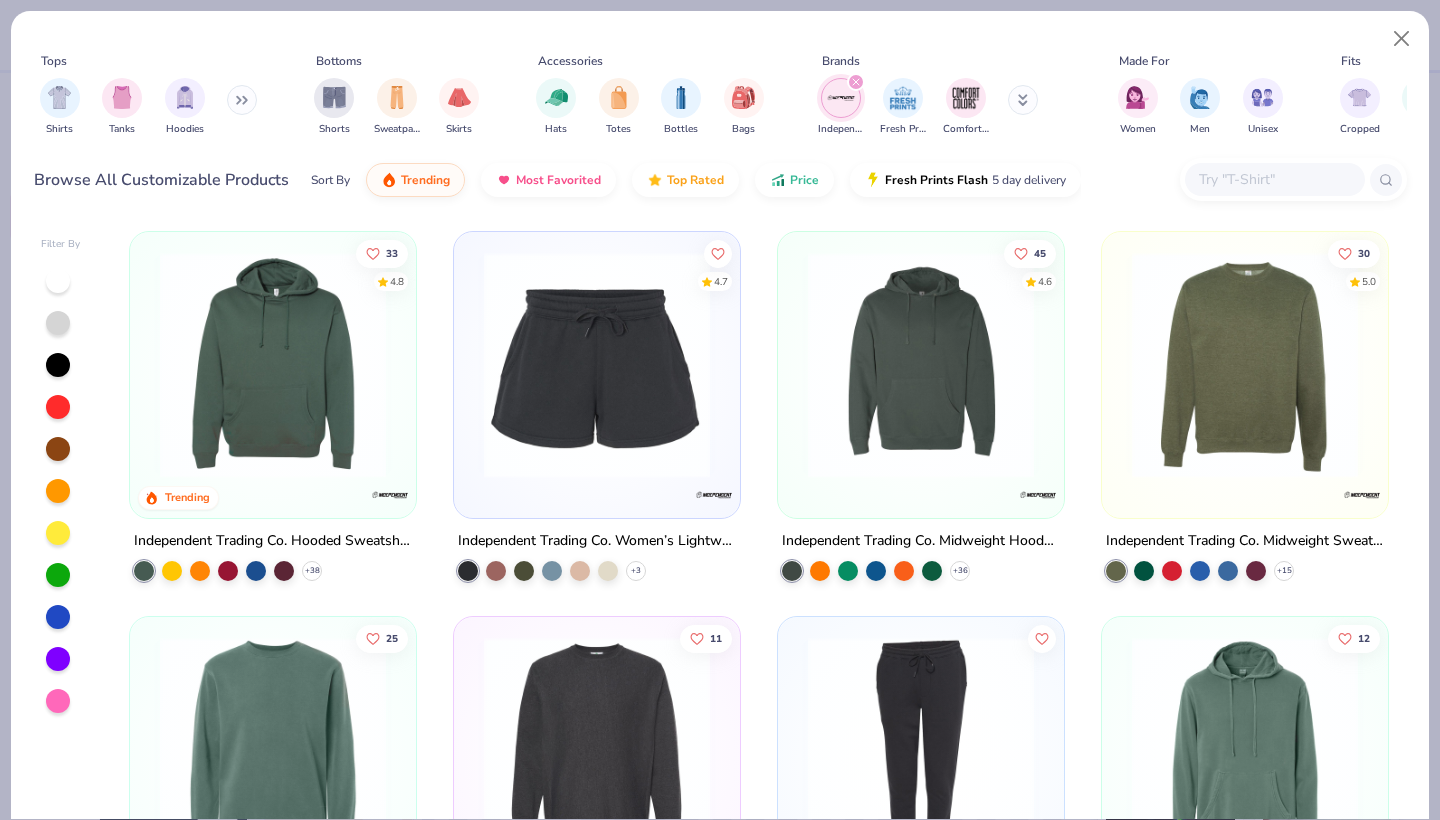 click at bounding box center [1023, 100] 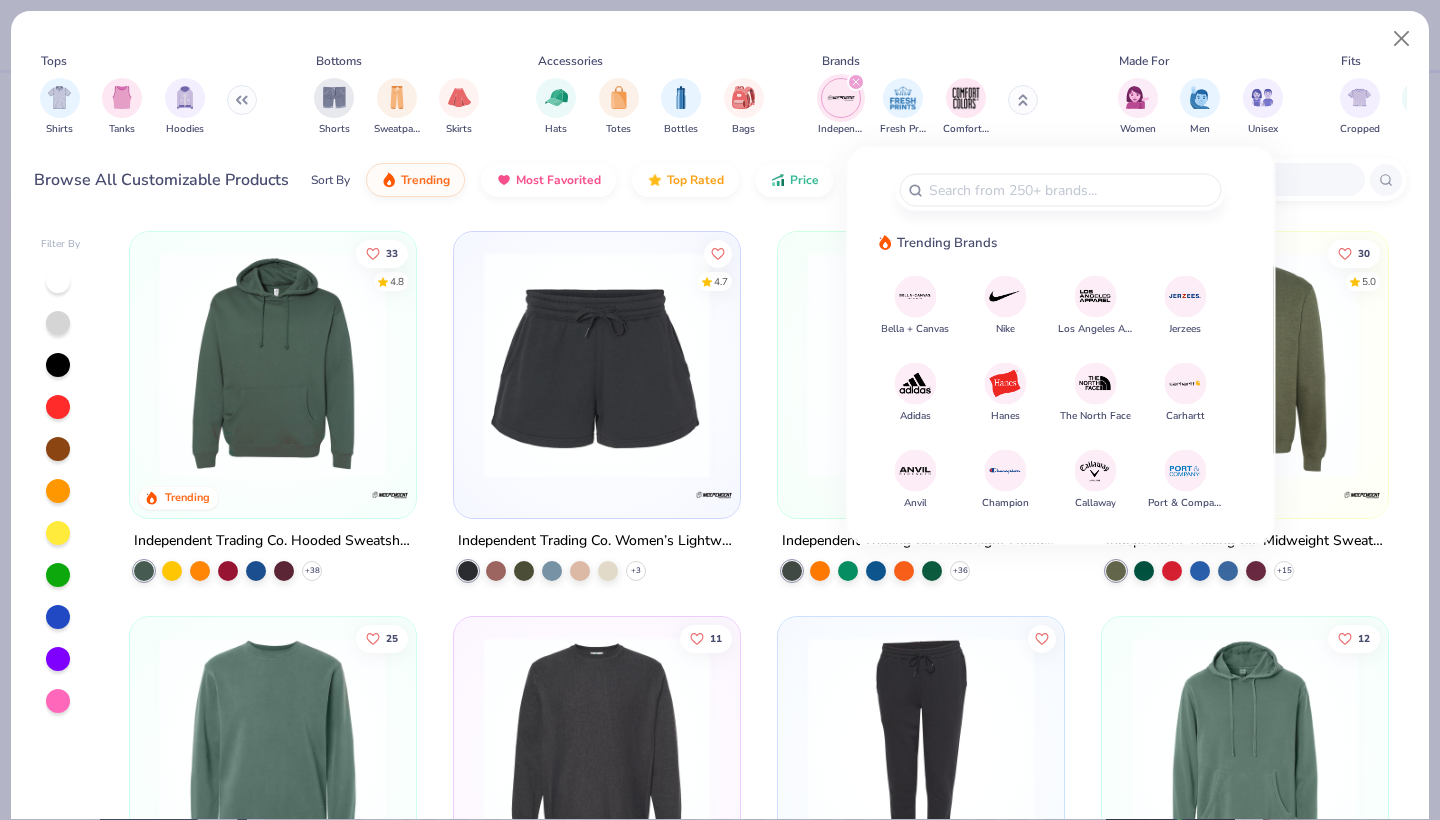 click 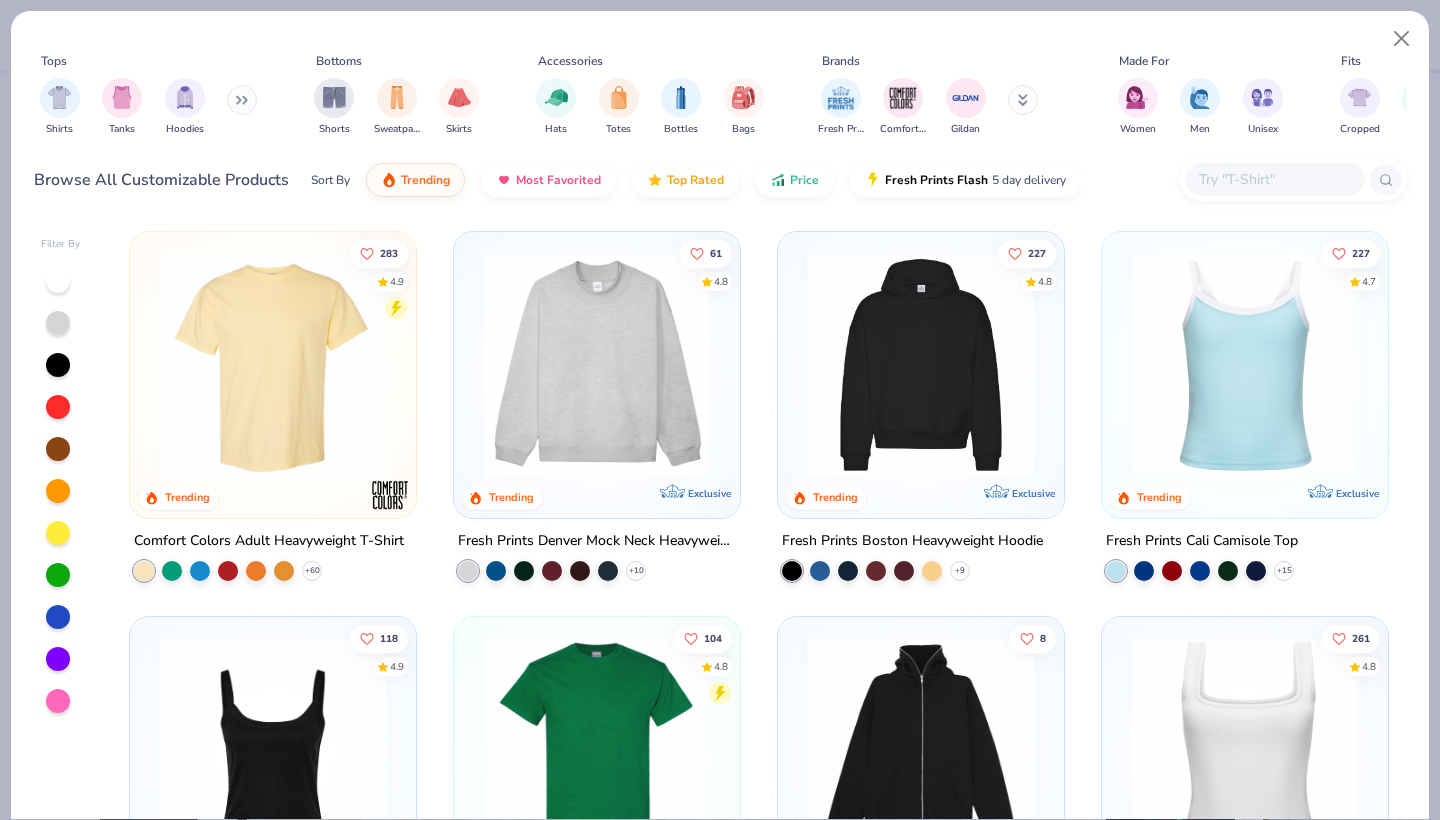 click 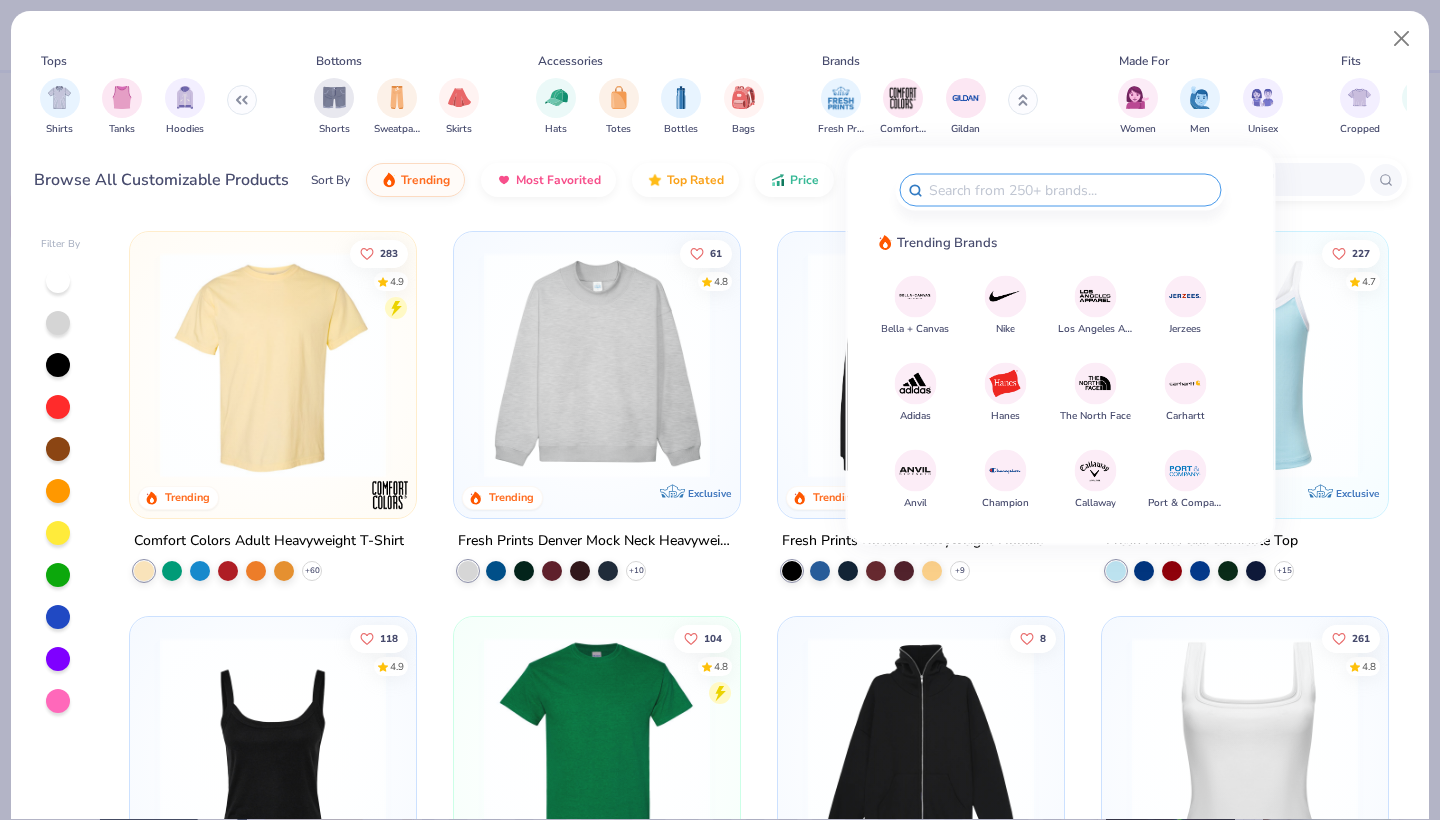 click on "Brands" at bounding box center (941, 61) 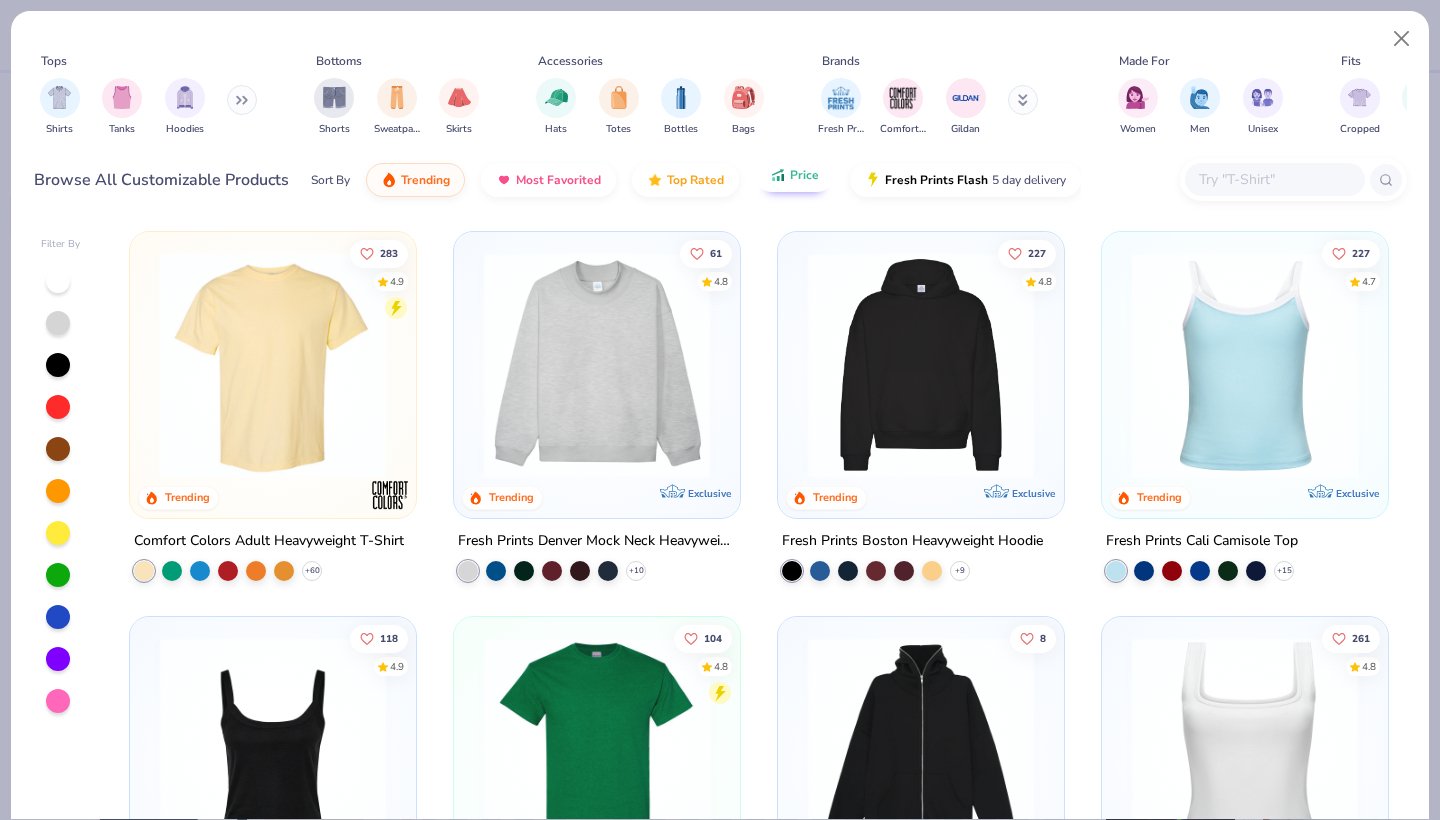 click on "Price" at bounding box center [804, 175] 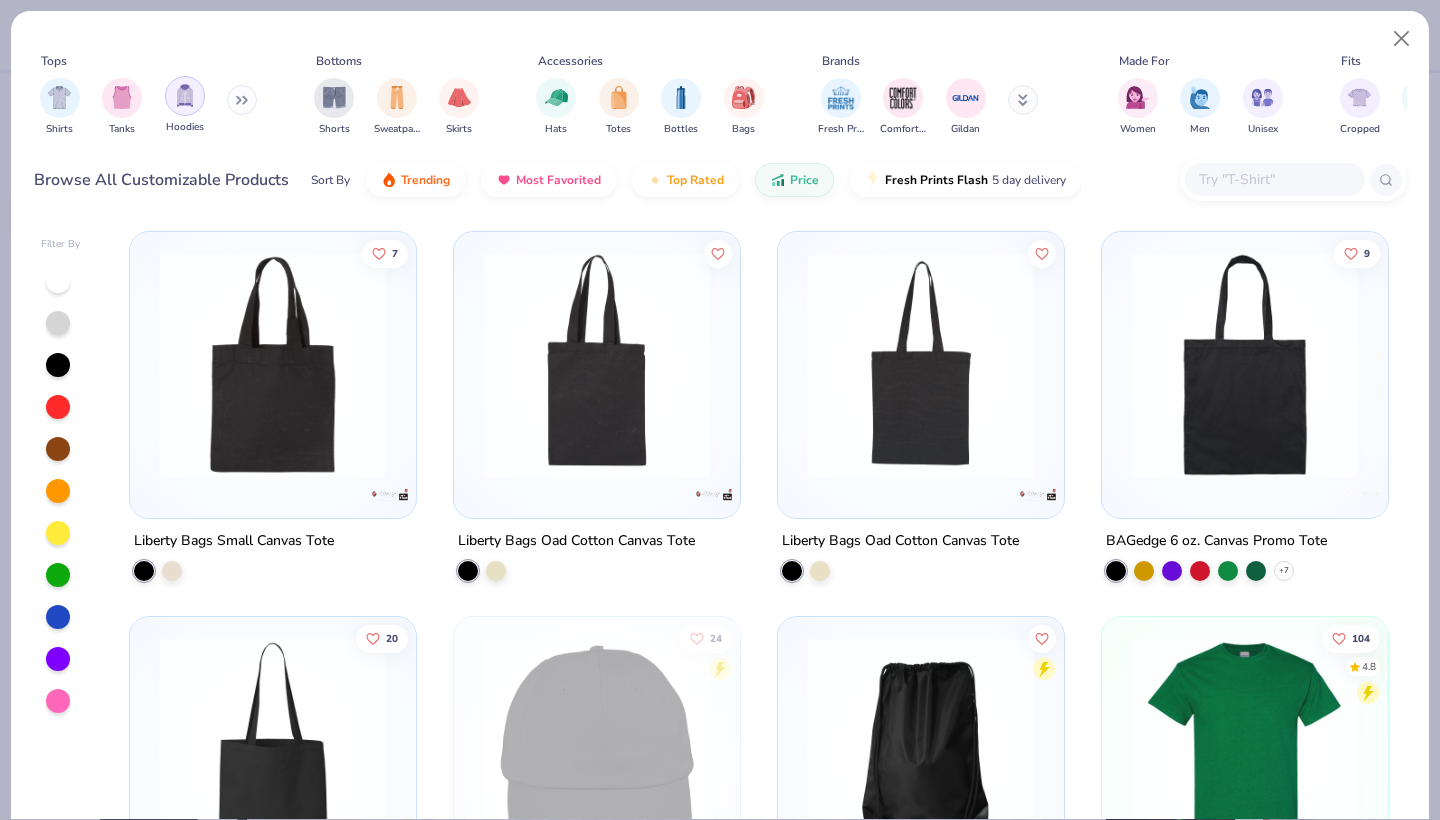 click at bounding box center [185, 96] 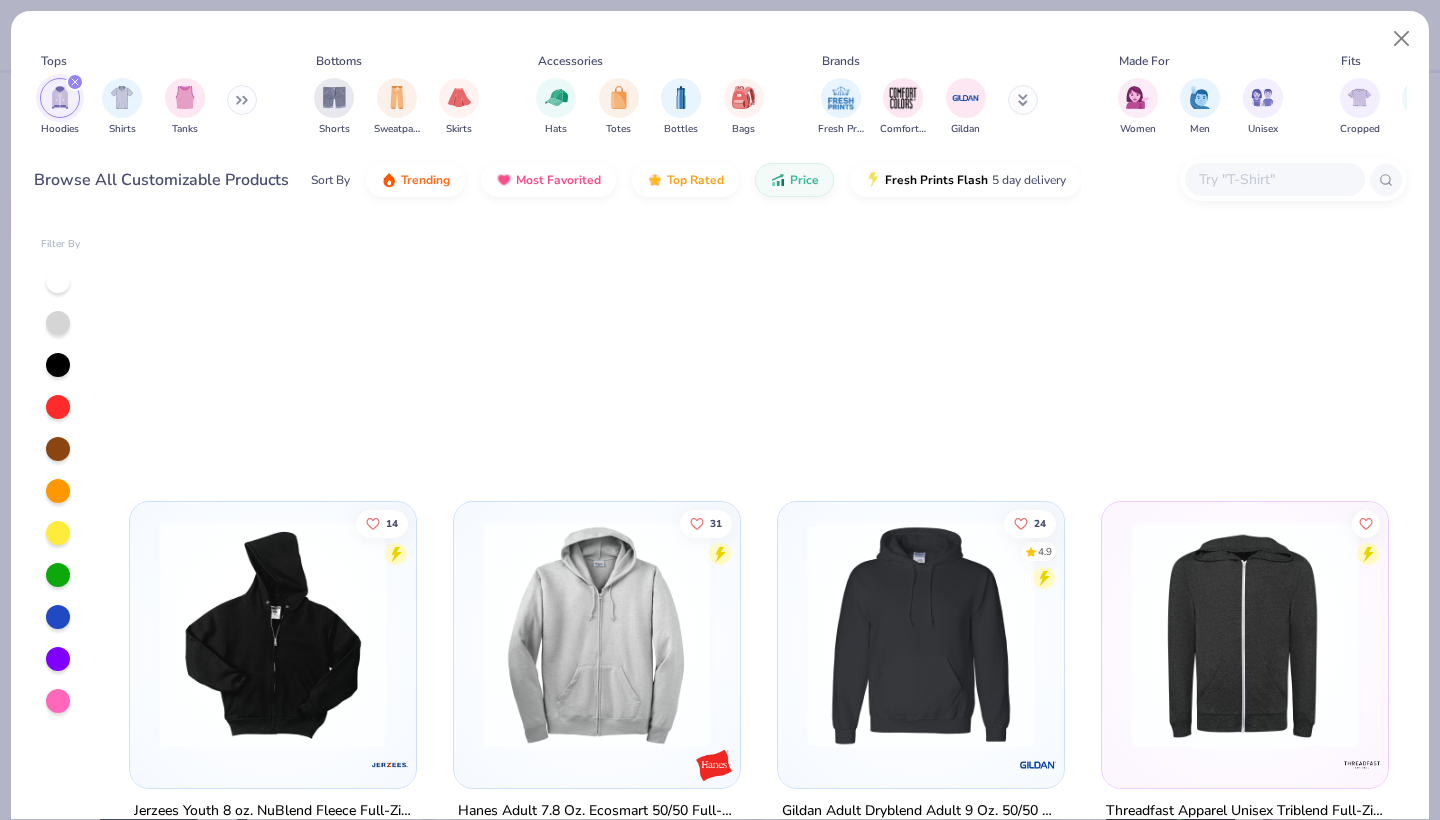 scroll, scrollTop: 1436, scrollLeft: 0, axis: vertical 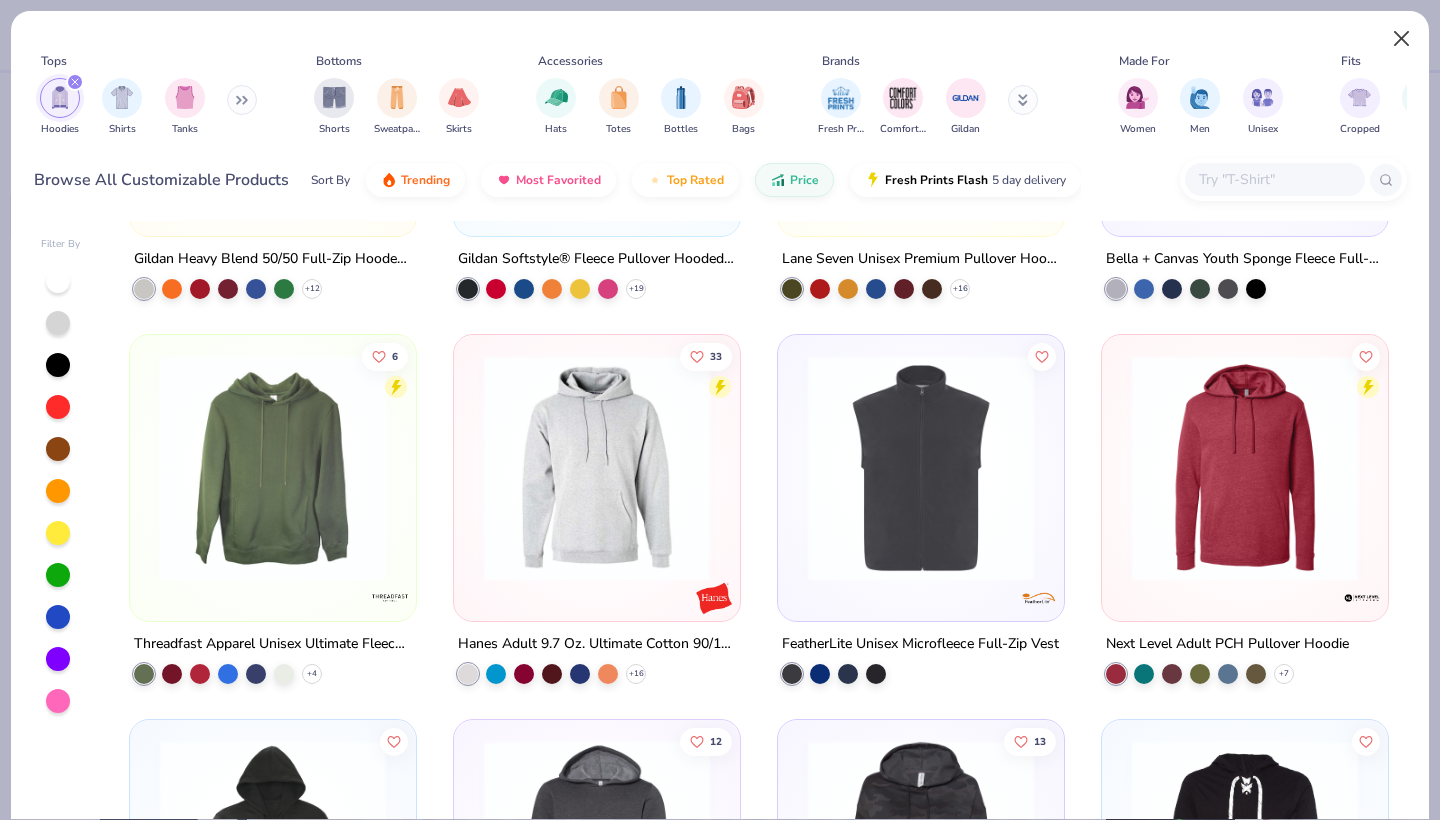 click at bounding box center [1402, 39] 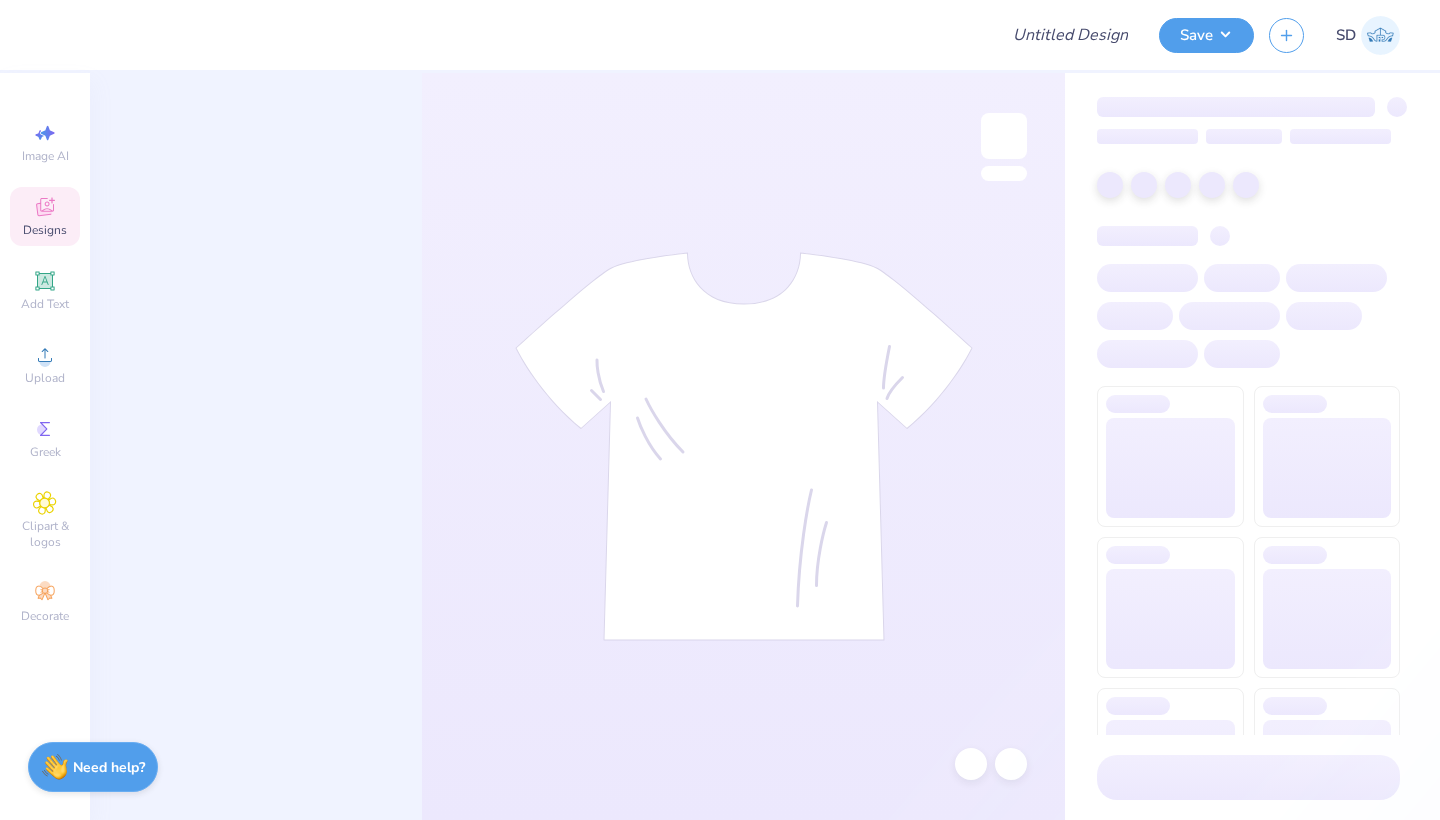 scroll, scrollTop: 0, scrollLeft: 0, axis: both 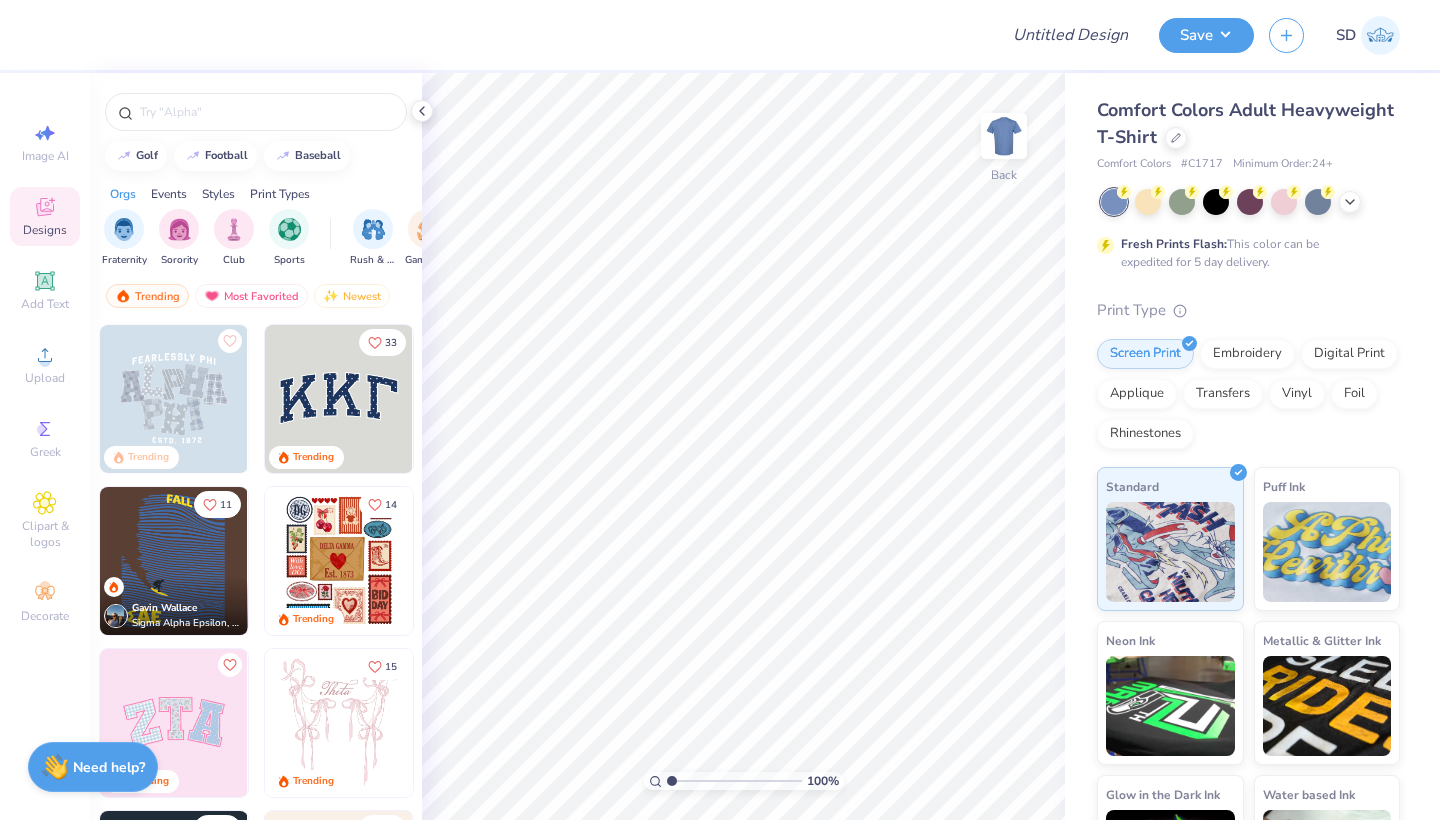click on "Comfort Colors Adult Heavyweight T-Shirt" at bounding box center [1248, 124] 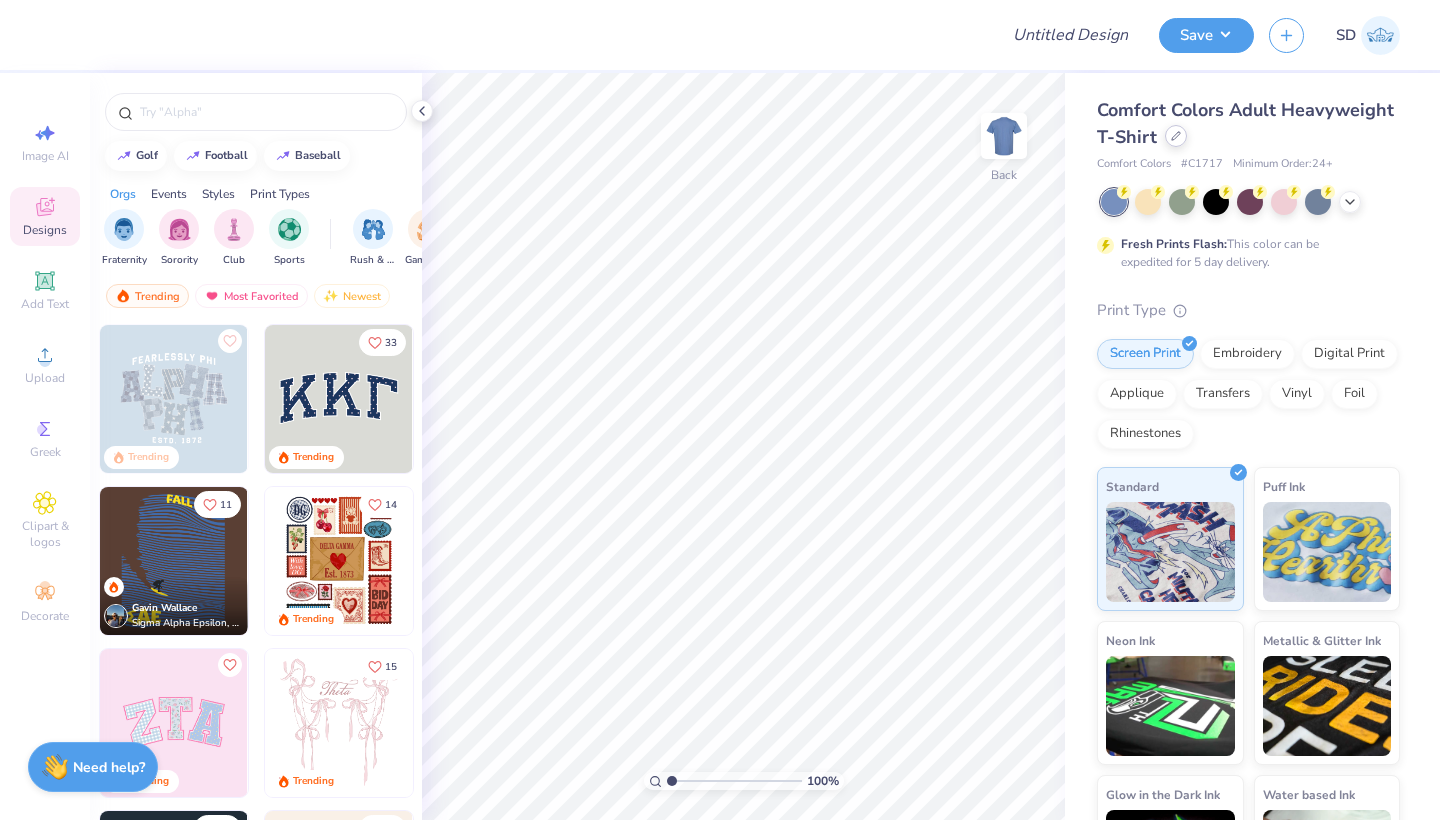 click at bounding box center [1176, 136] 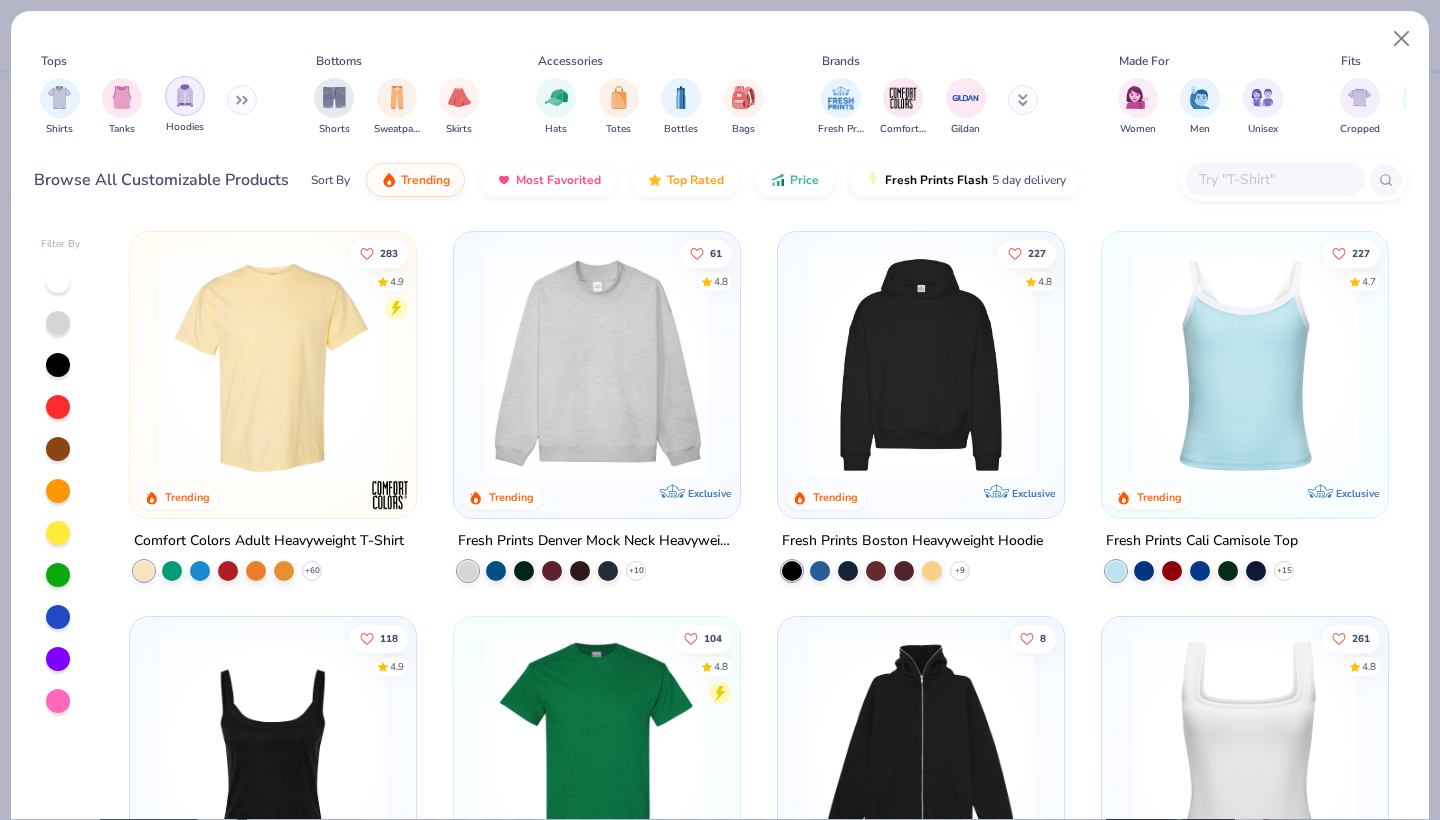 click at bounding box center (185, 95) 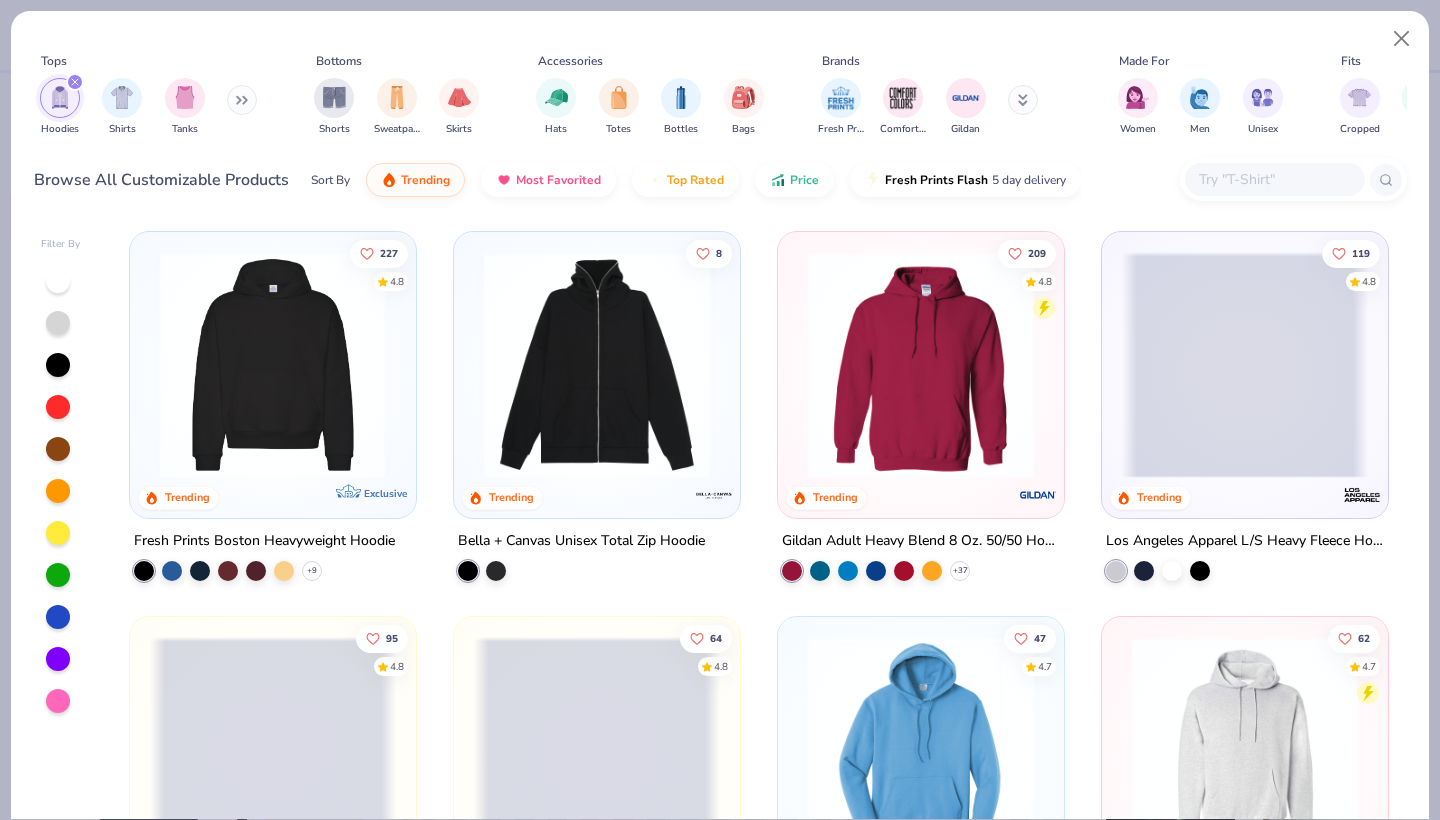 click at bounding box center [1274, 179] 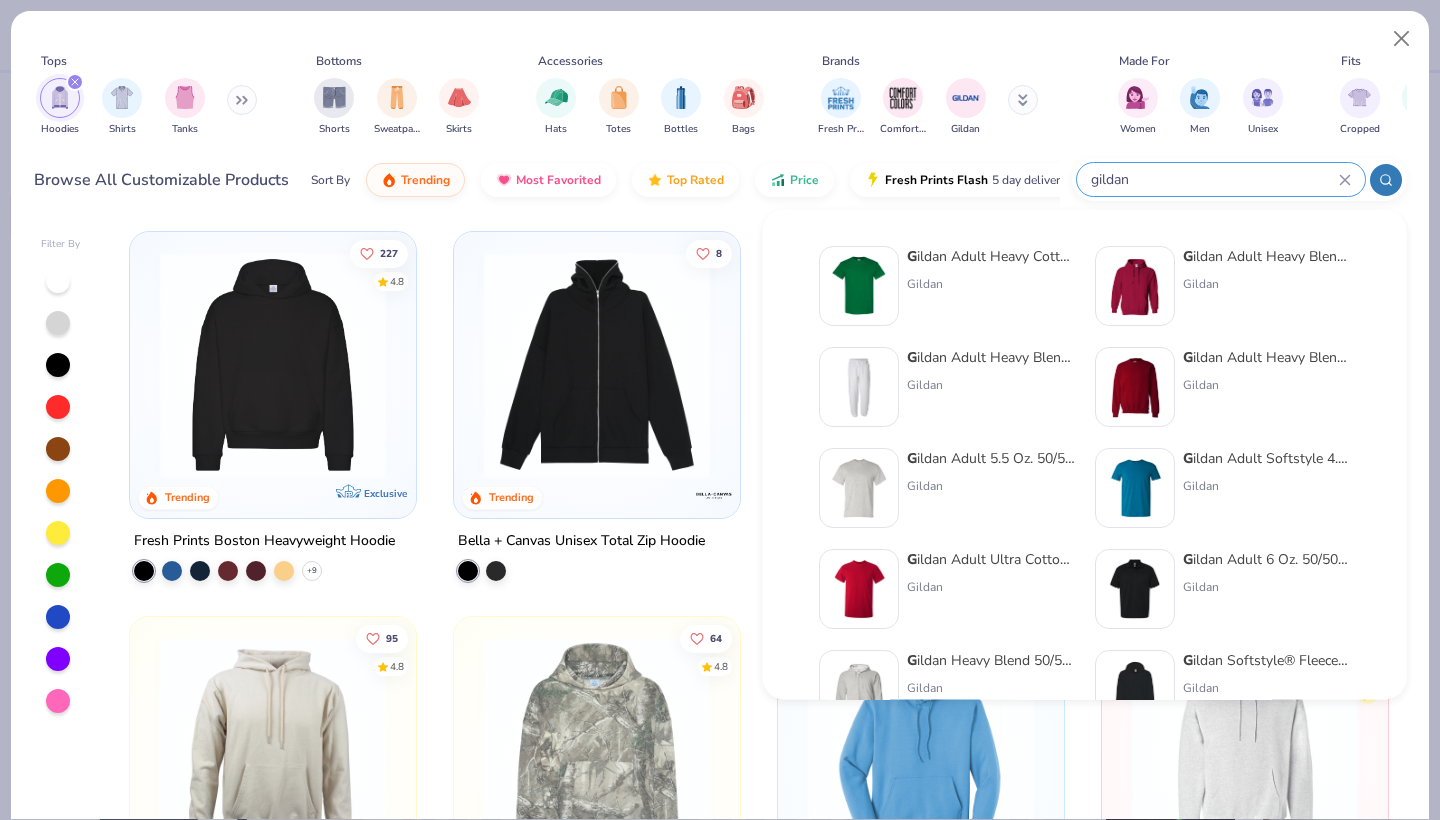 type on "gildan" 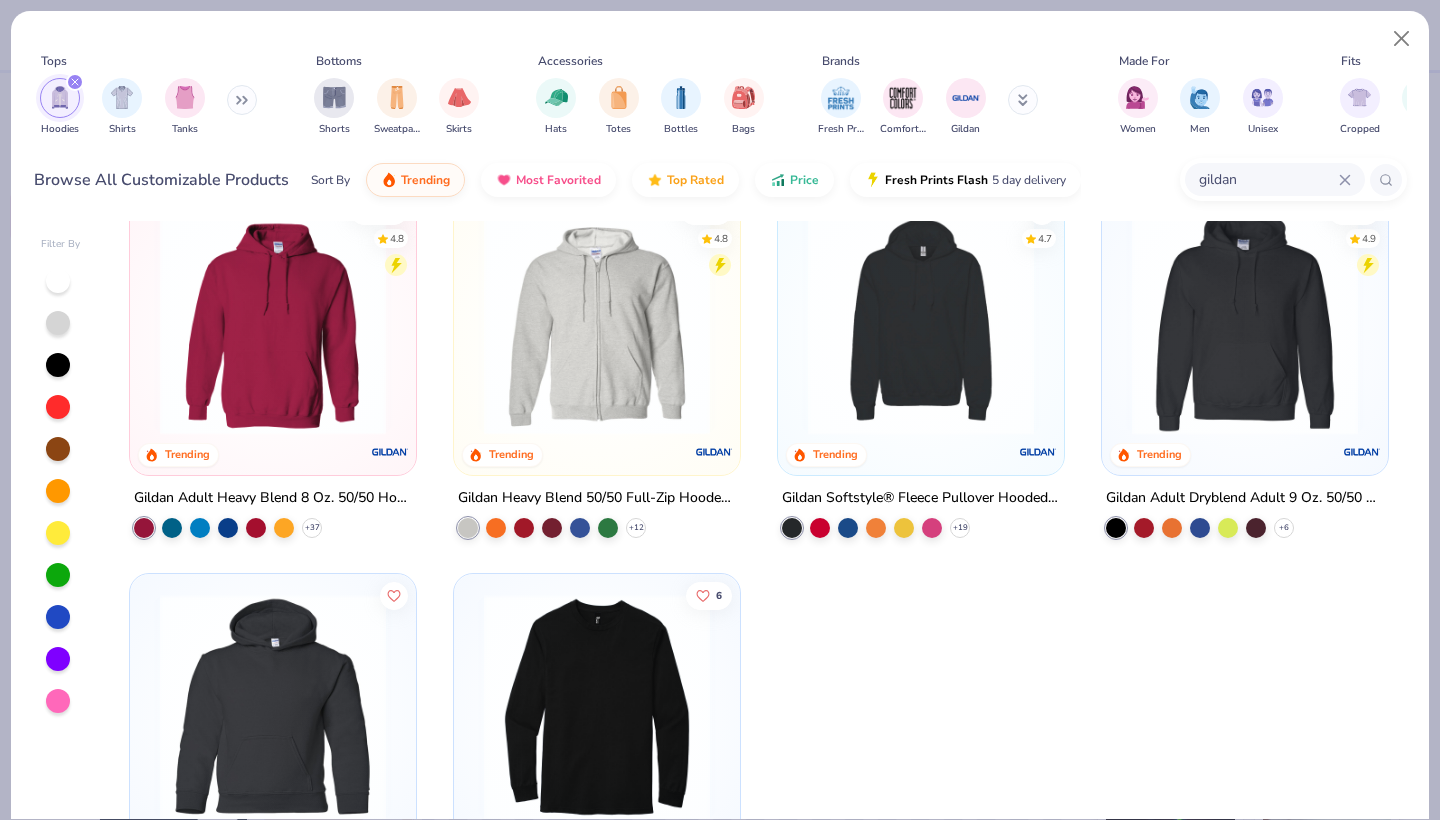 scroll, scrollTop: 48, scrollLeft: 0, axis: vertical 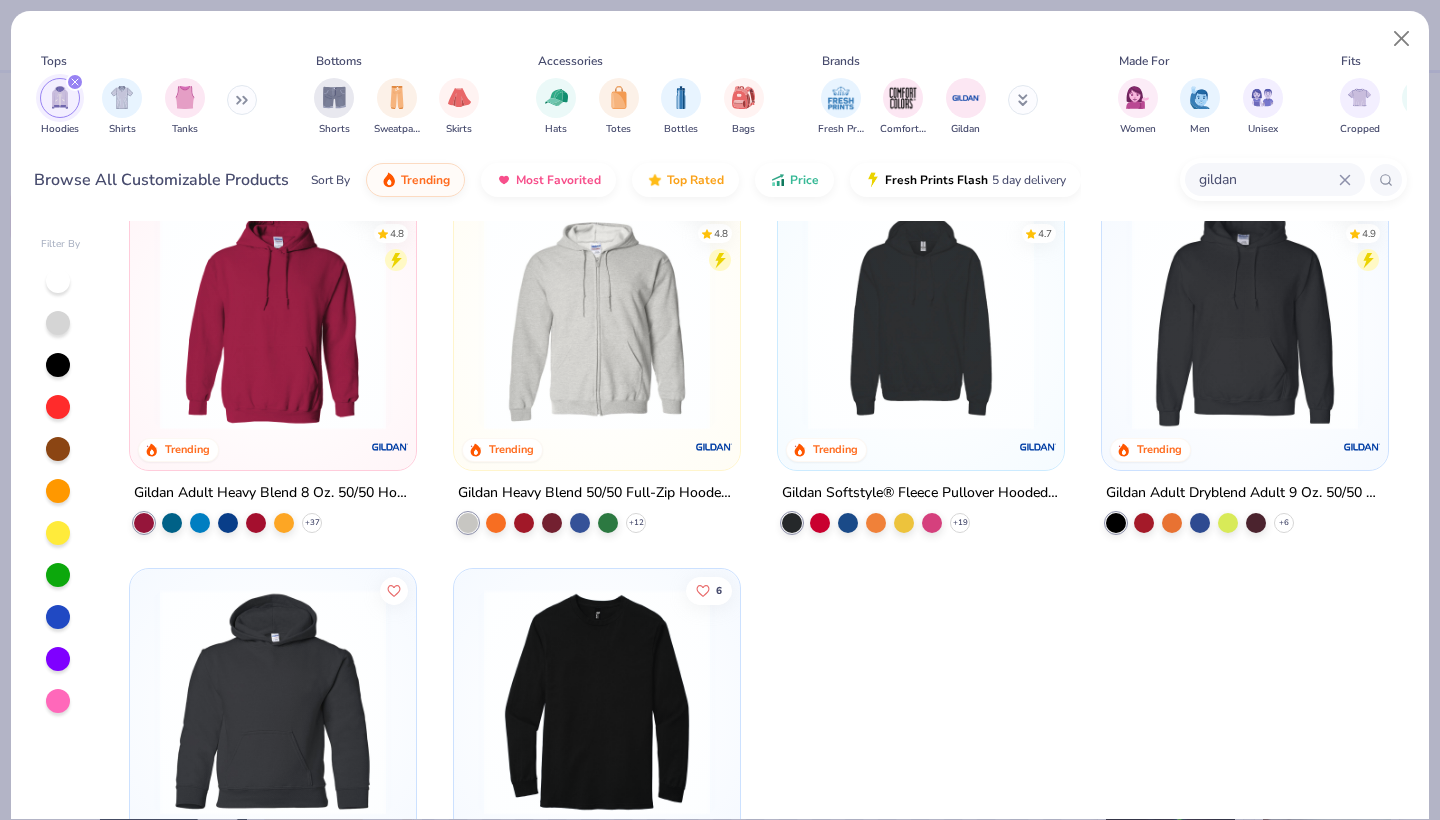 click at bounding box center [273, 317] 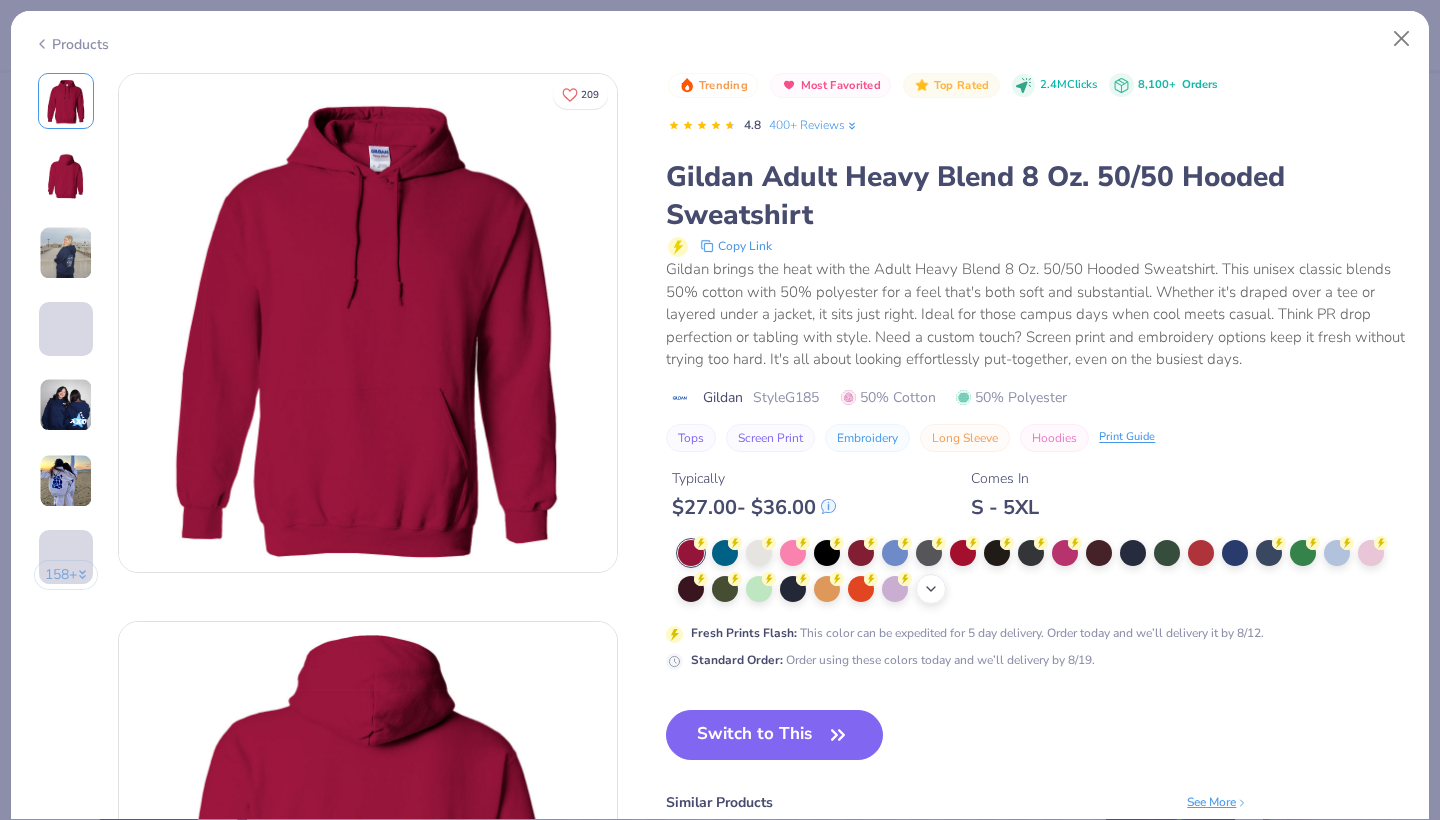 click 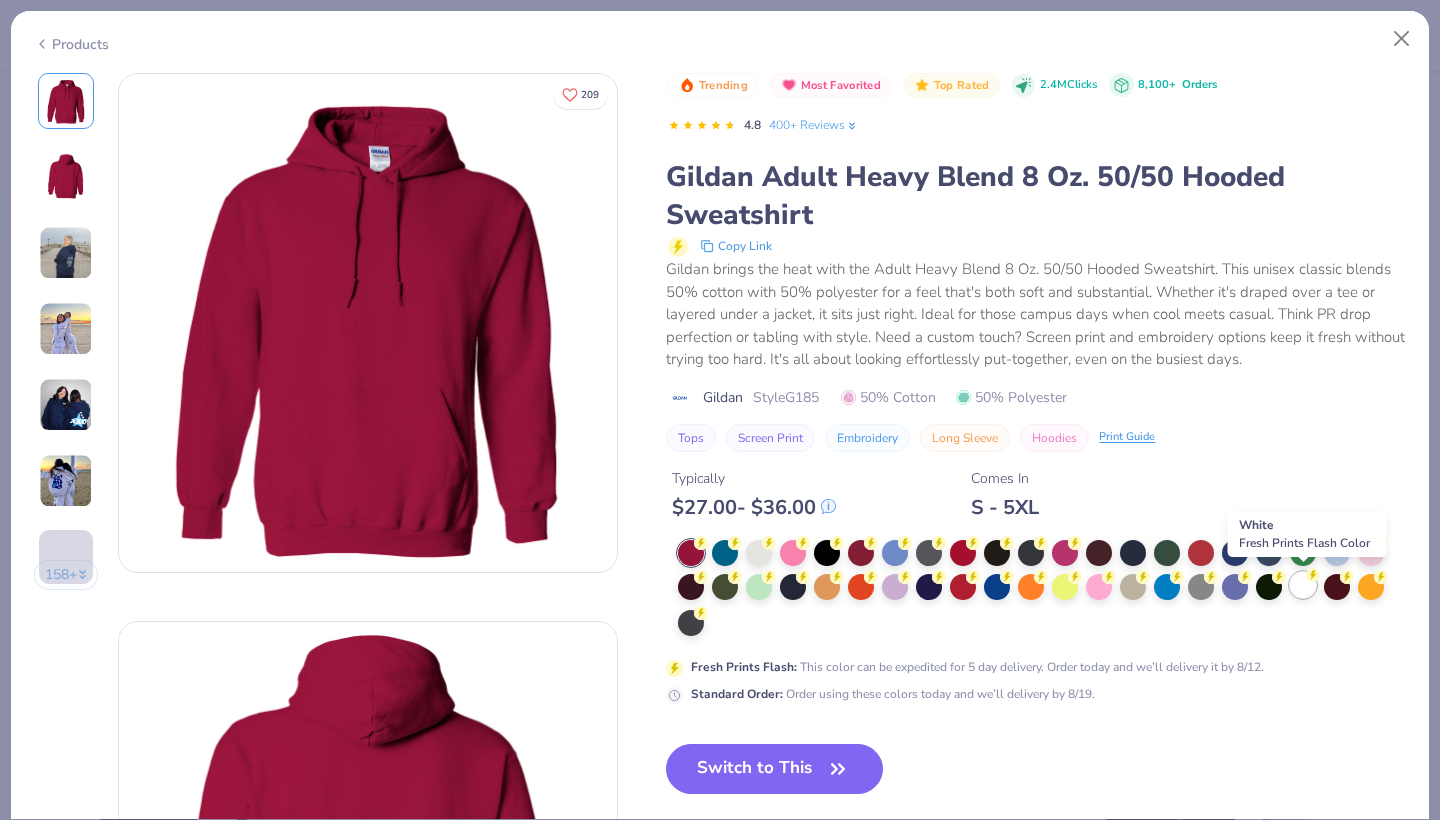 click at bounding box center (1303, 585) 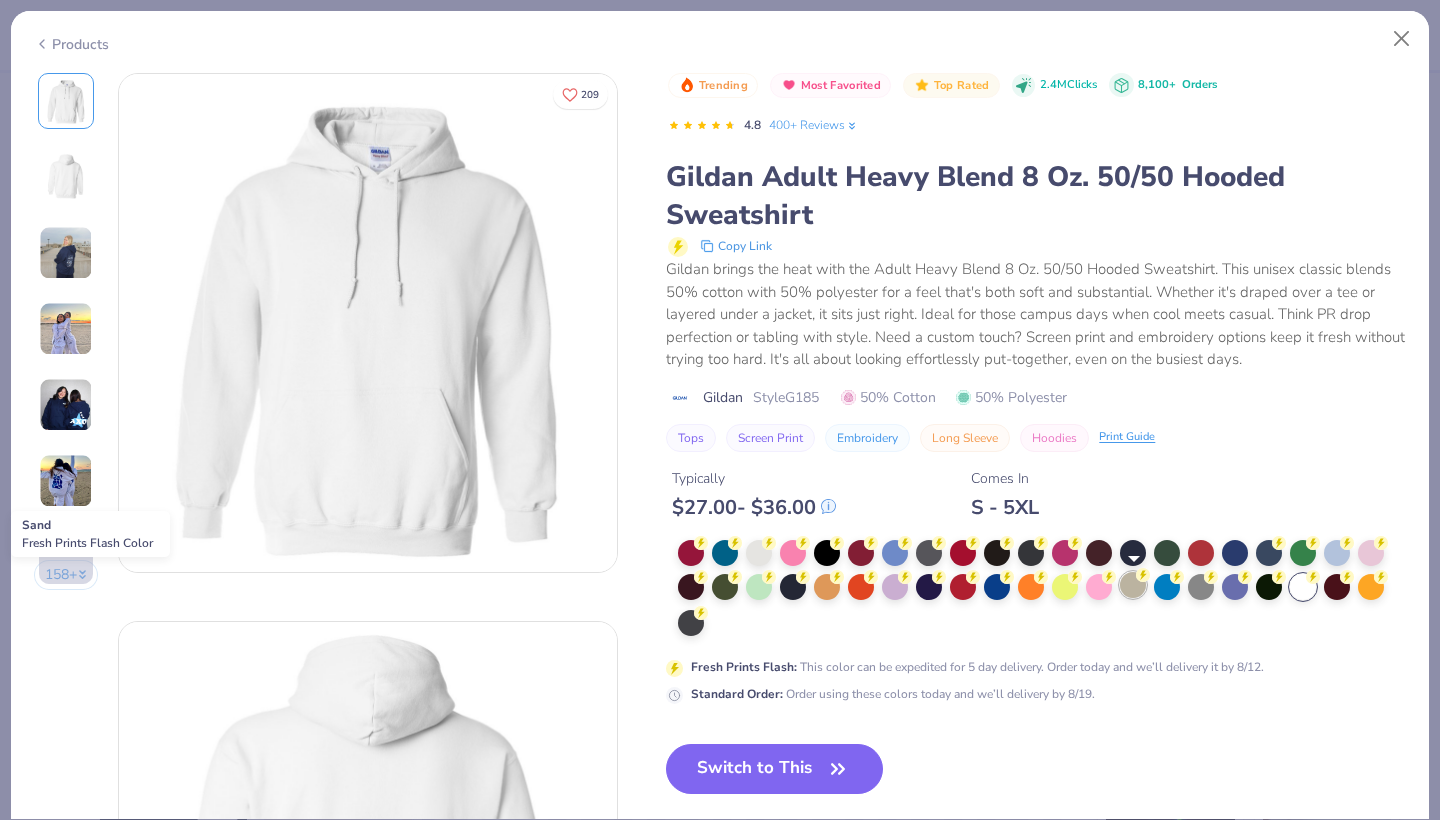 click at bounding box center (1133, 585) 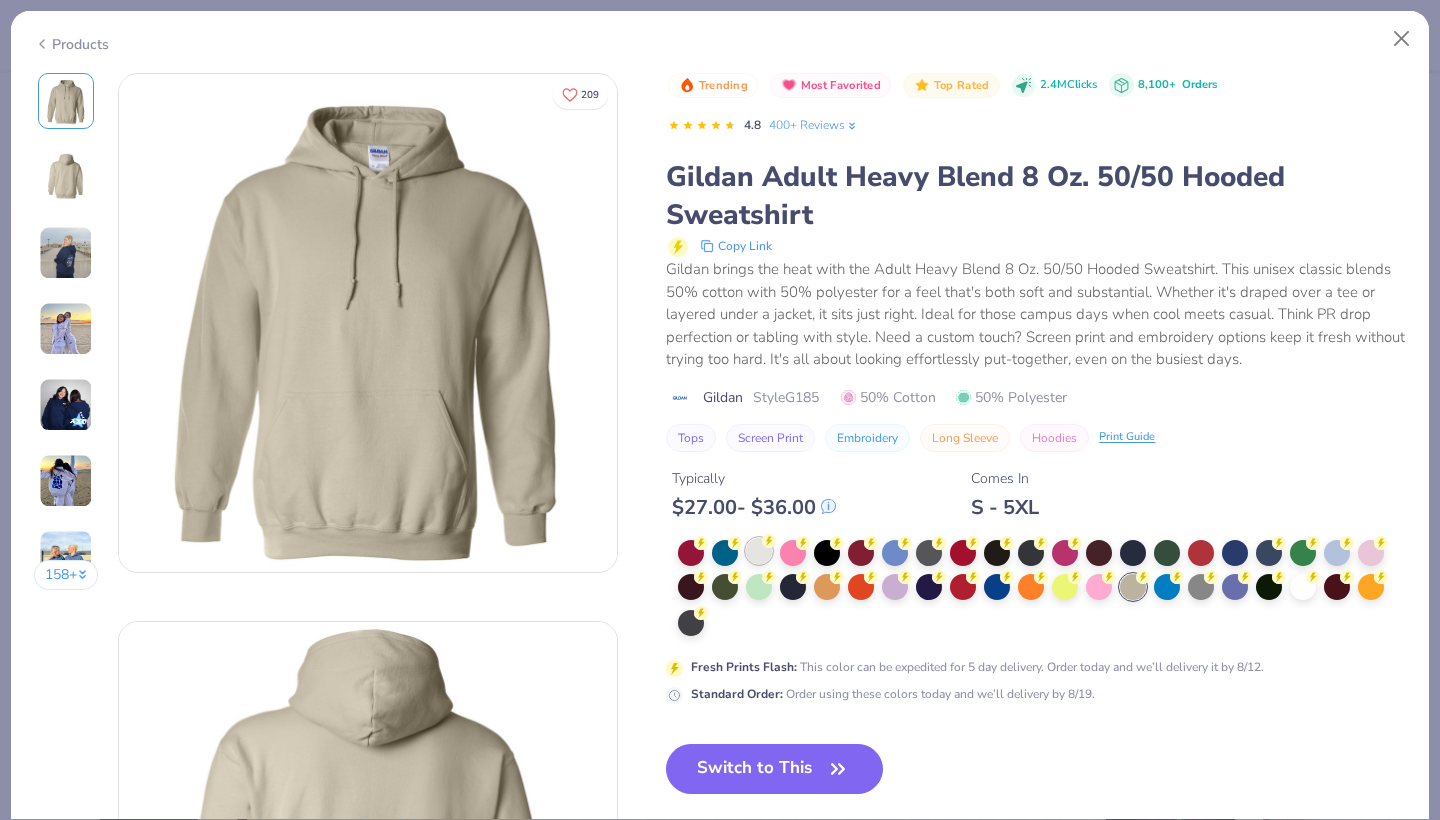 click at bounding box center [759, 551] 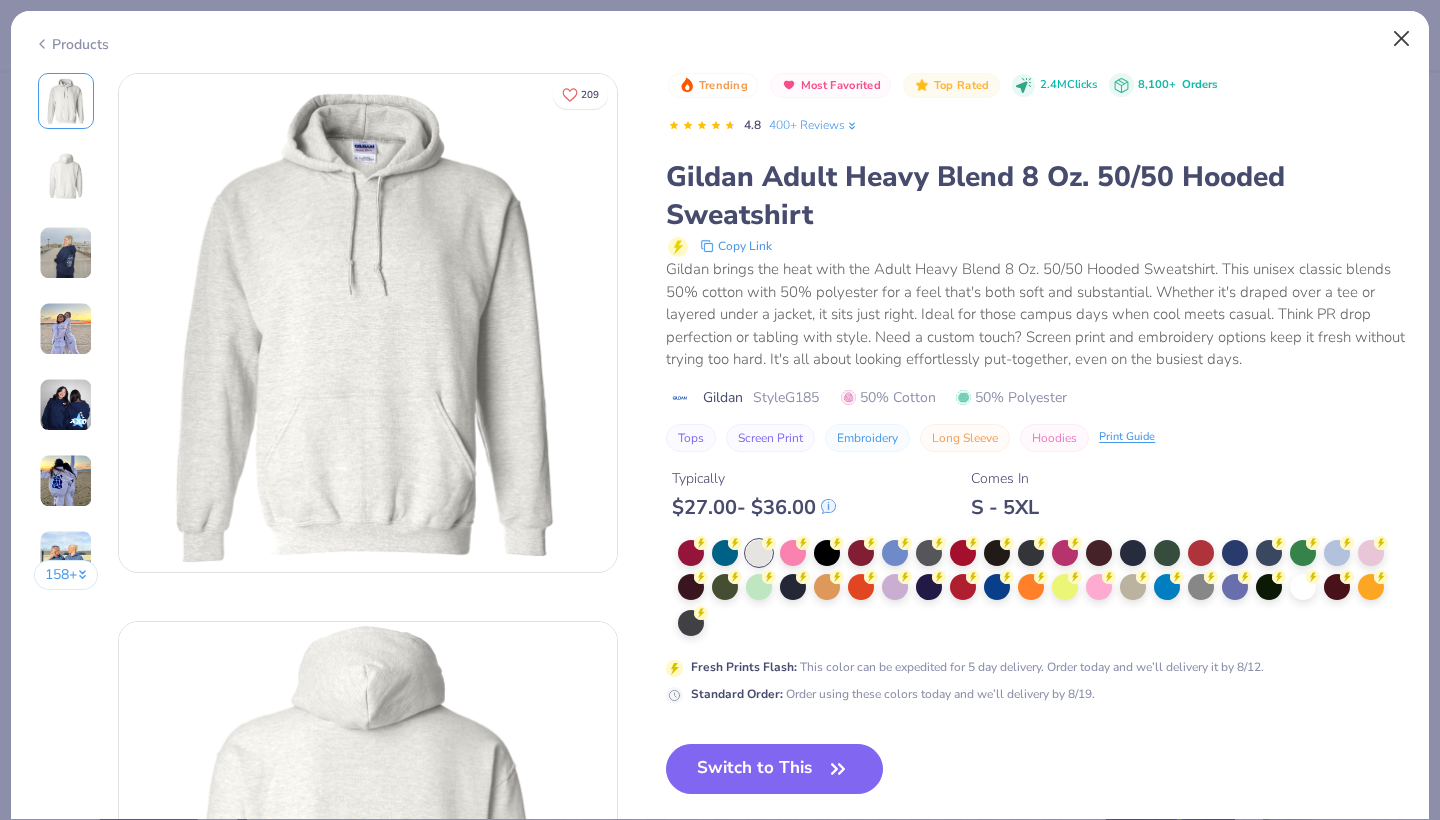 click at bounding box center (1402, 39) 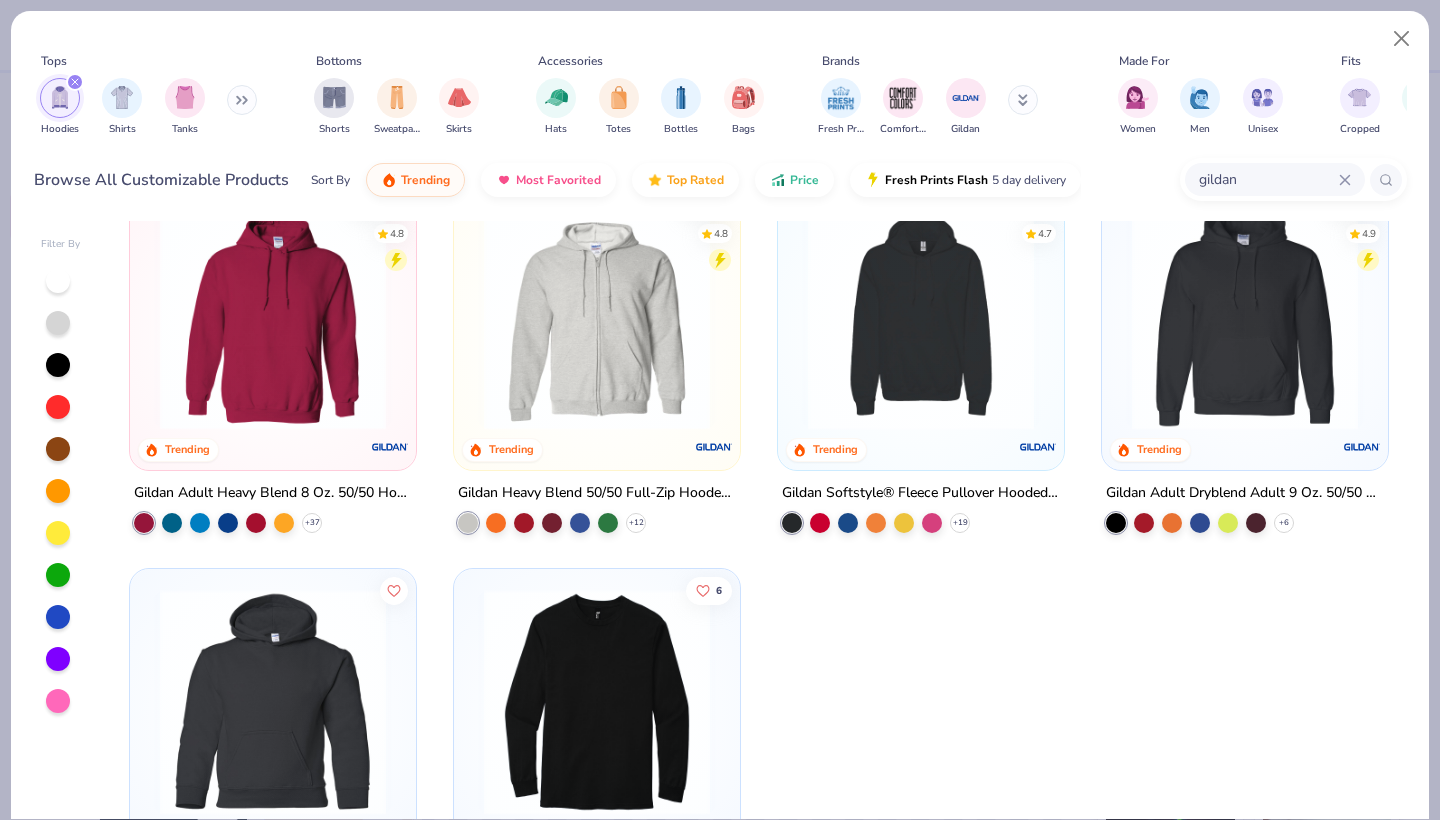 click at bounding box center (921, 317) 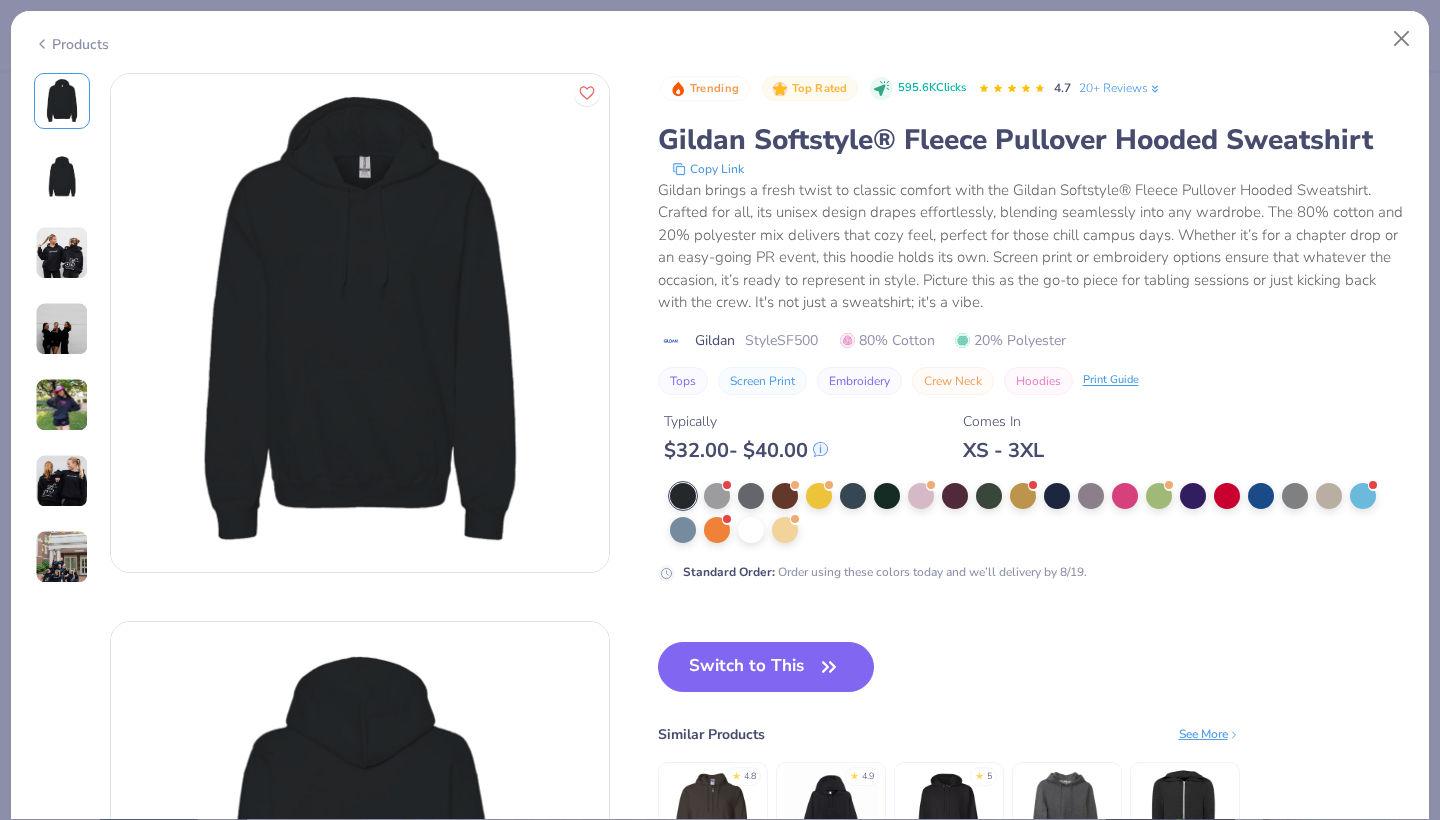 click at bounding box center [62, 329] 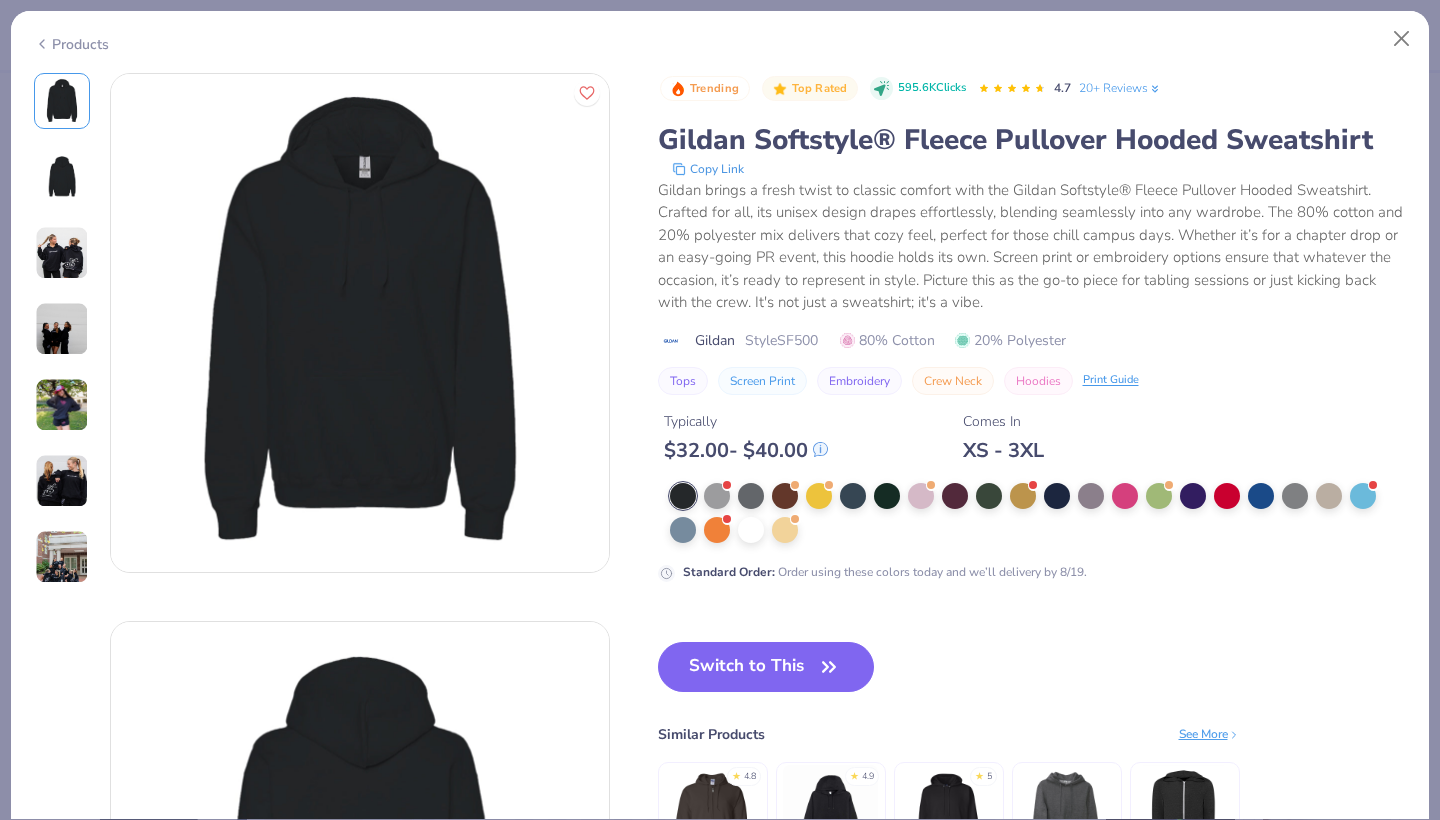click at bounding box center [62, 405] 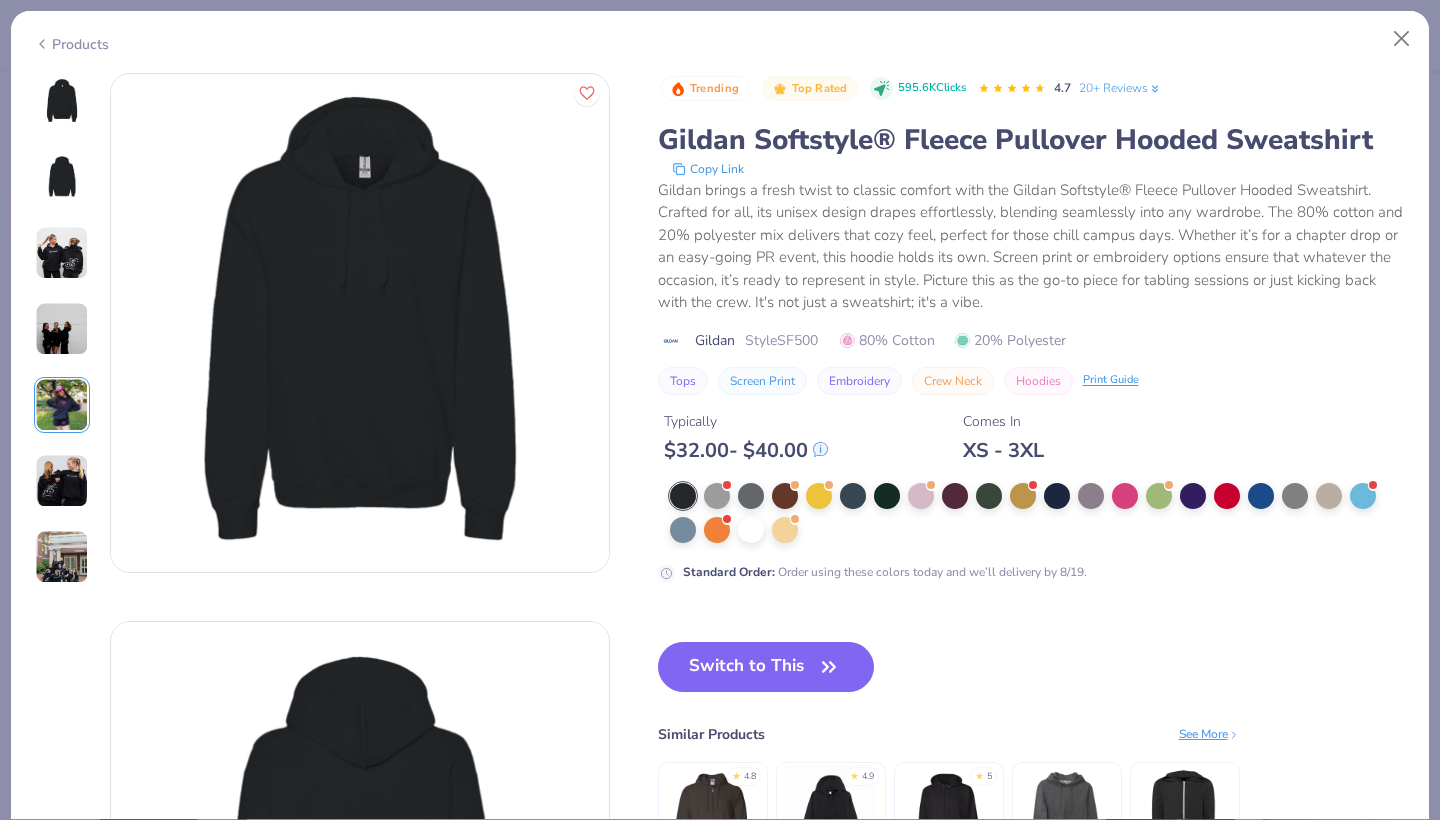 scroll, scrollTop: 2192, scrollLeft: 0, axis: vertical 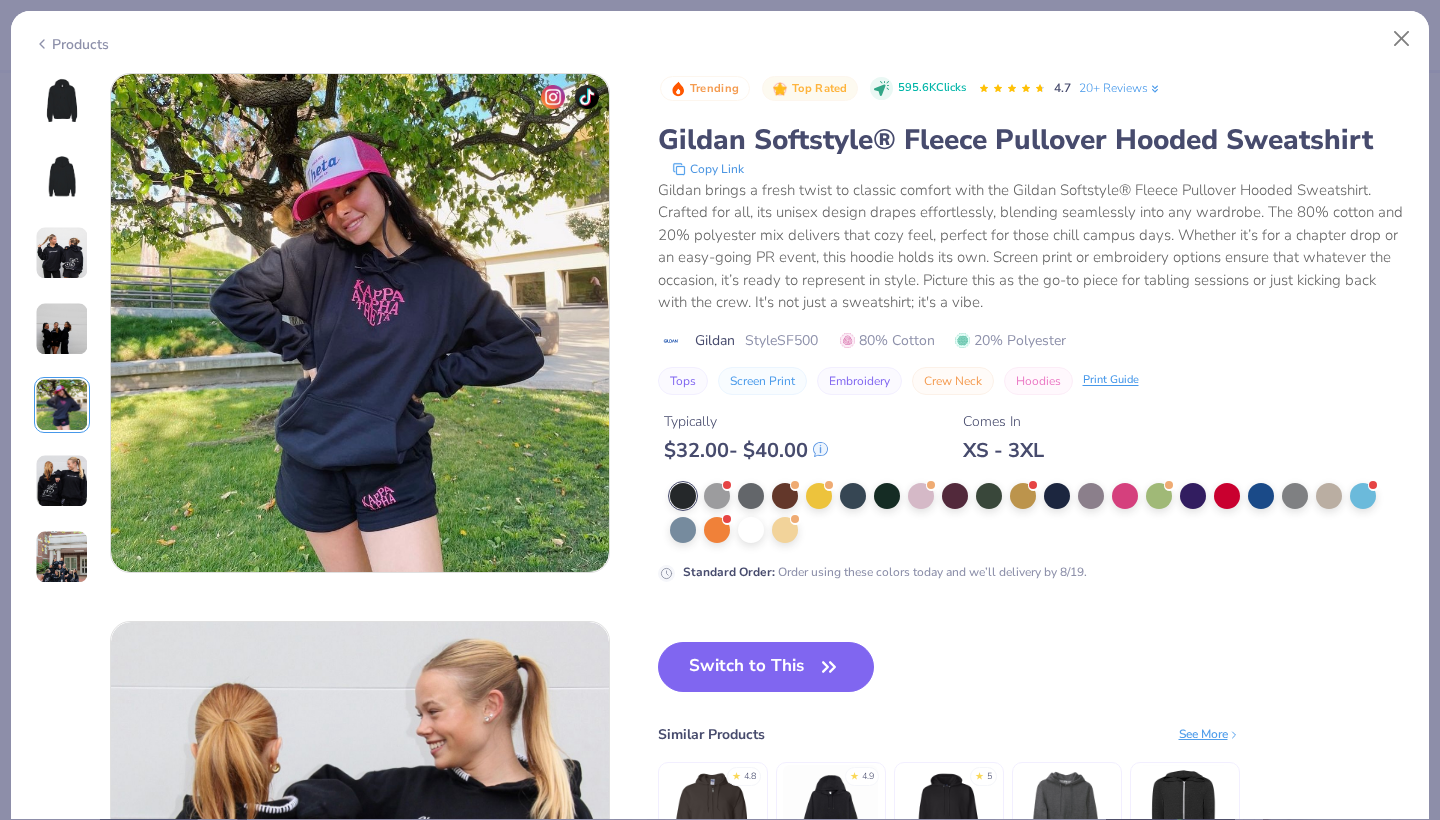 click at bounding box center [1038, 513] 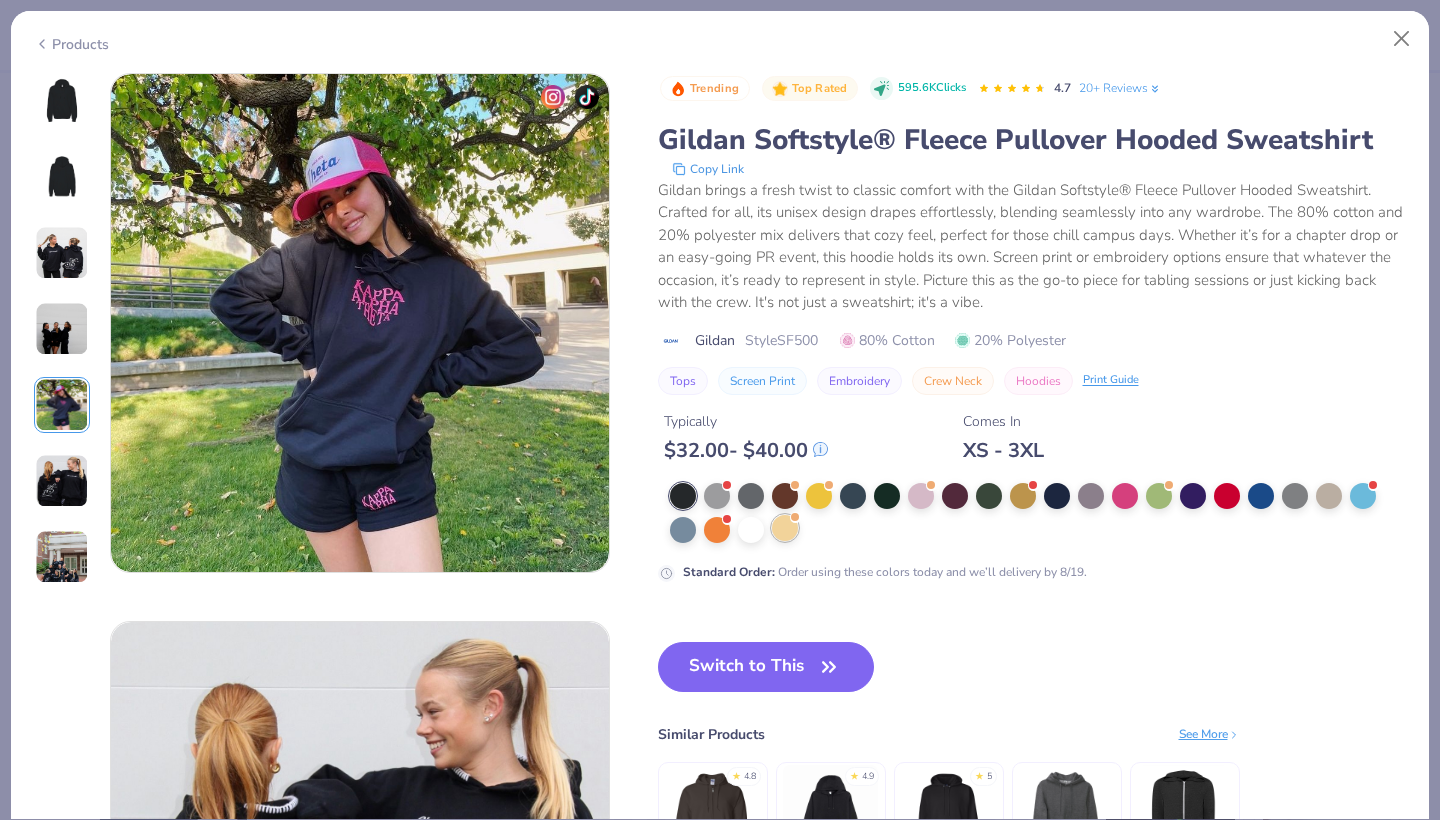 click at bounding box center (785, 528) 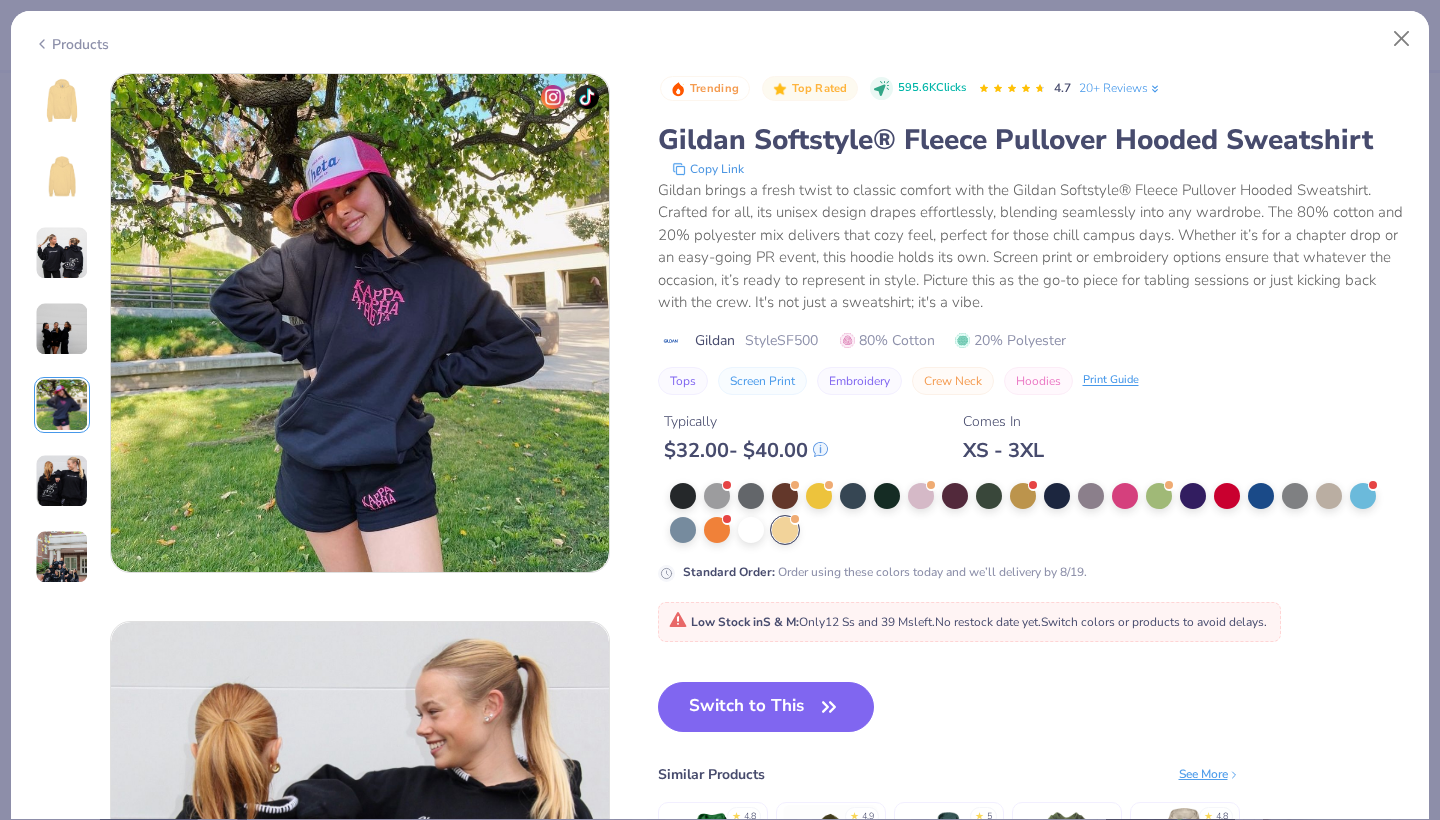 click at bounding box center [785, 530] 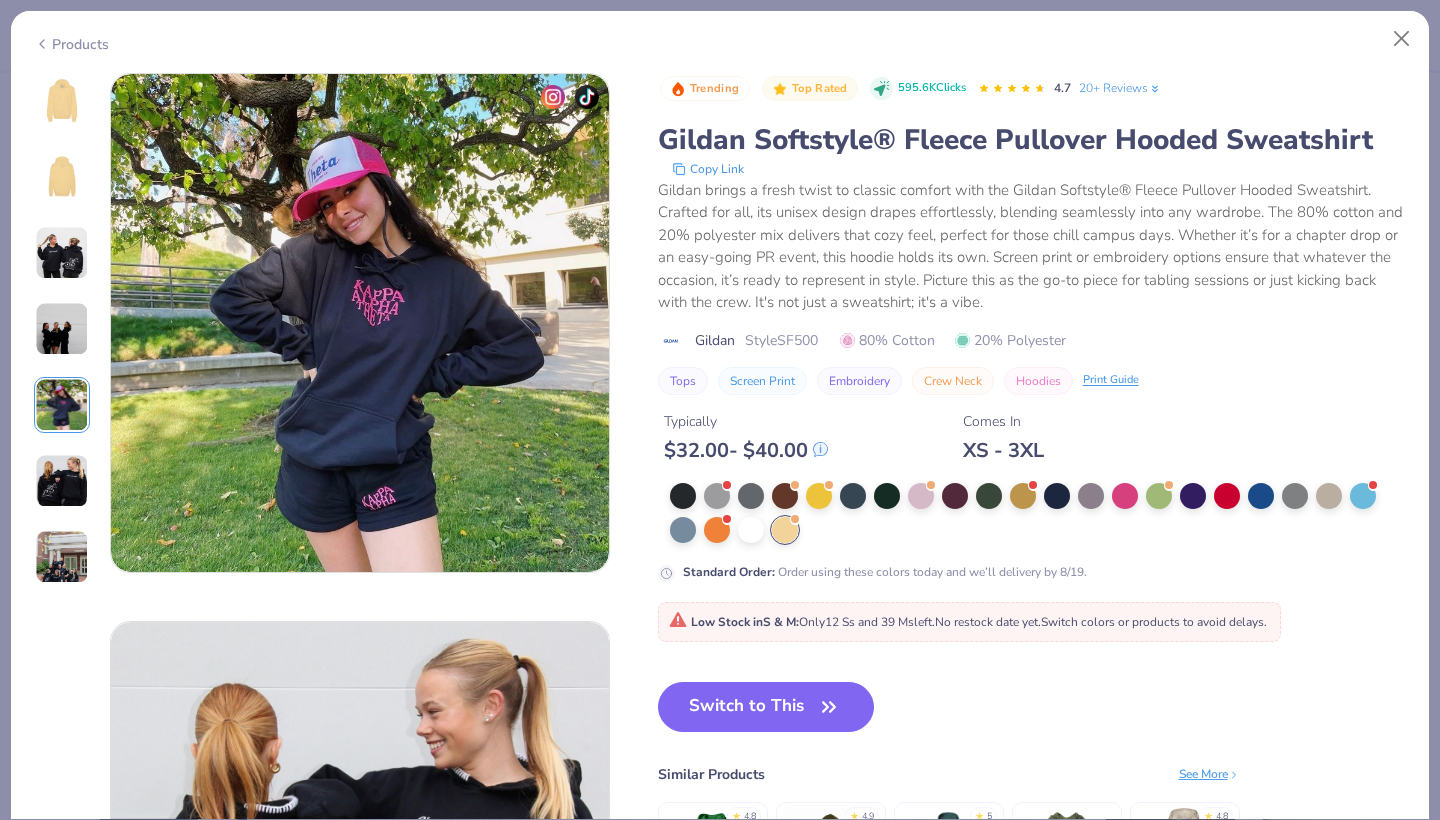 click on "Switch to This Similar Products See More ★ 4.8 ★ 4.9 ★ 5 ★ 4.8" at bounding box center (949, 817) 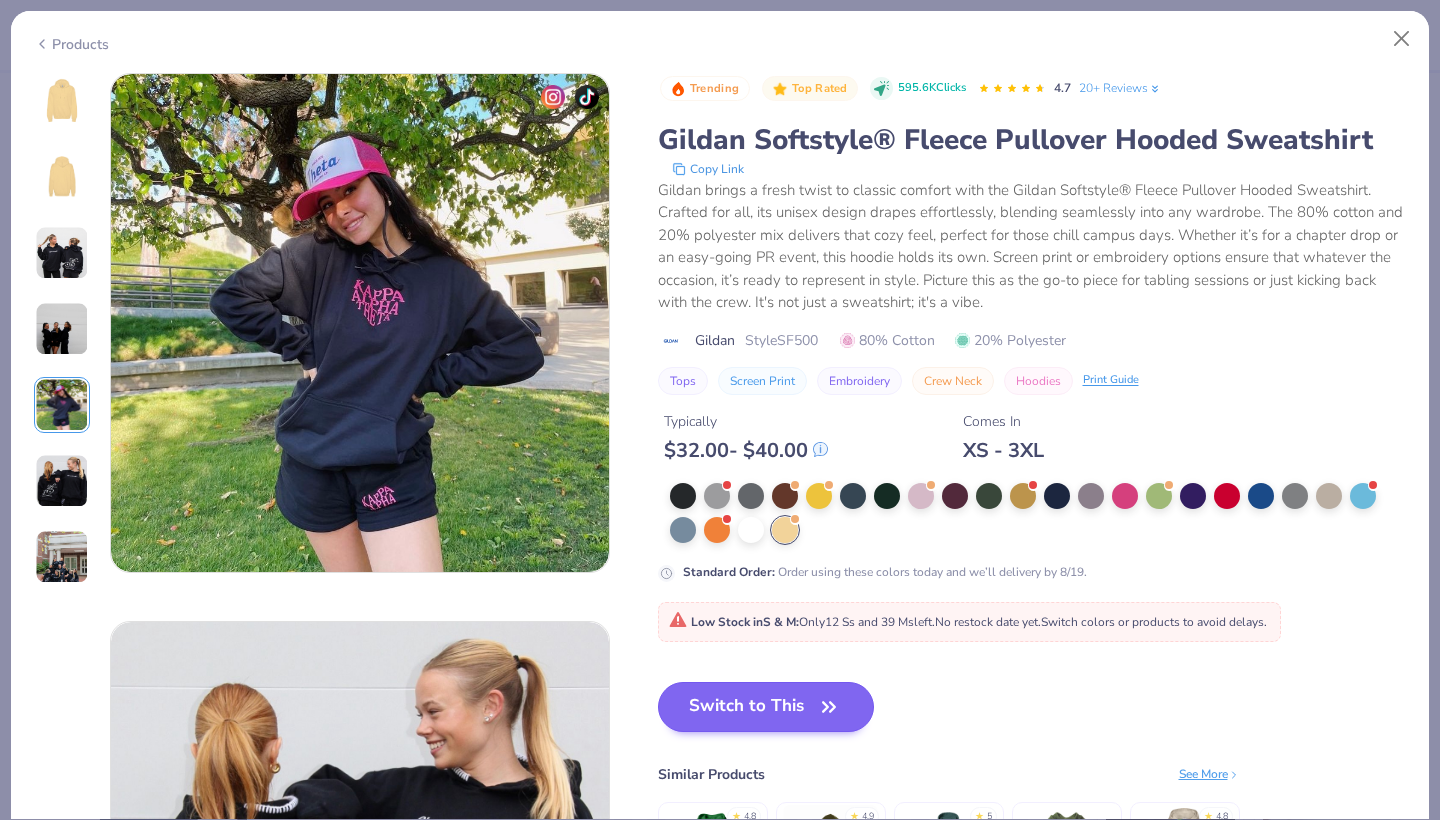 click on "Switch to This" at bounding box center (766, 707) 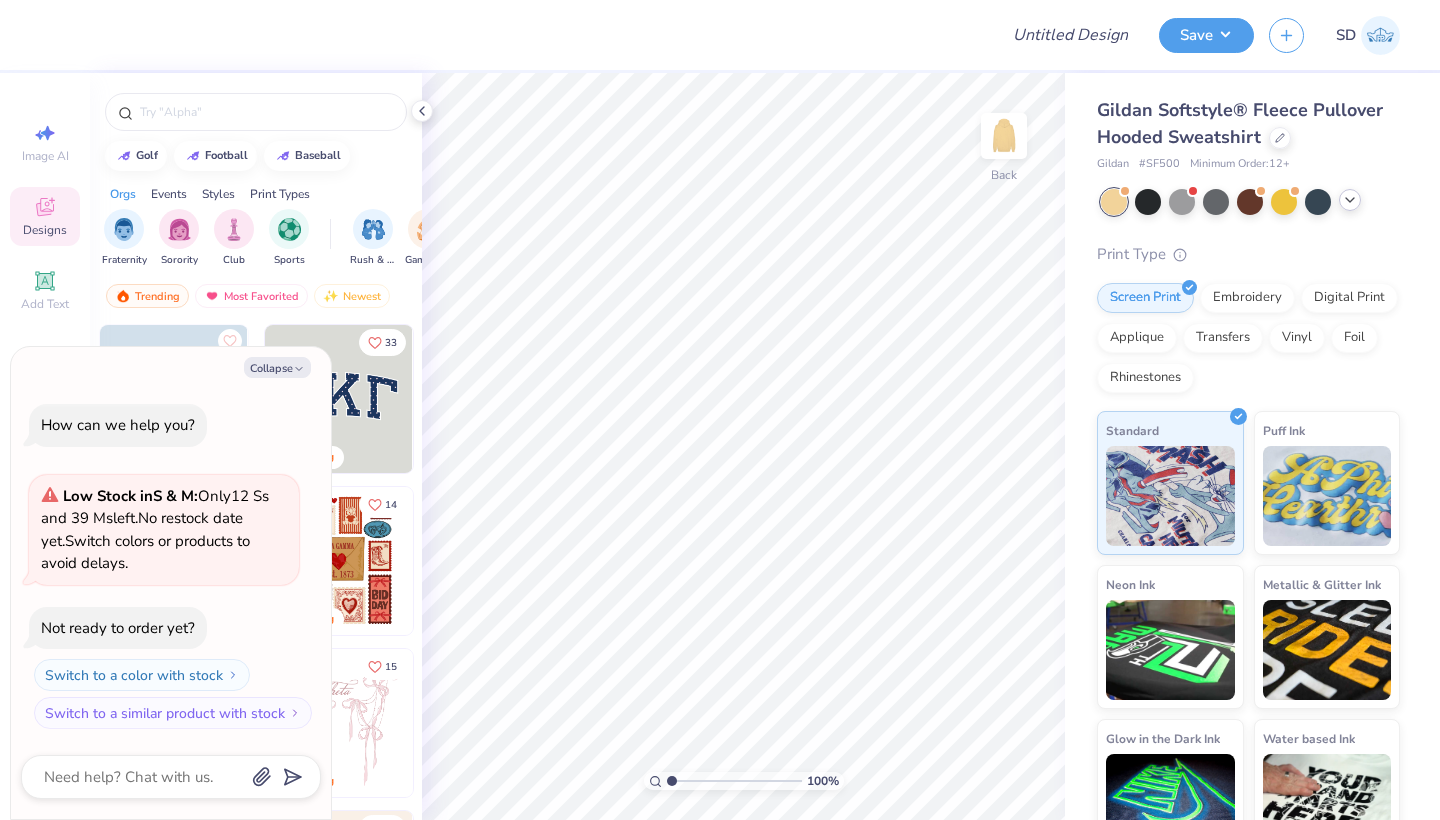 click 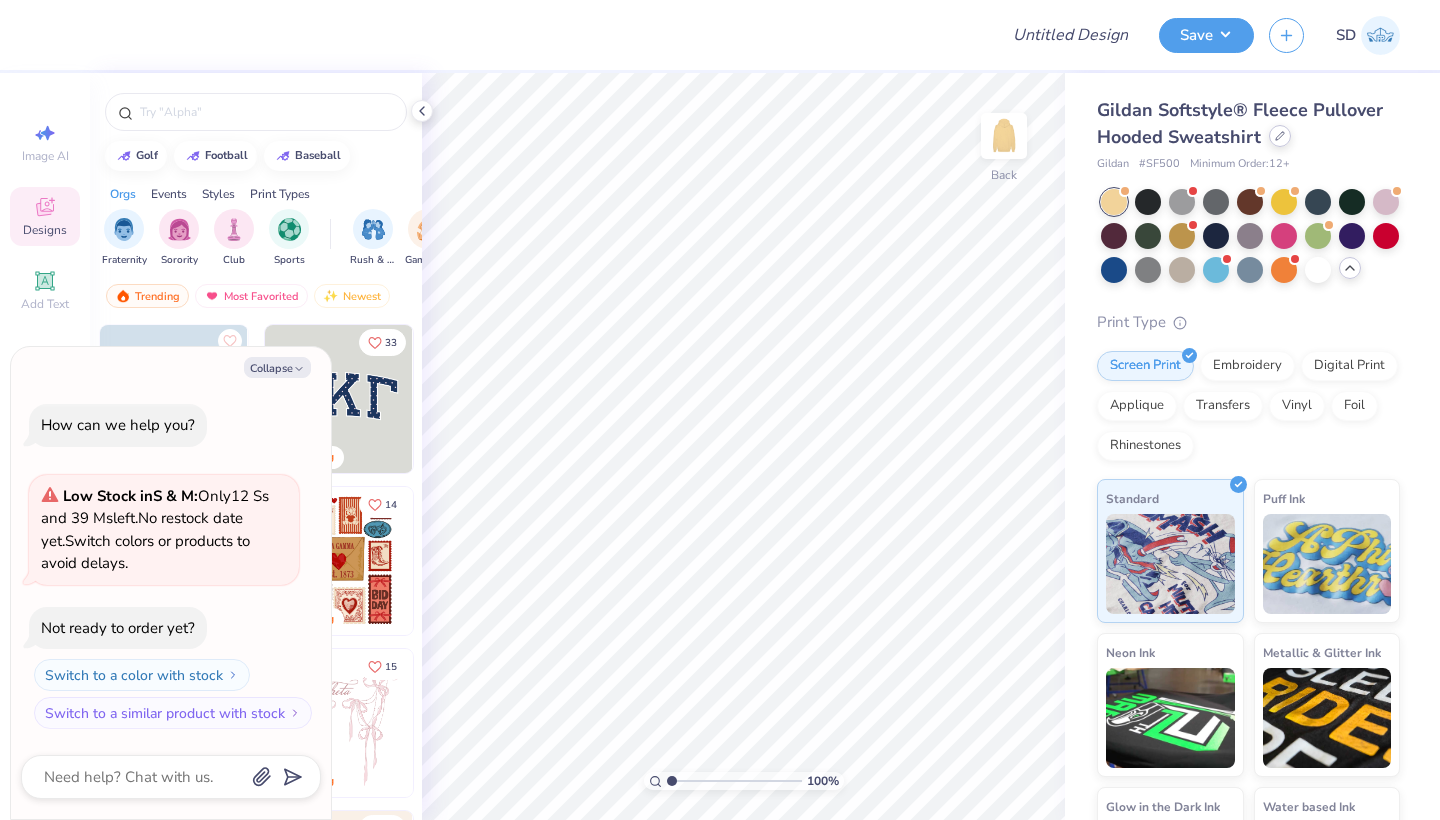 click at bounding box center (1280, 136) 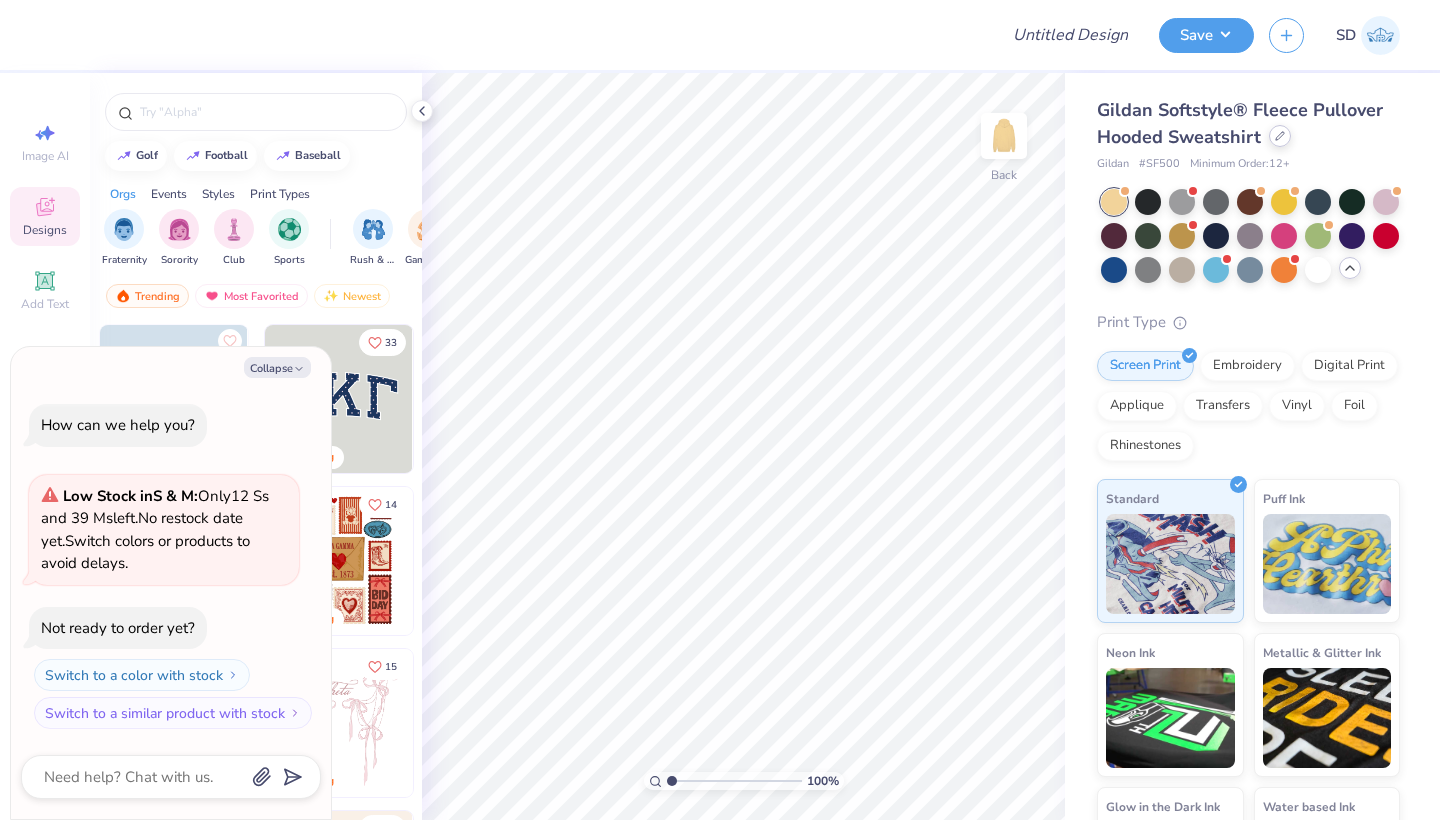 type on "x" 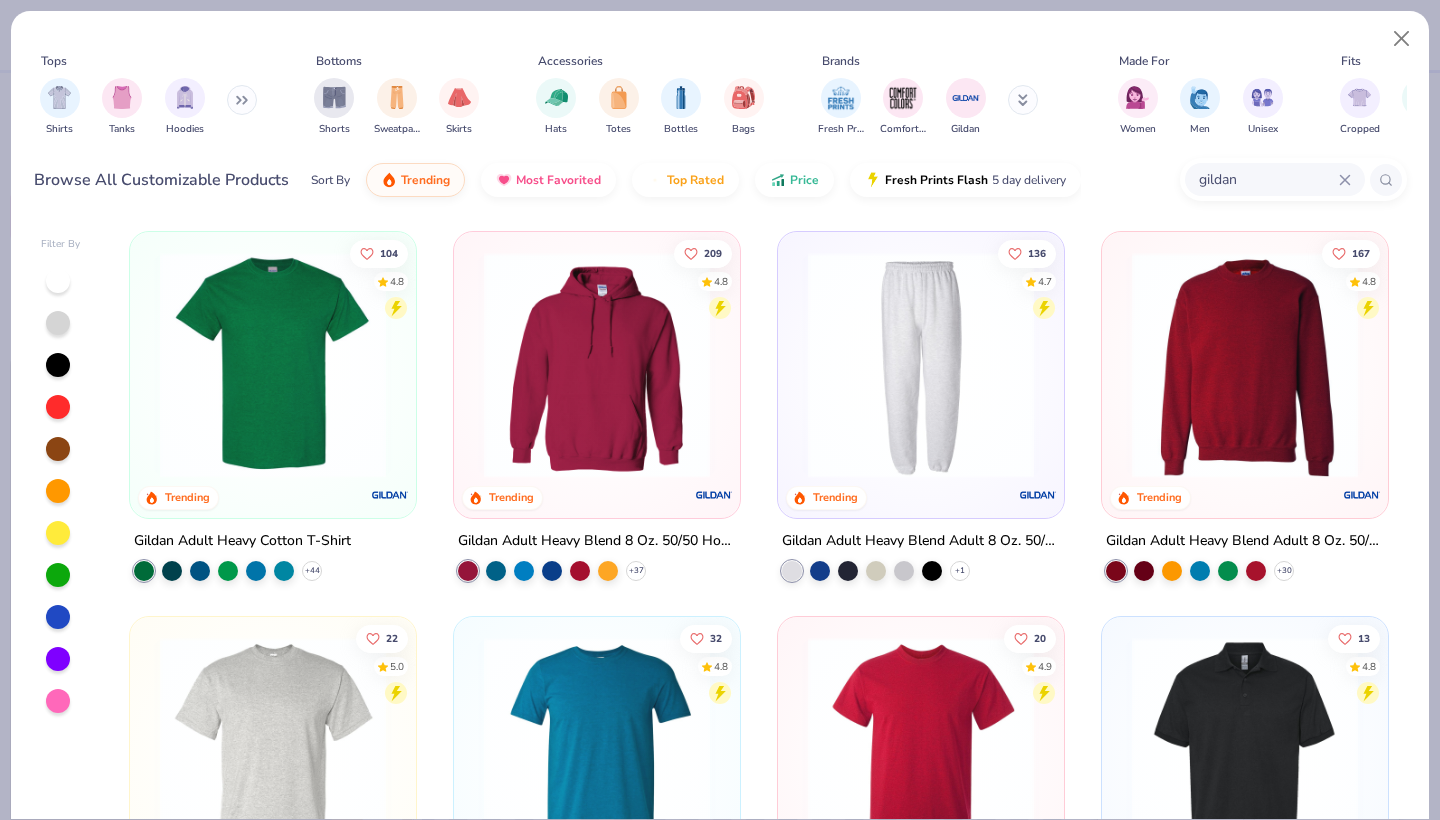 click on "gildan" at bounding box center (1268, 179) 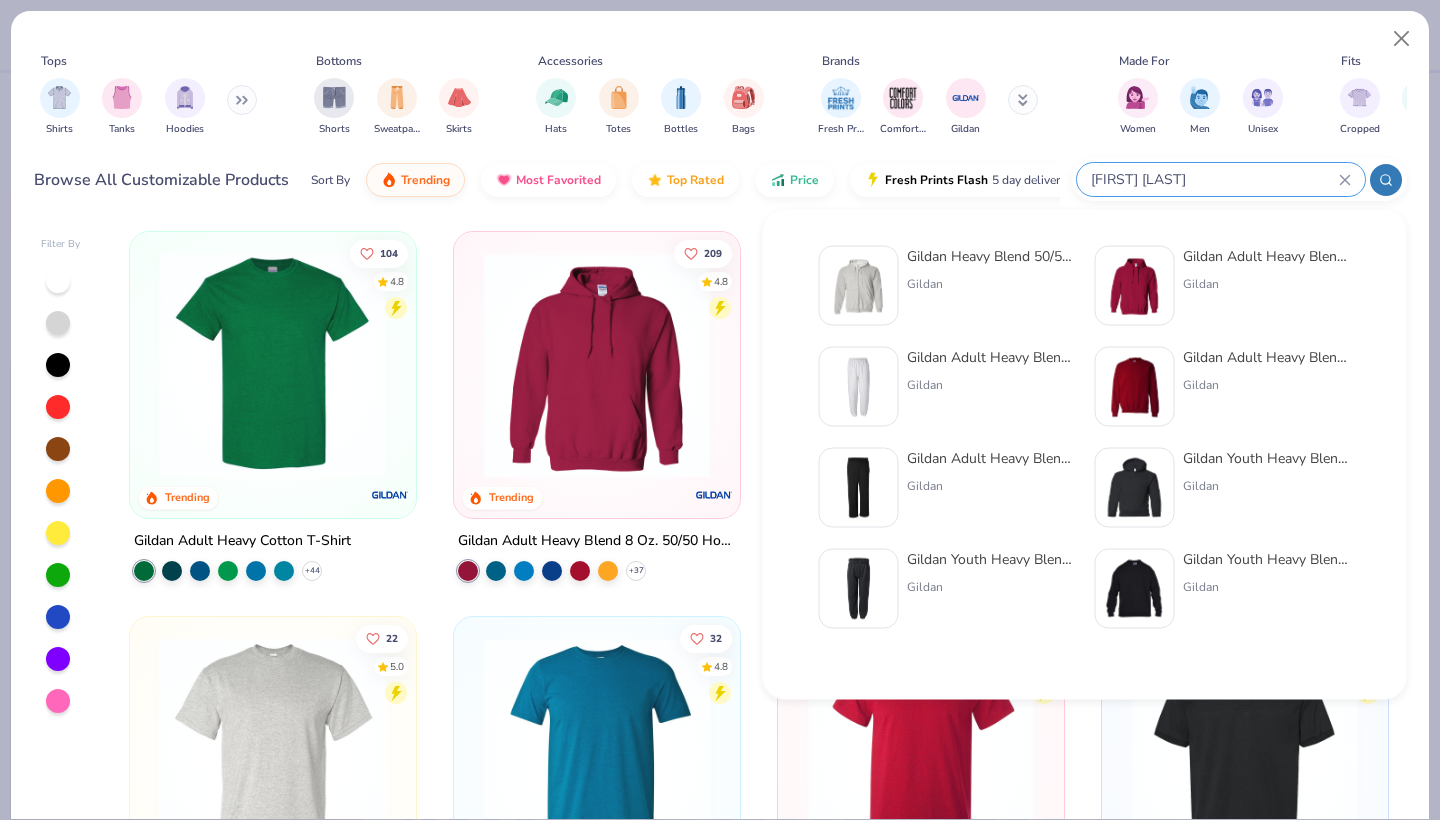 type on "gildan beige" 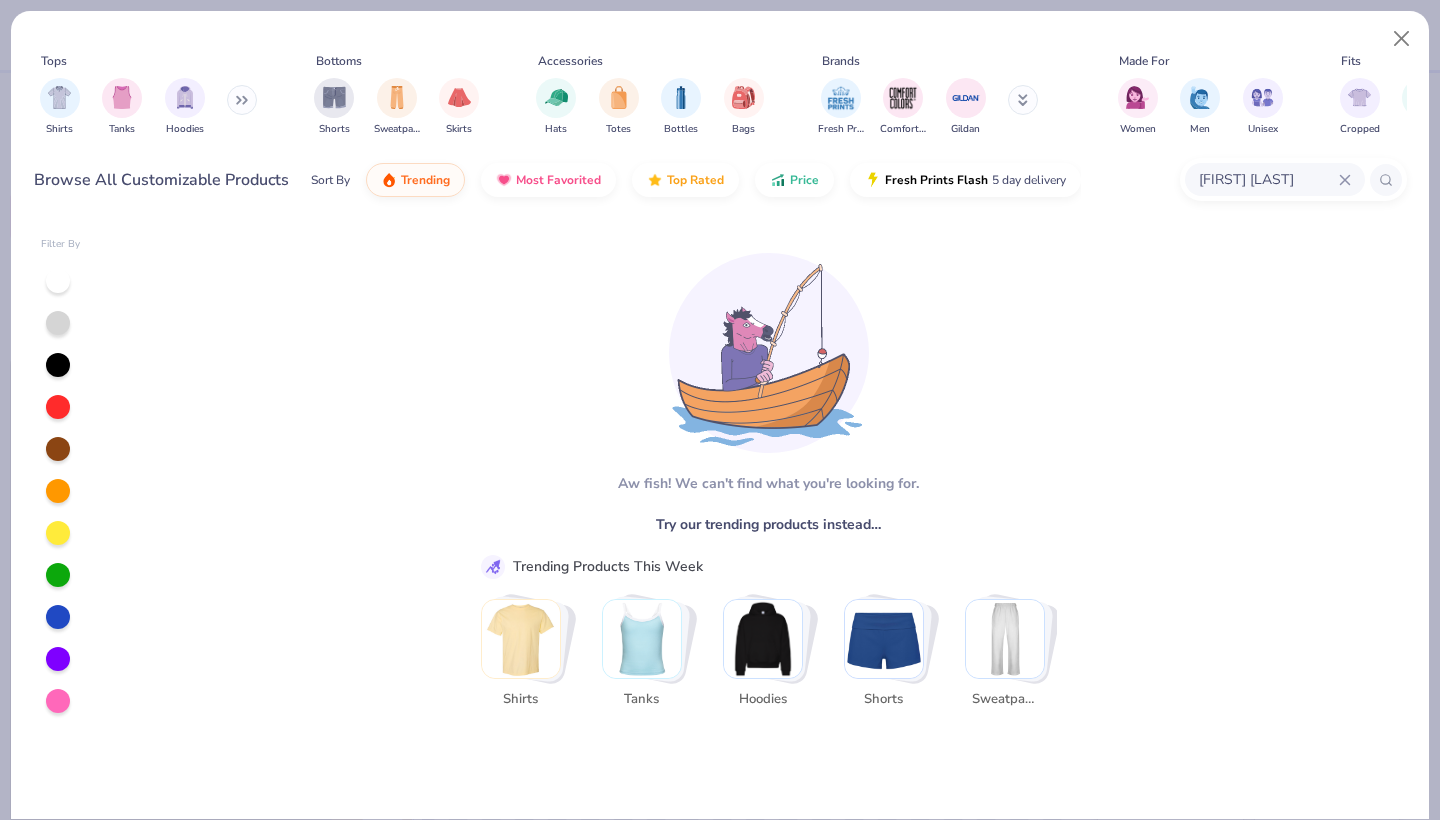 click 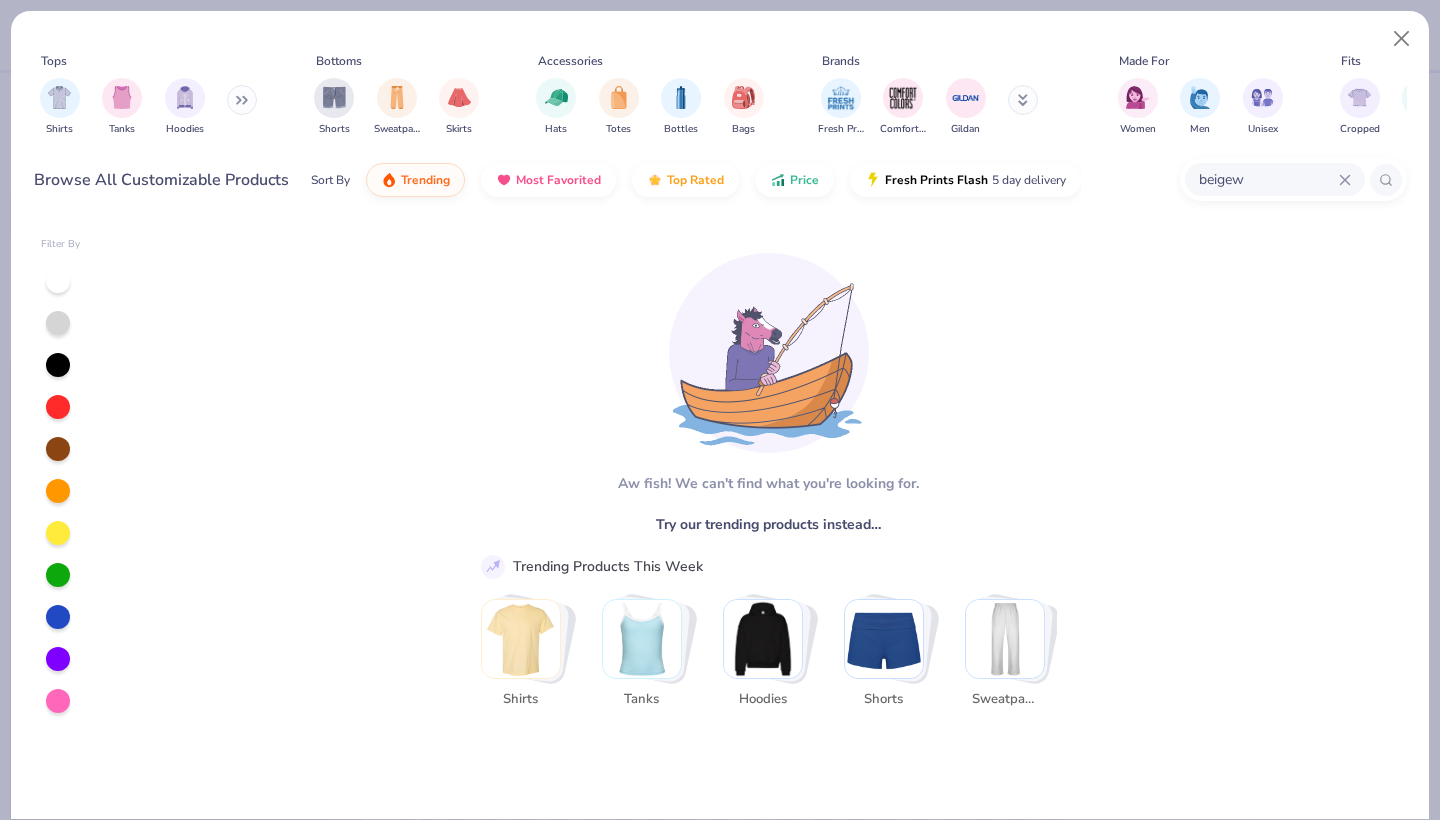 click on "beigew" at bounding box center (1268, 179) 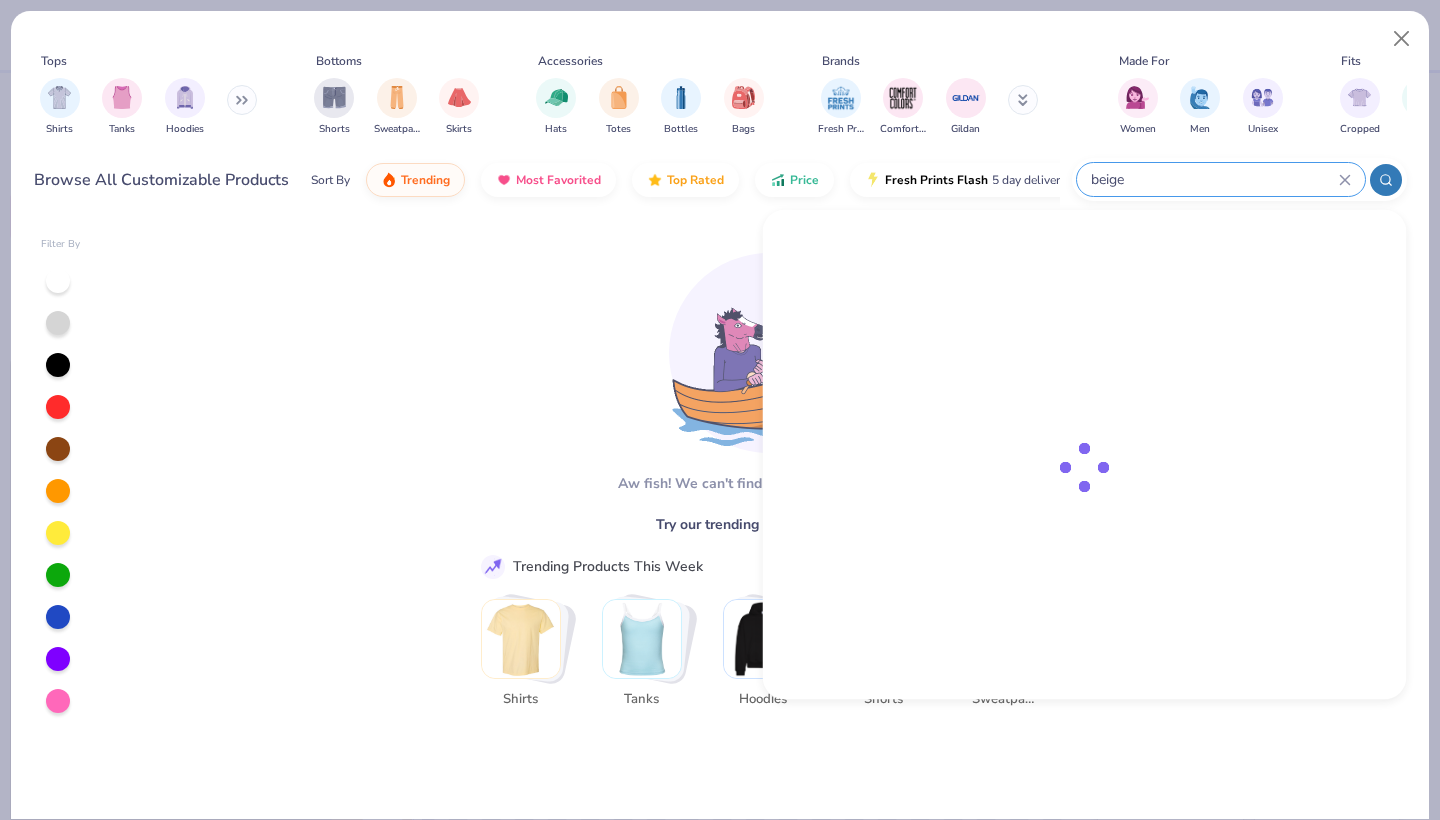type on "beige" 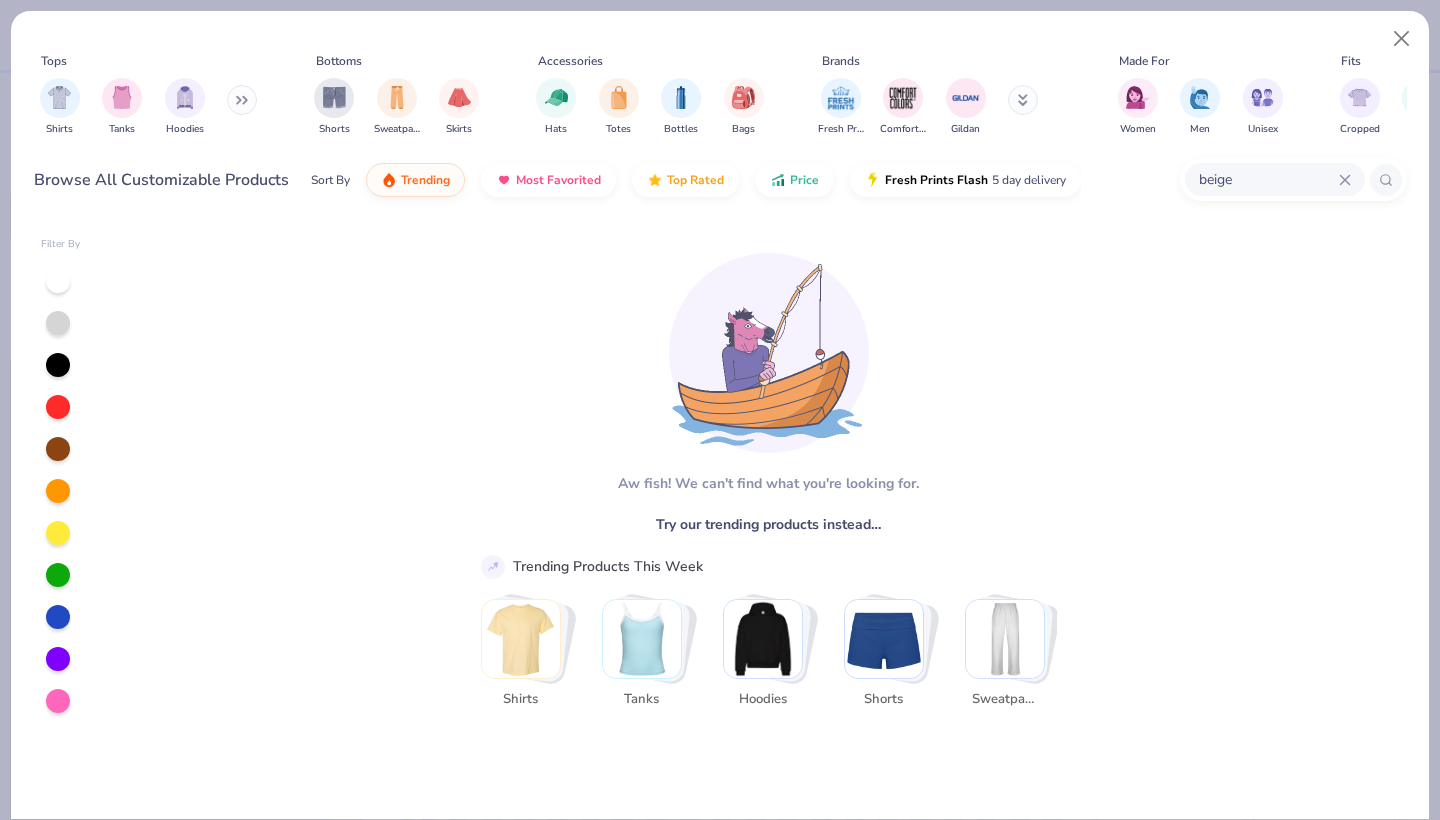 click at bounding box center [763, 639] 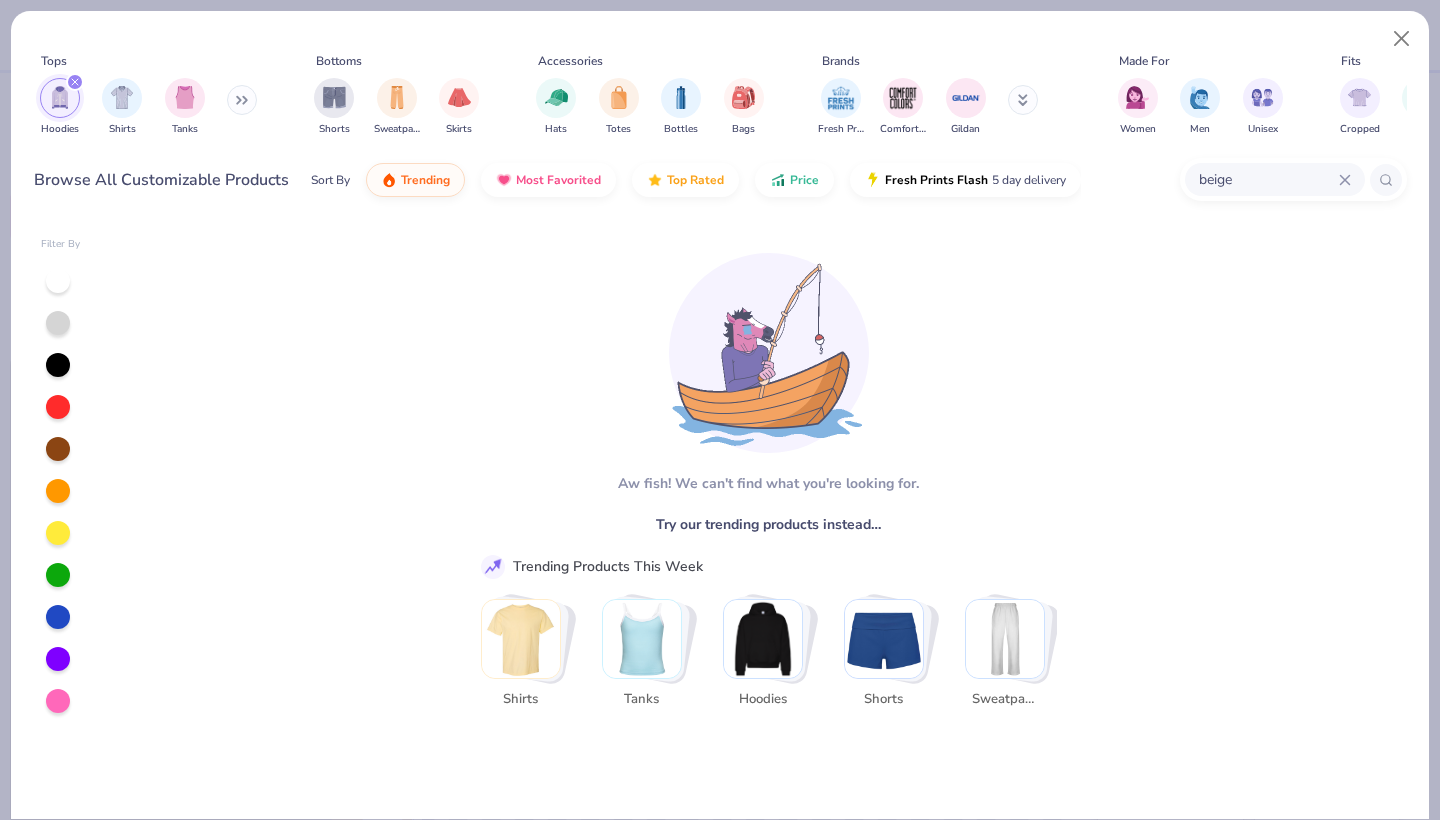 click at bounding box center (768, 639) 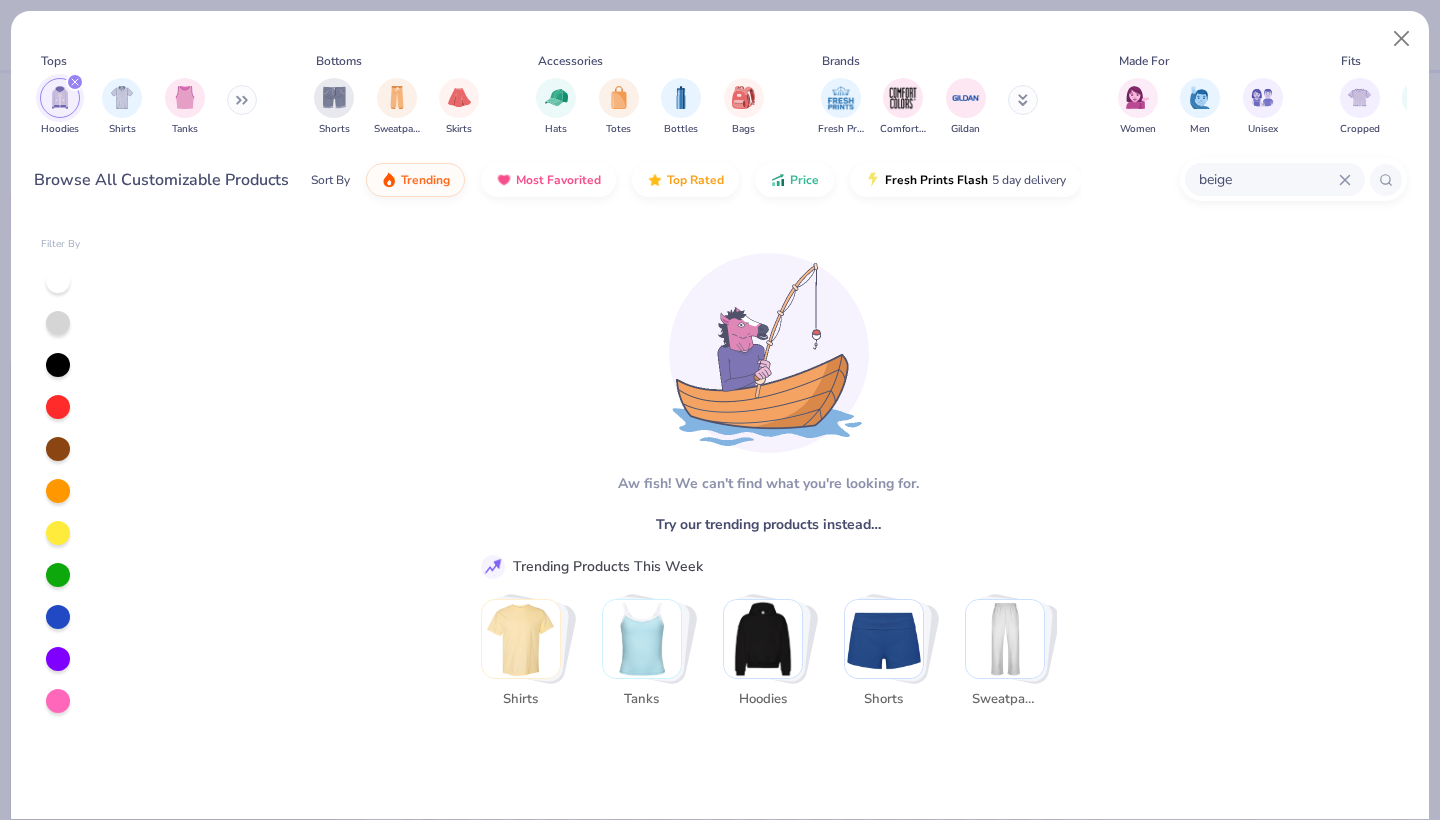 click on "Tanks" at bounding box center [185, 107] 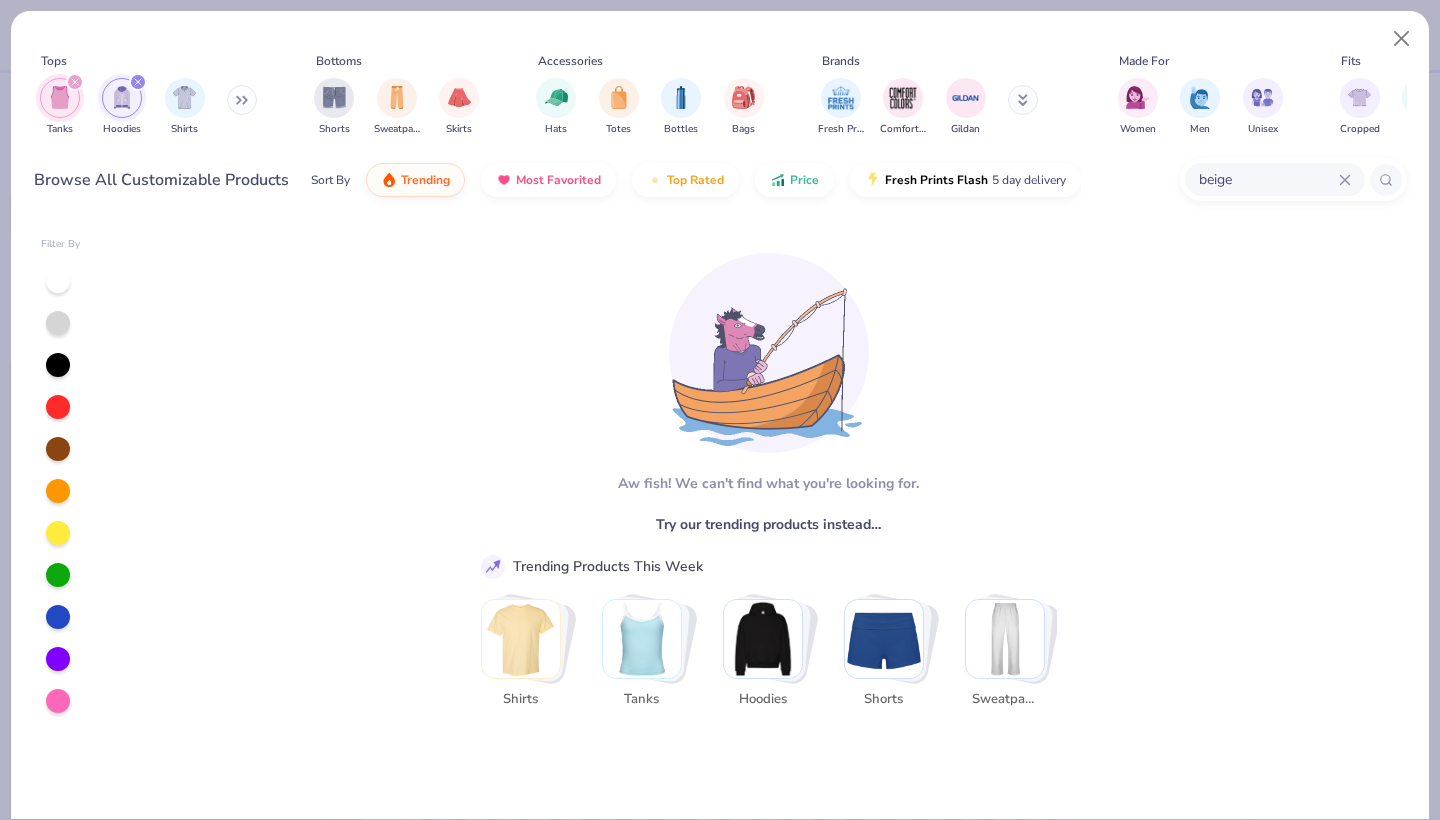 click 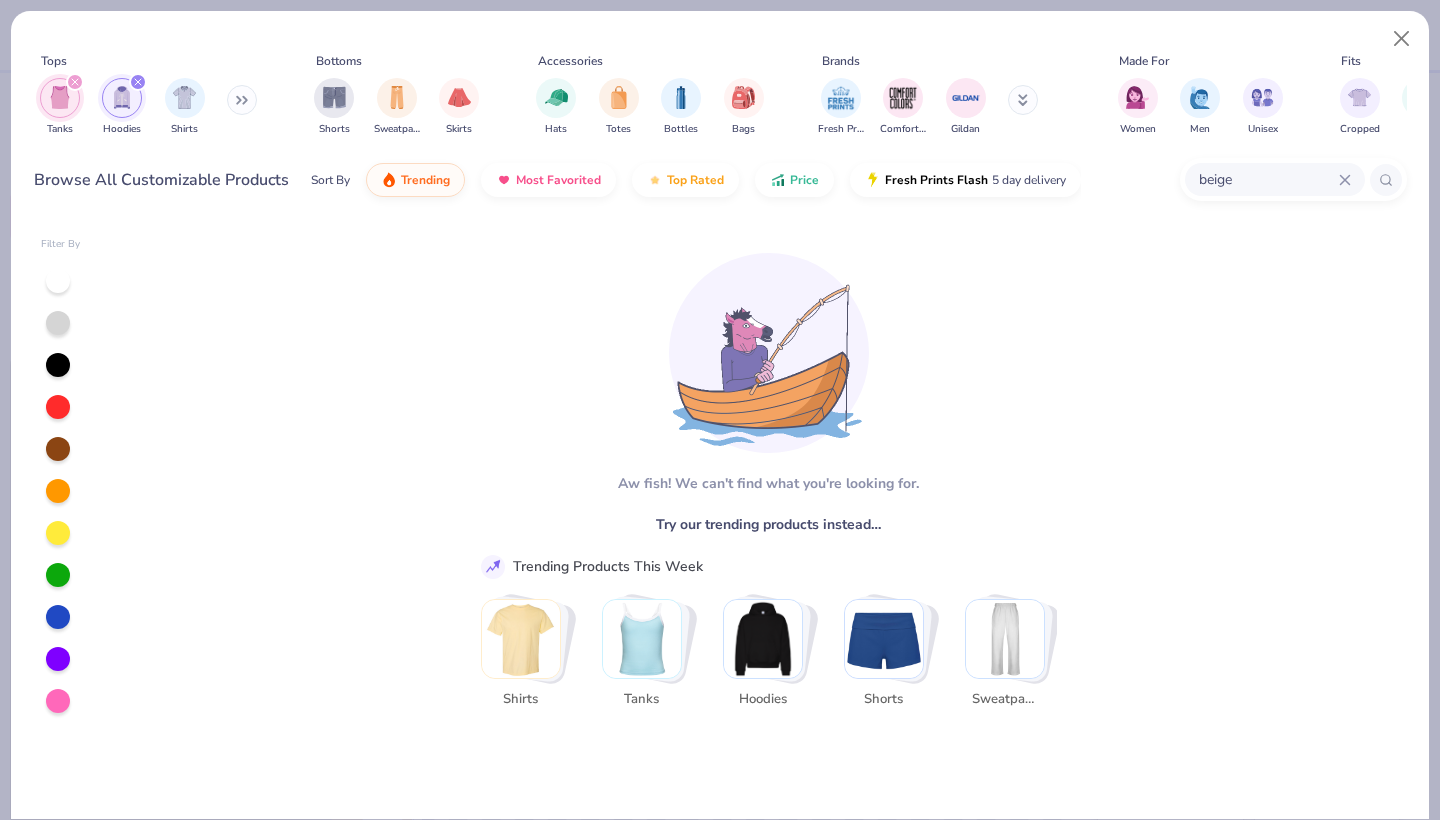 type on "x" 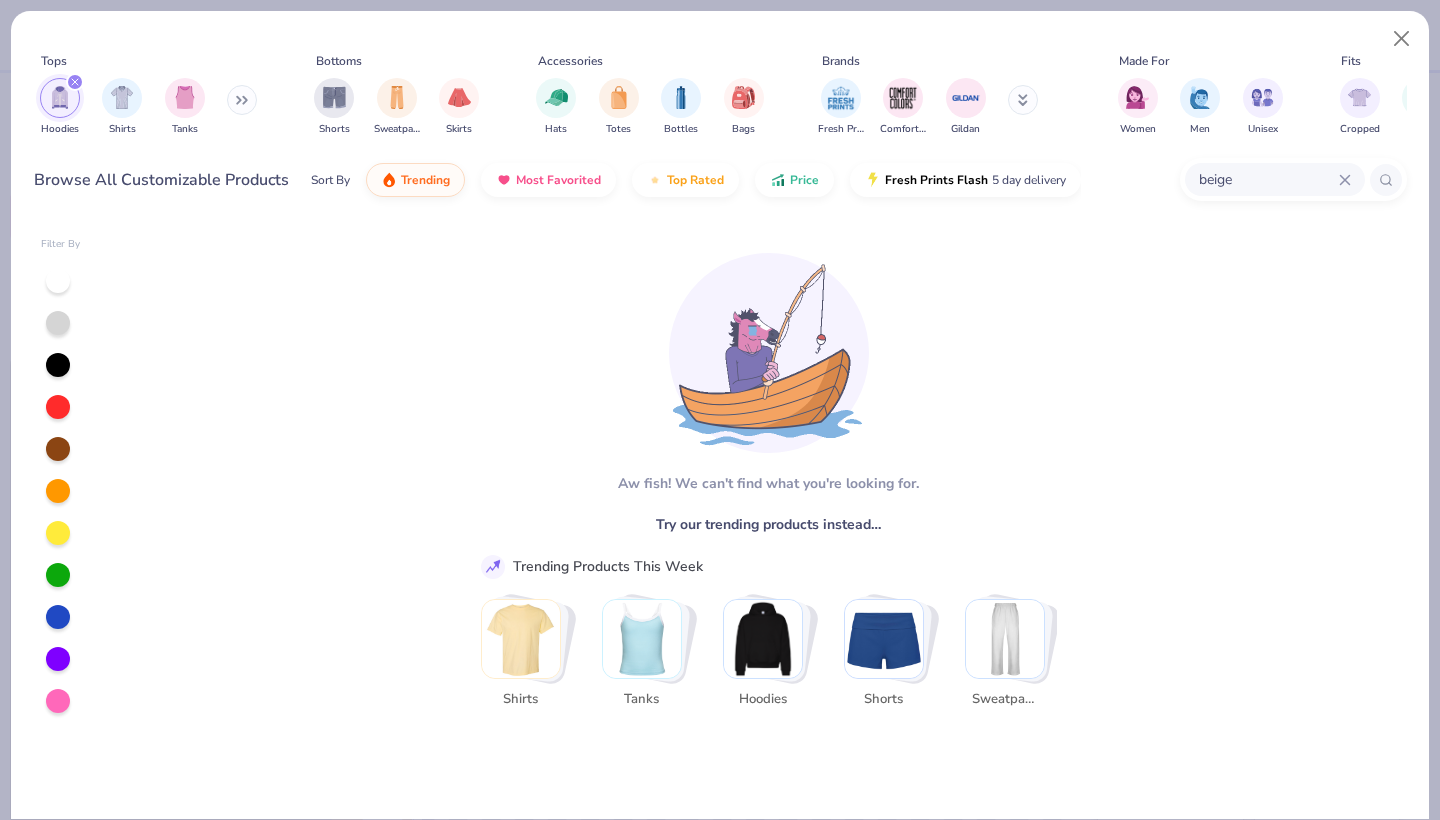 click on "beige" at bounding box center [1275, 179] 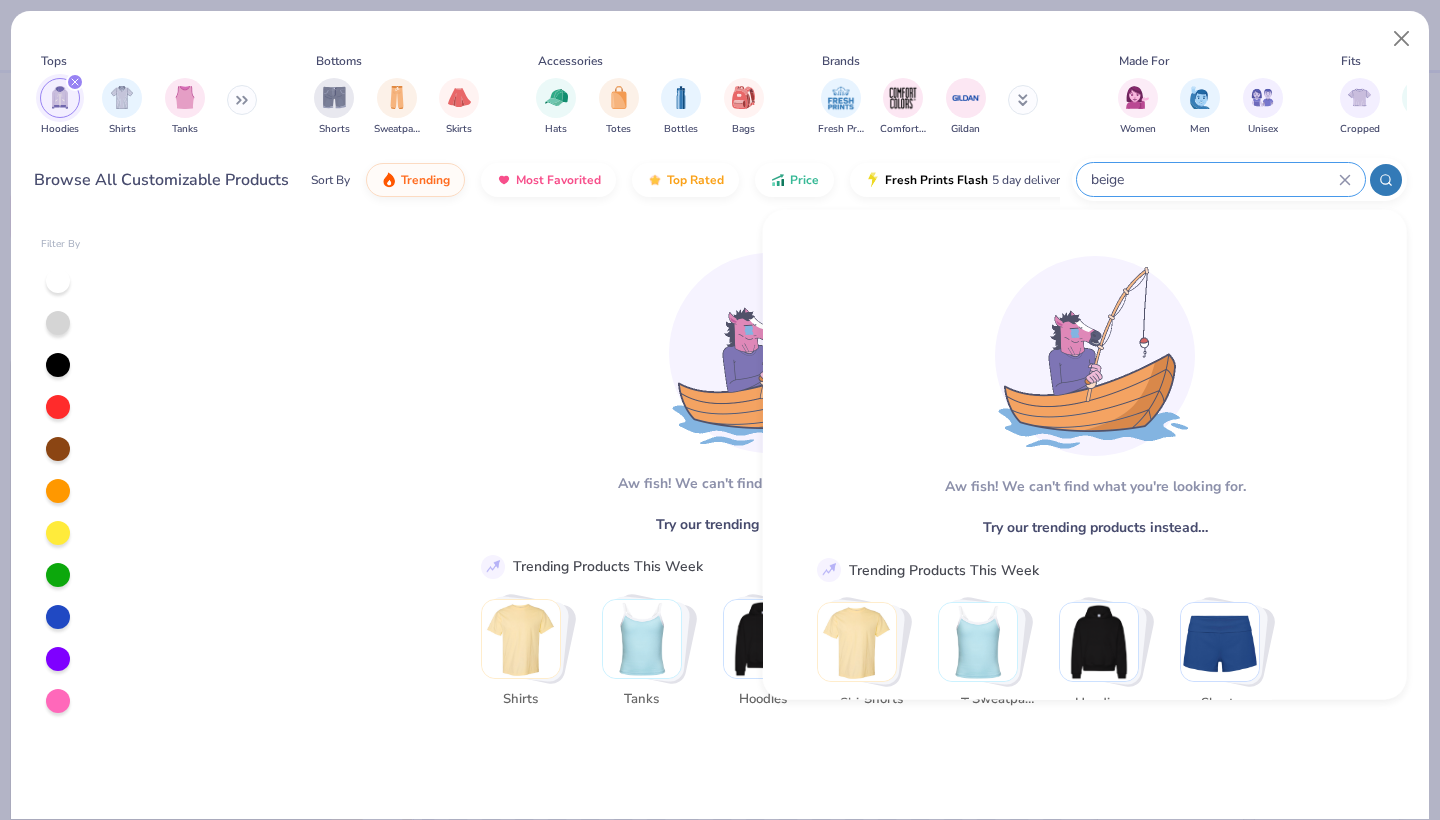 click 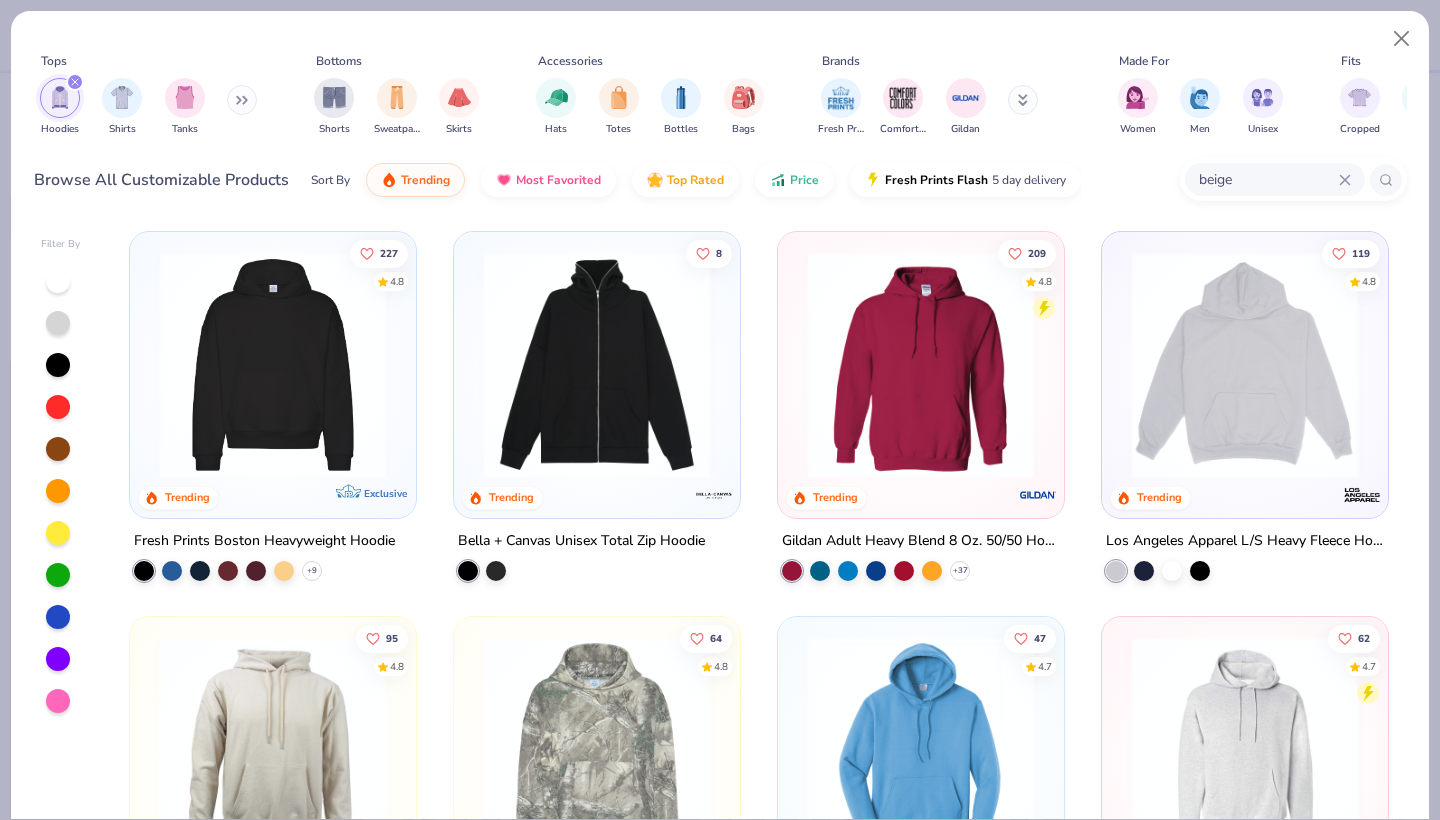 click 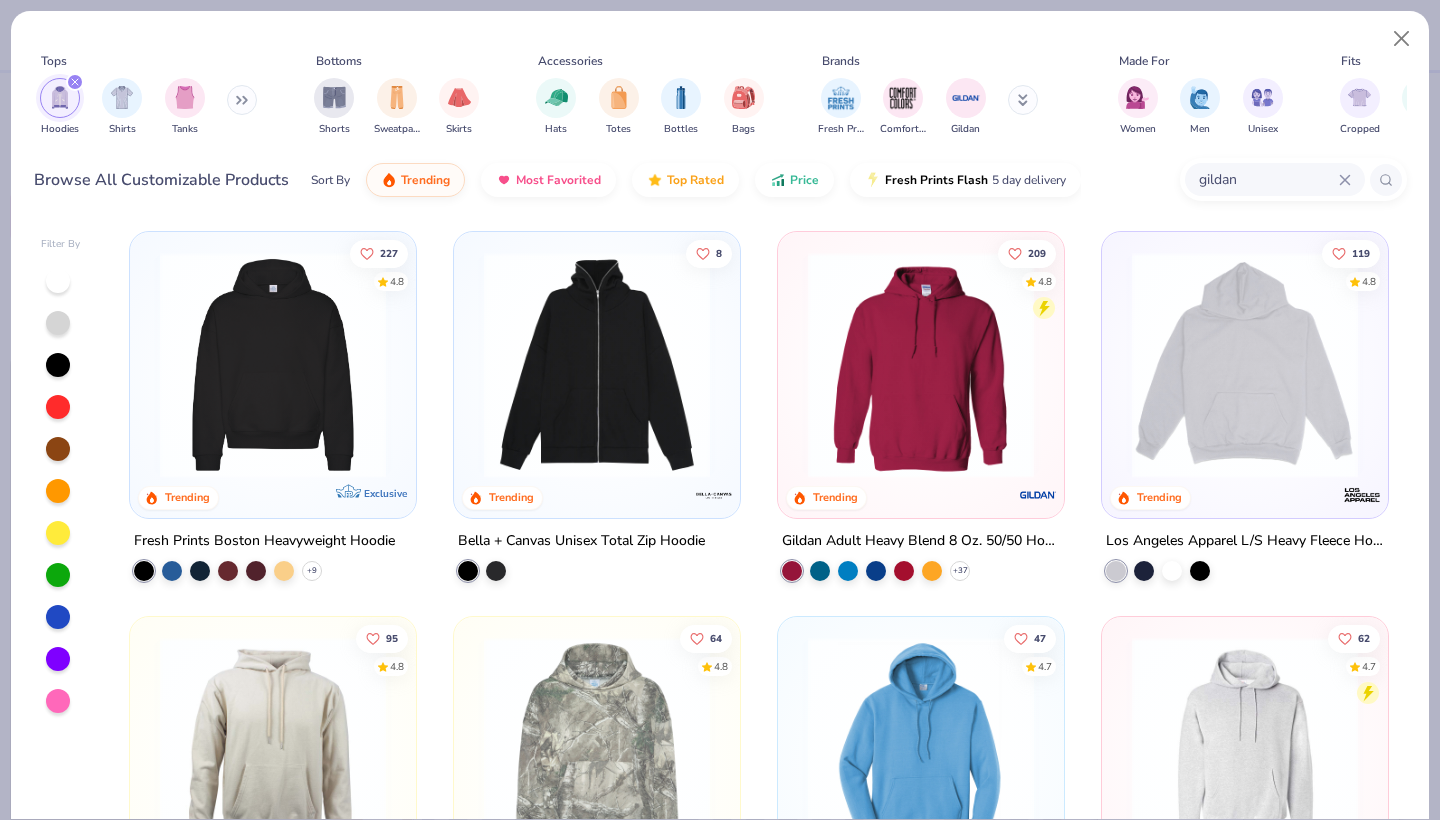 type on "gildan" 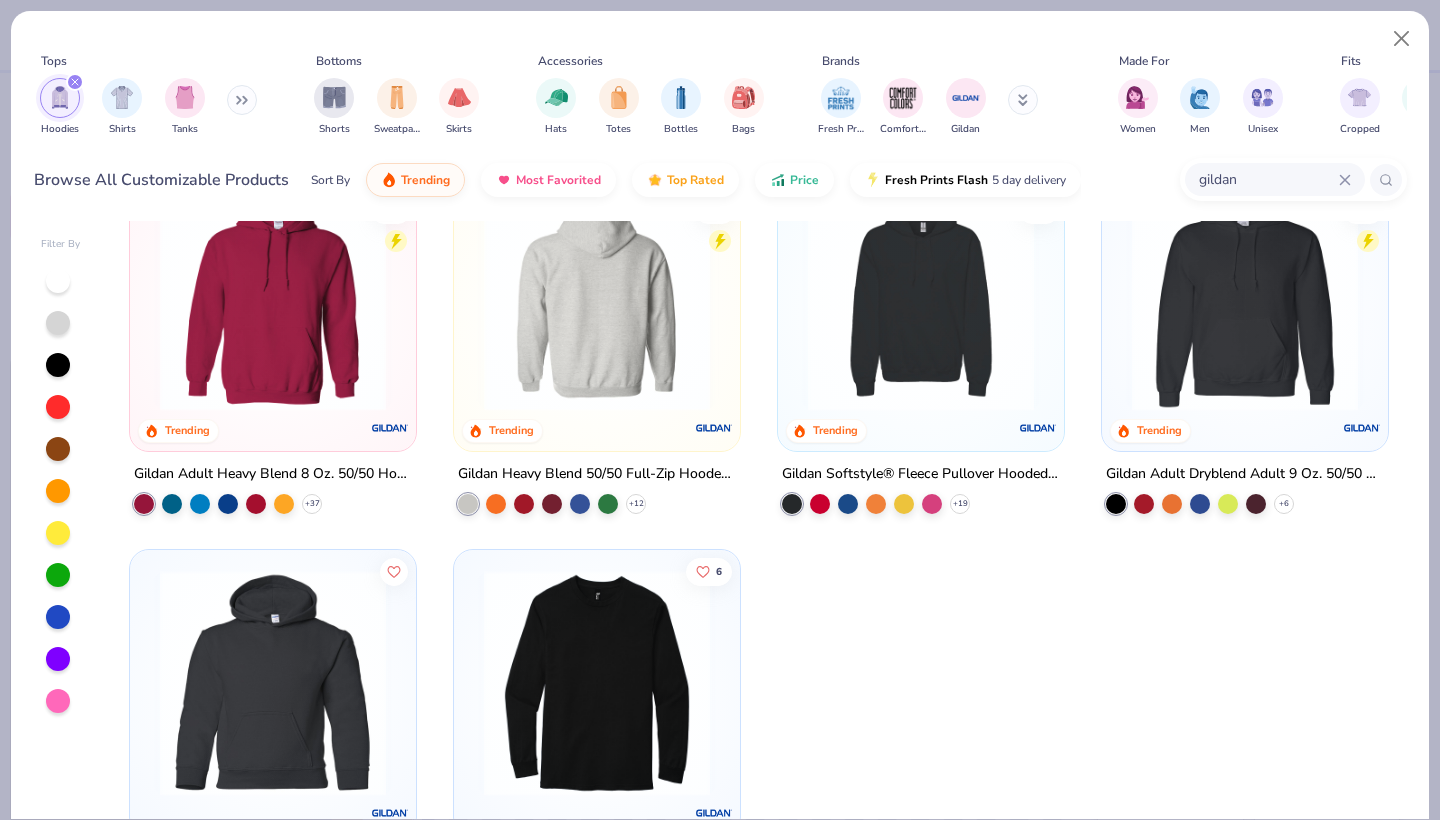 scroll, scrollTop: 84, scrollLeft: 0, axis: vertical 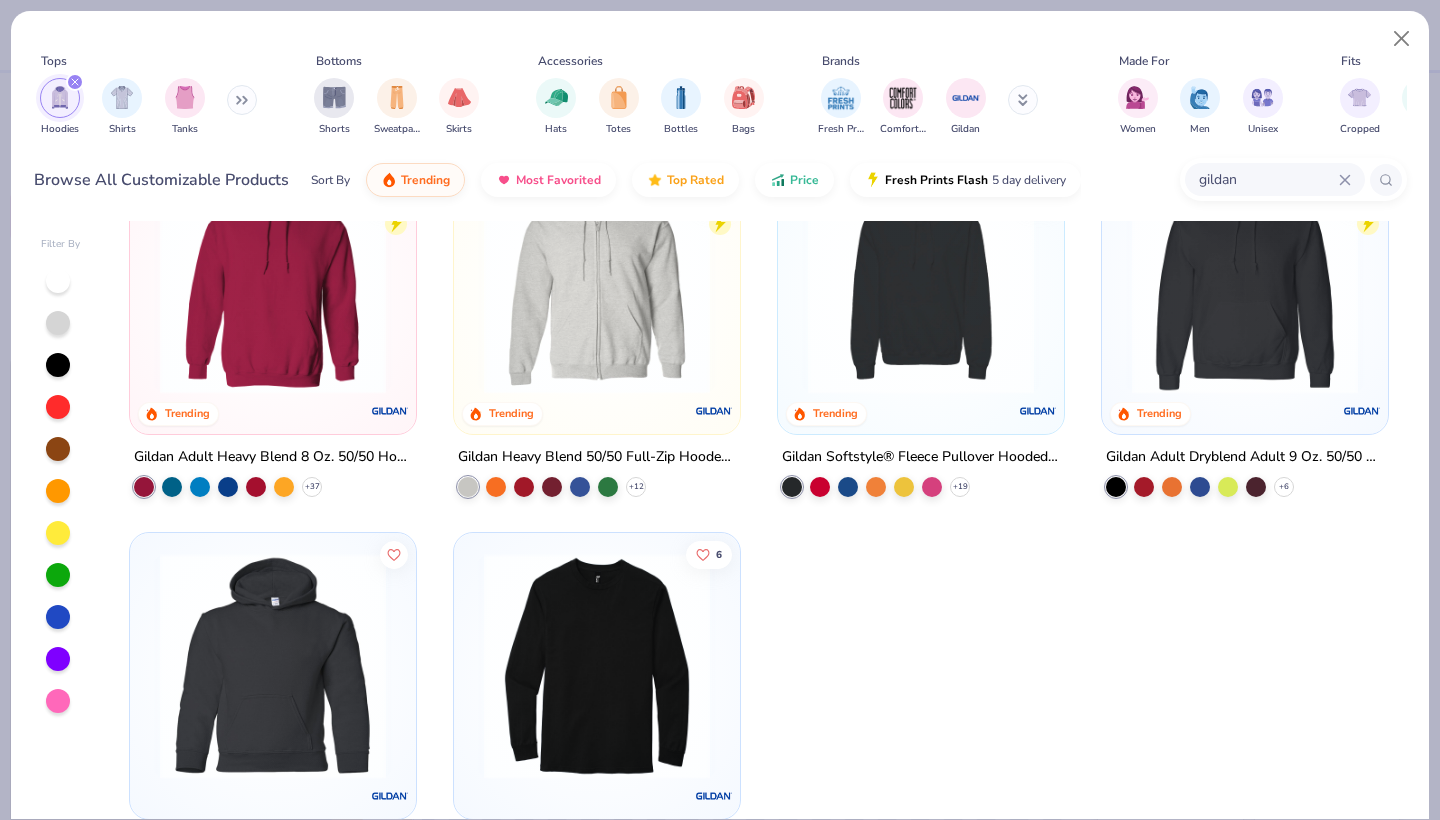 click at bounding box center [1245, 281] 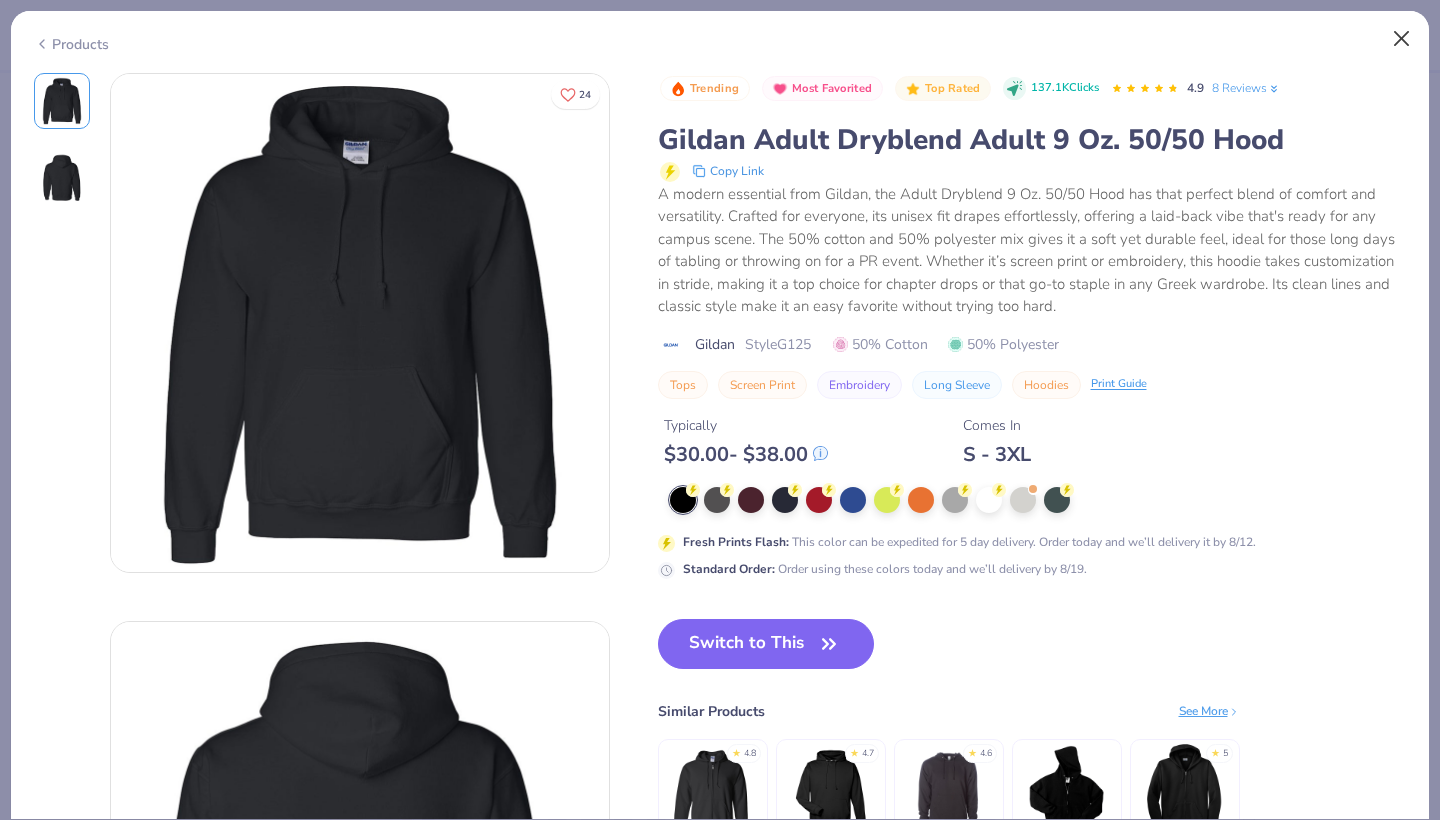 click at bounding box center (1402, 39) 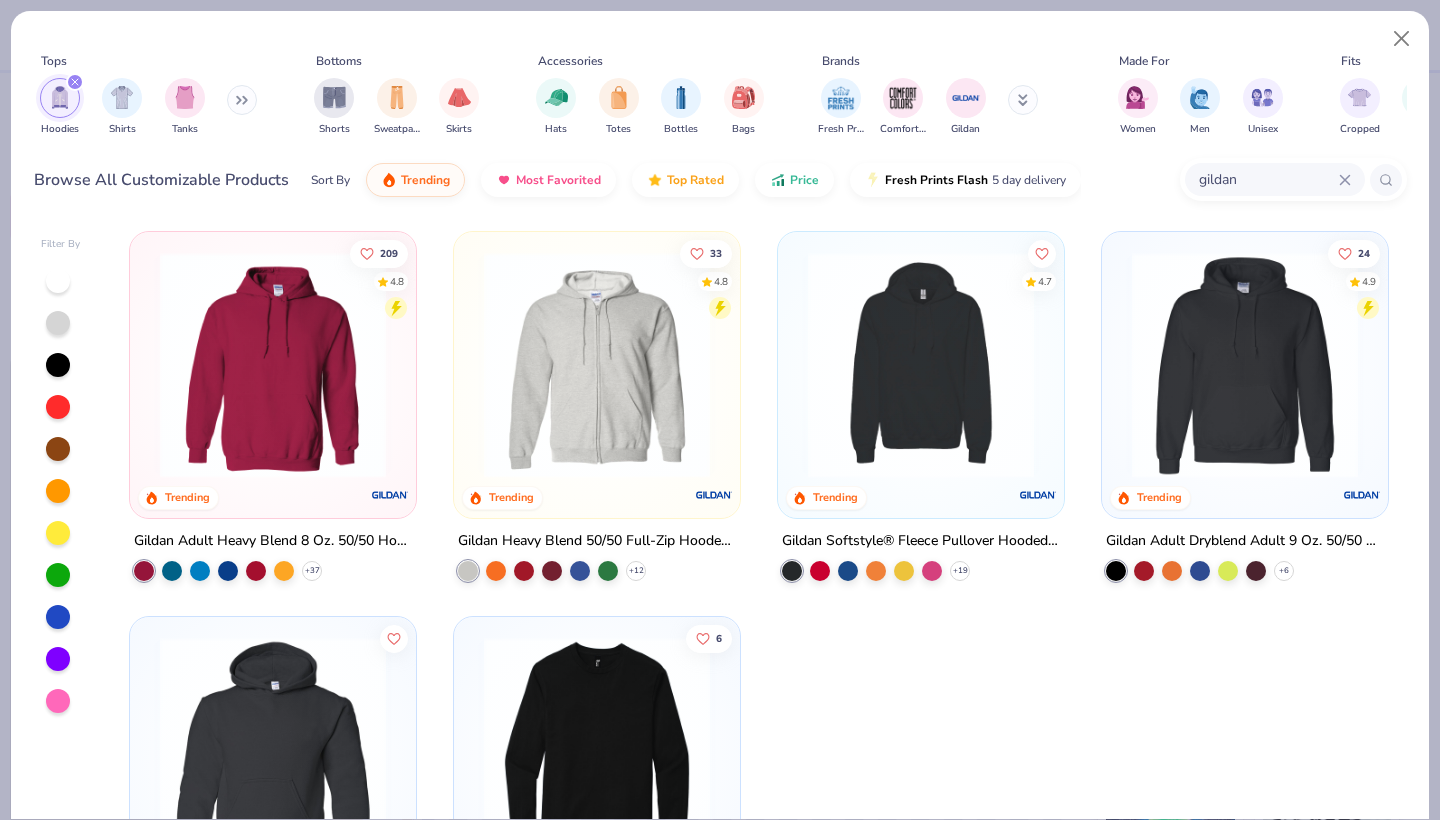 scroll, scrollTop: 0, scrollLeft: 0, axis: both 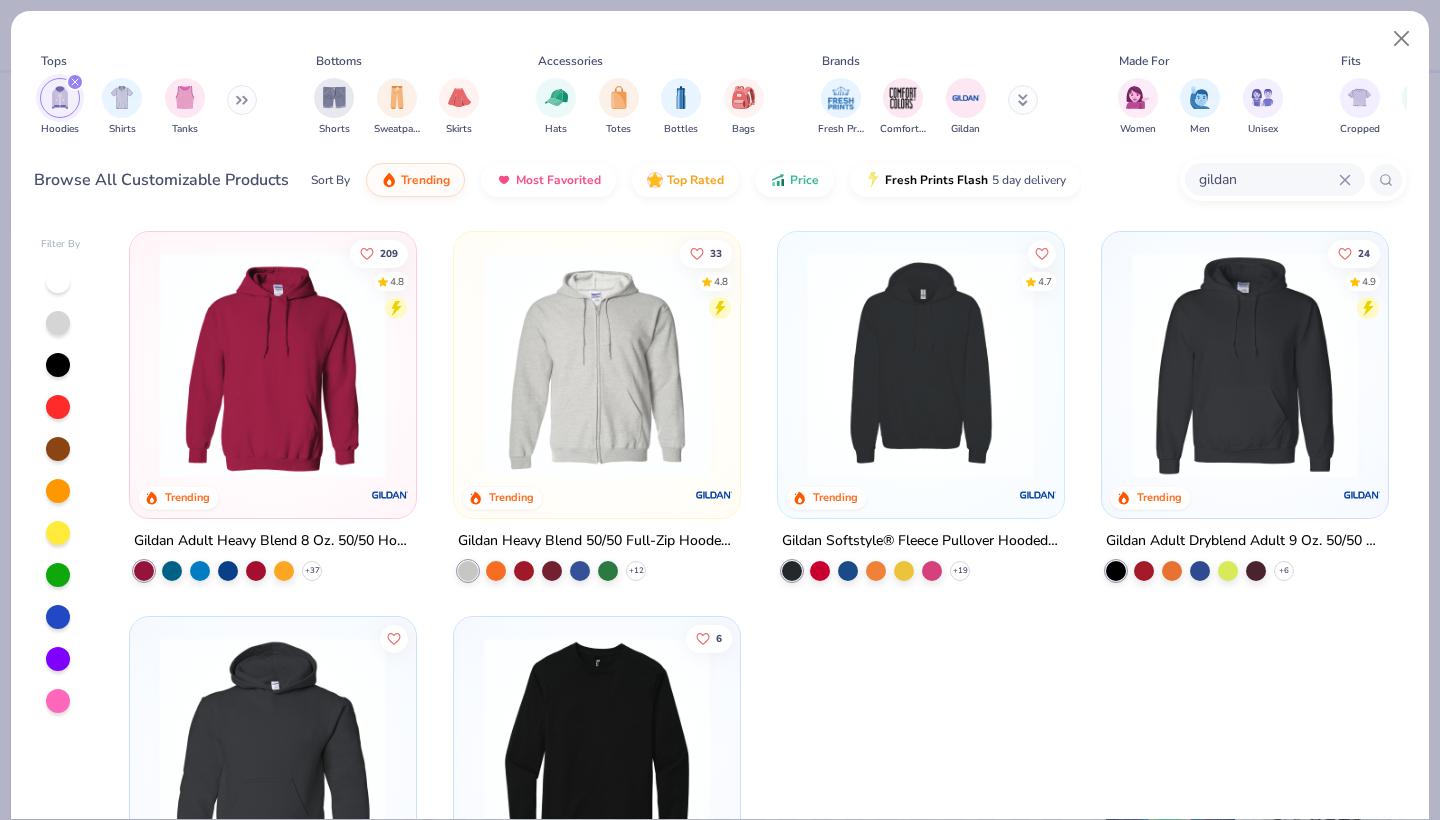 click at bounding box center (921, 365) 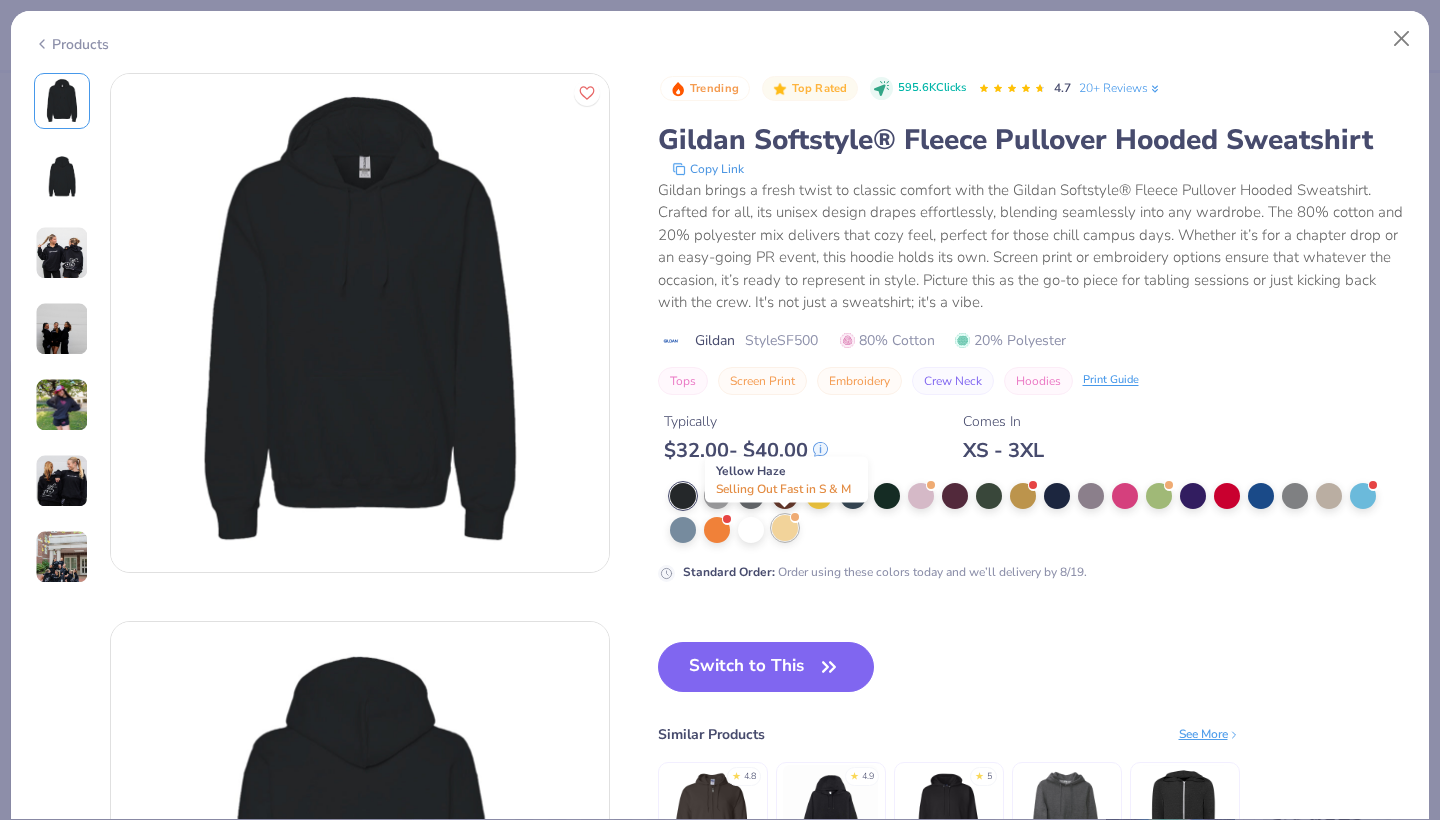 click at bounding box center (785, 528) 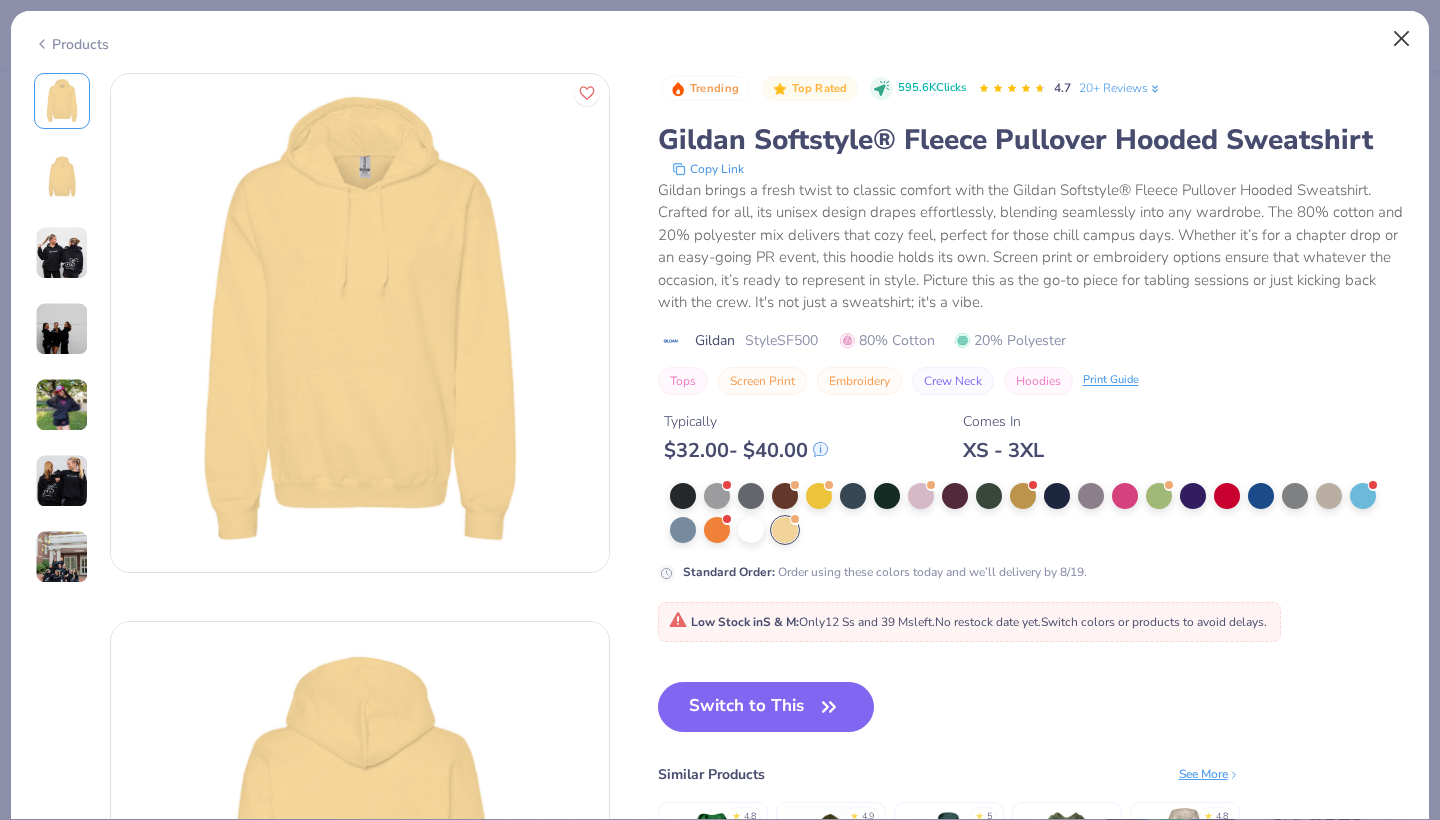 click at bounding box center [1402, 39] 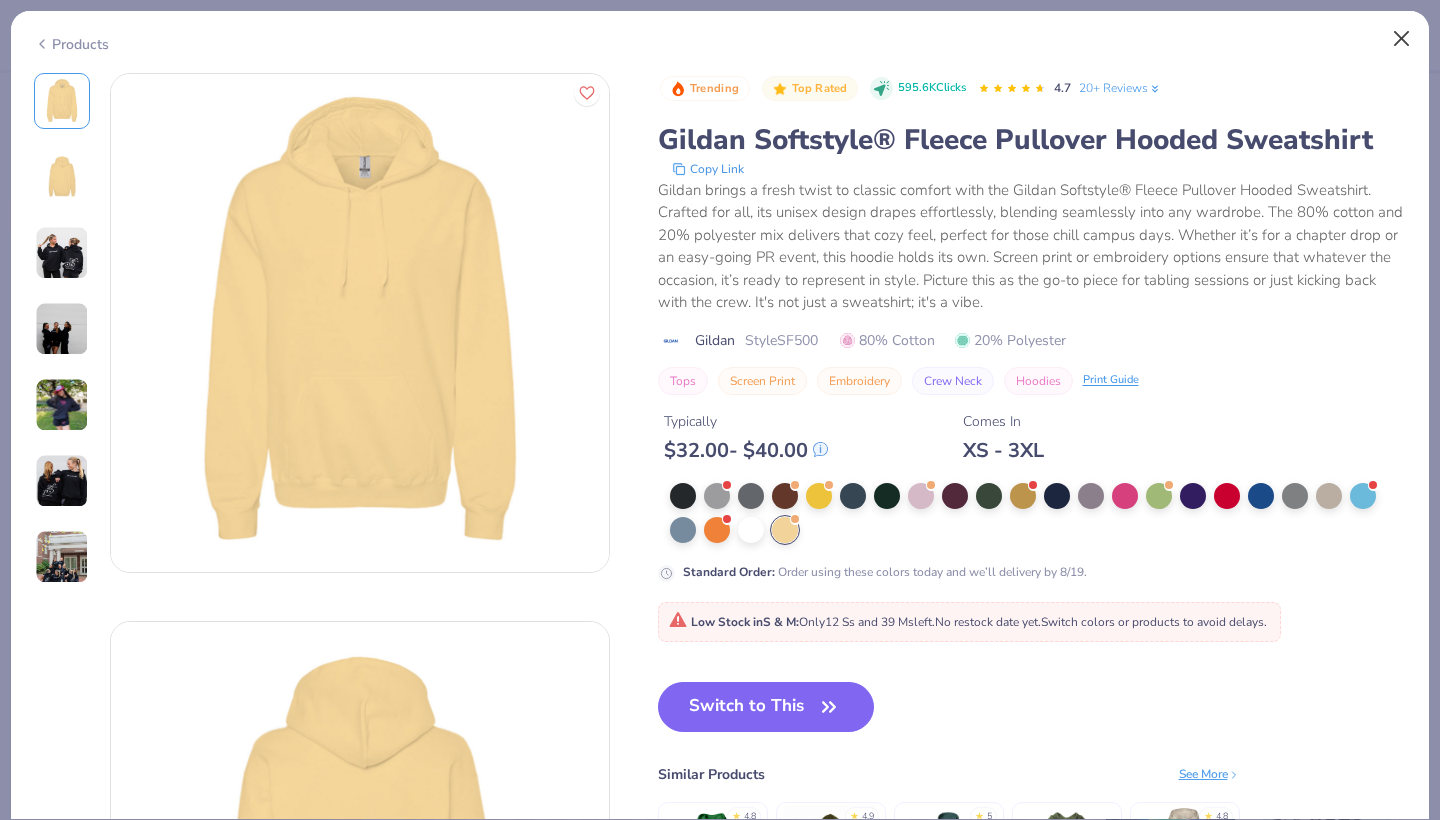 type on "x" 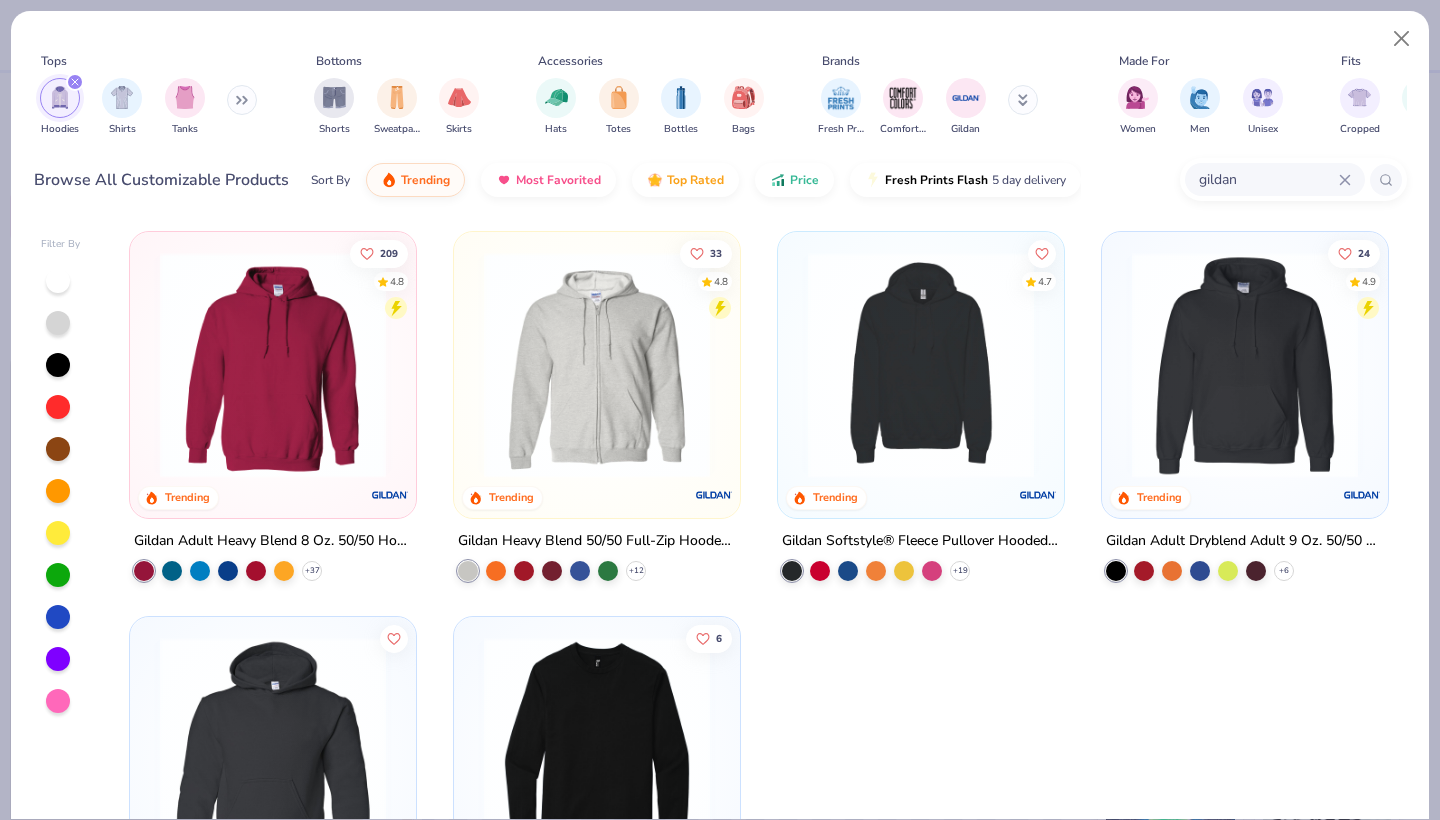 click on "gildan" at bounding box center (1275, 179) 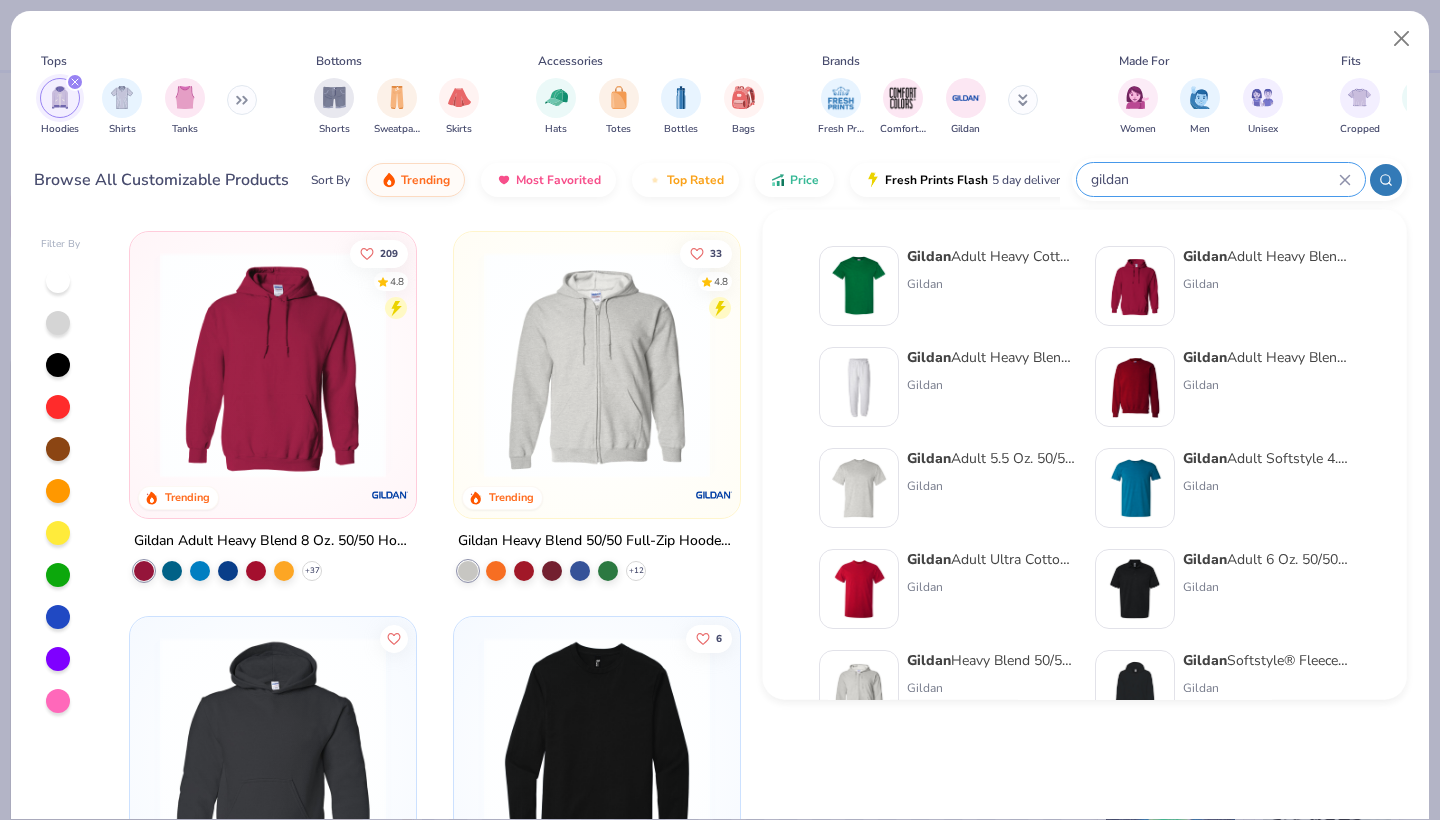 click on "gildan" at bounding box center [1214, 179] 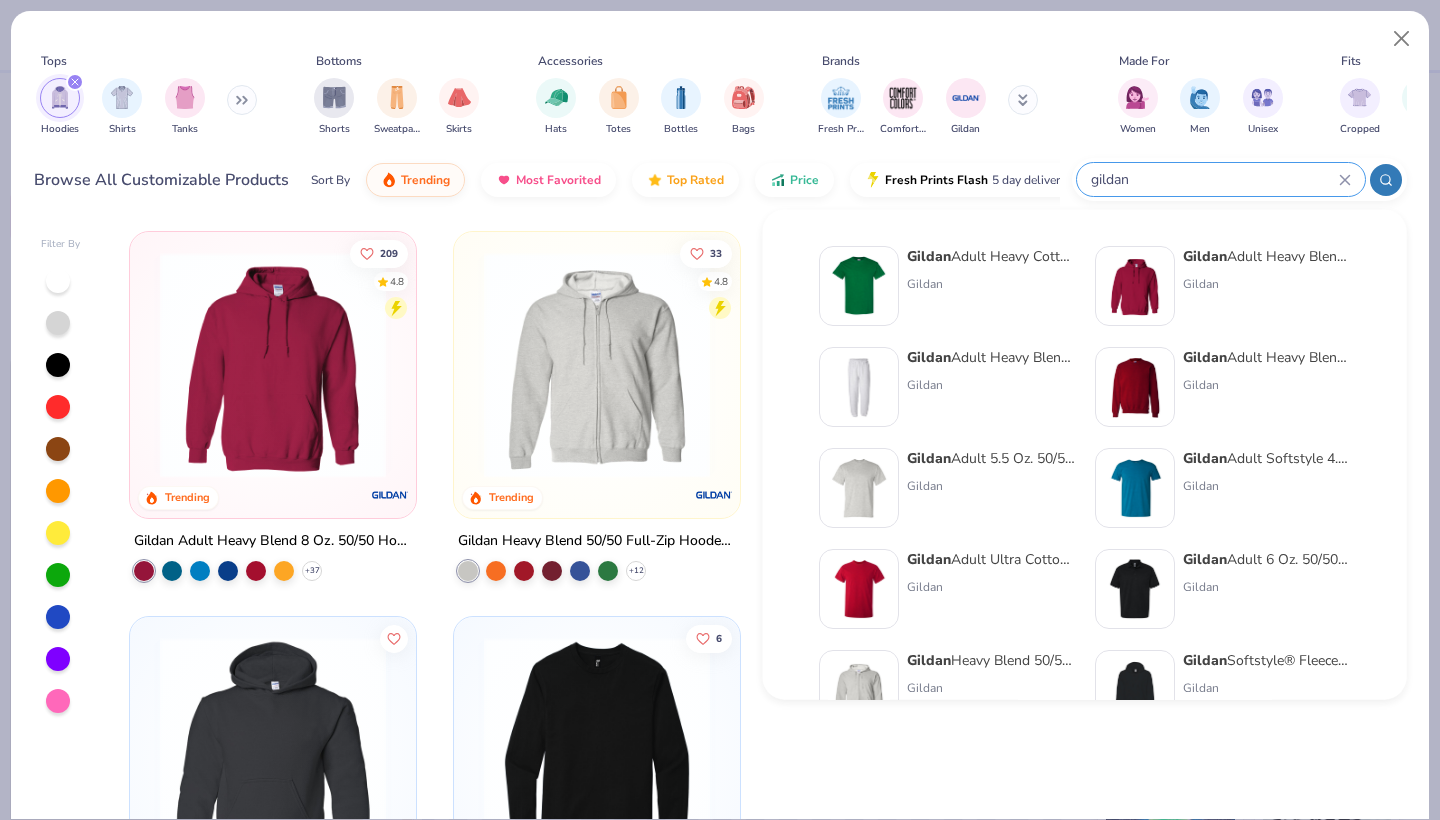 click on "gildan" at bounding box center (1214, 179) 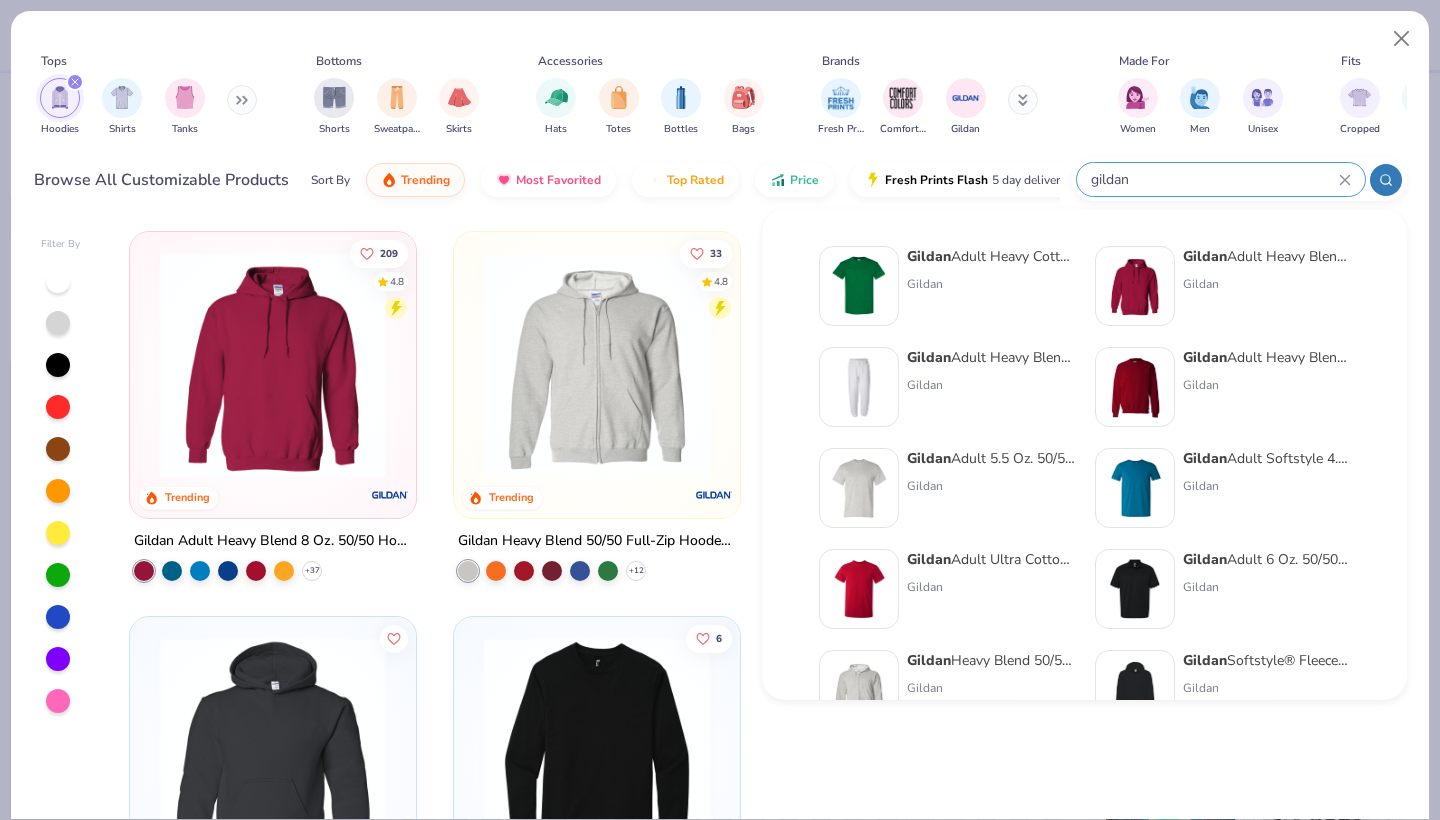 click on "gildan" at bounding box center [1214, 179] 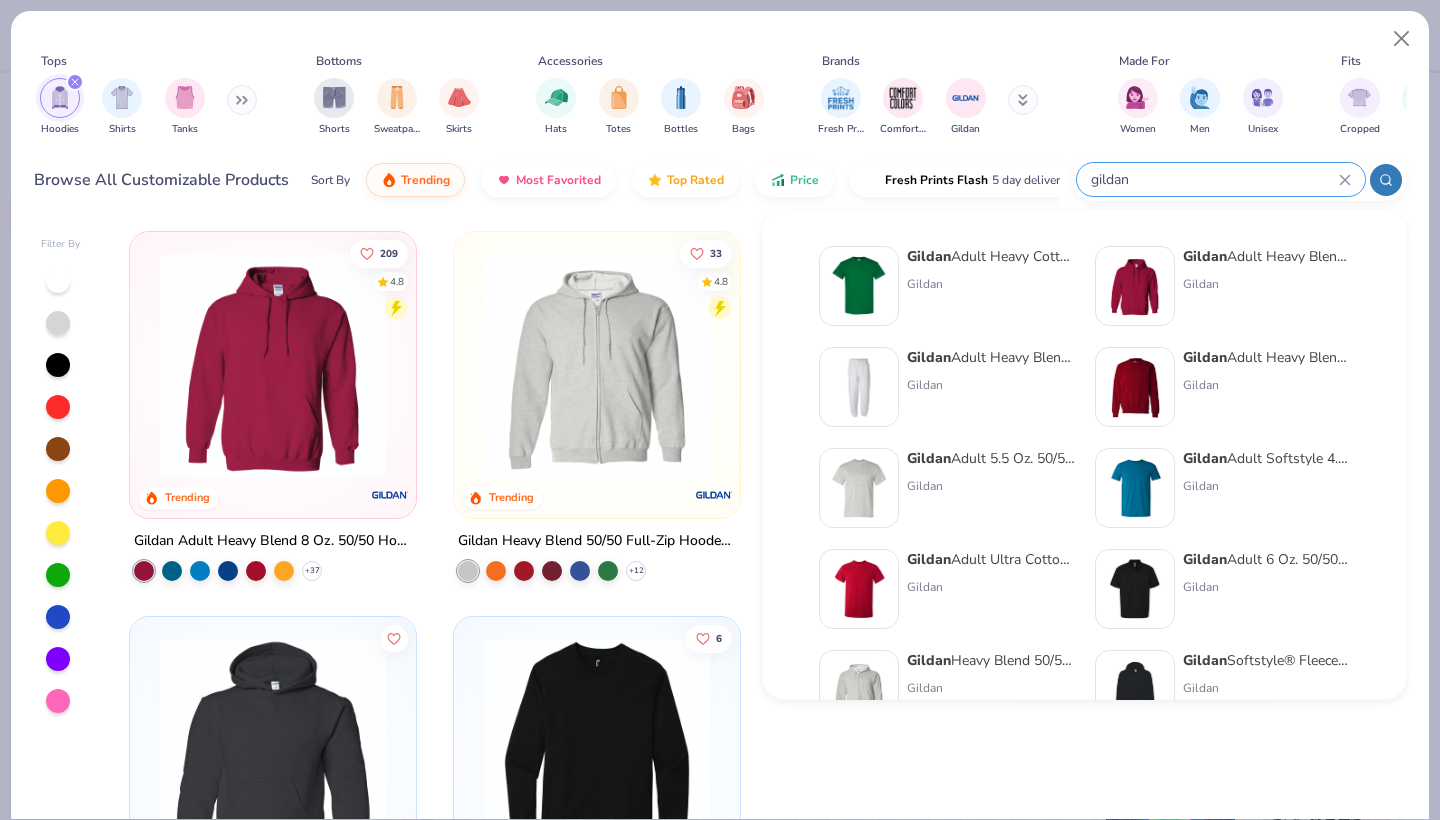 click on "gildan" at bounding box center [1214, 179] 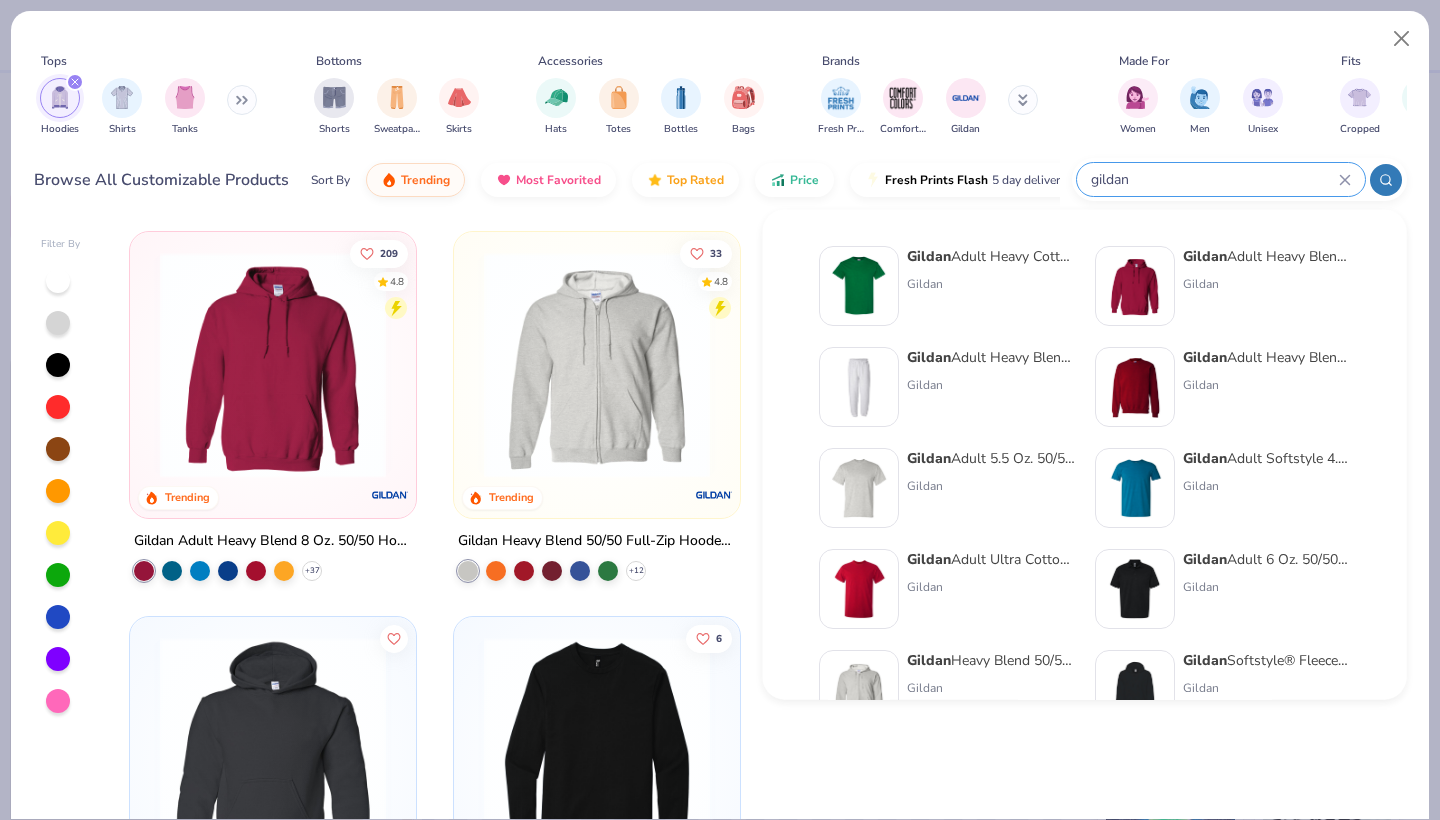 click on "gildan" at bounding box center (1214, 179) 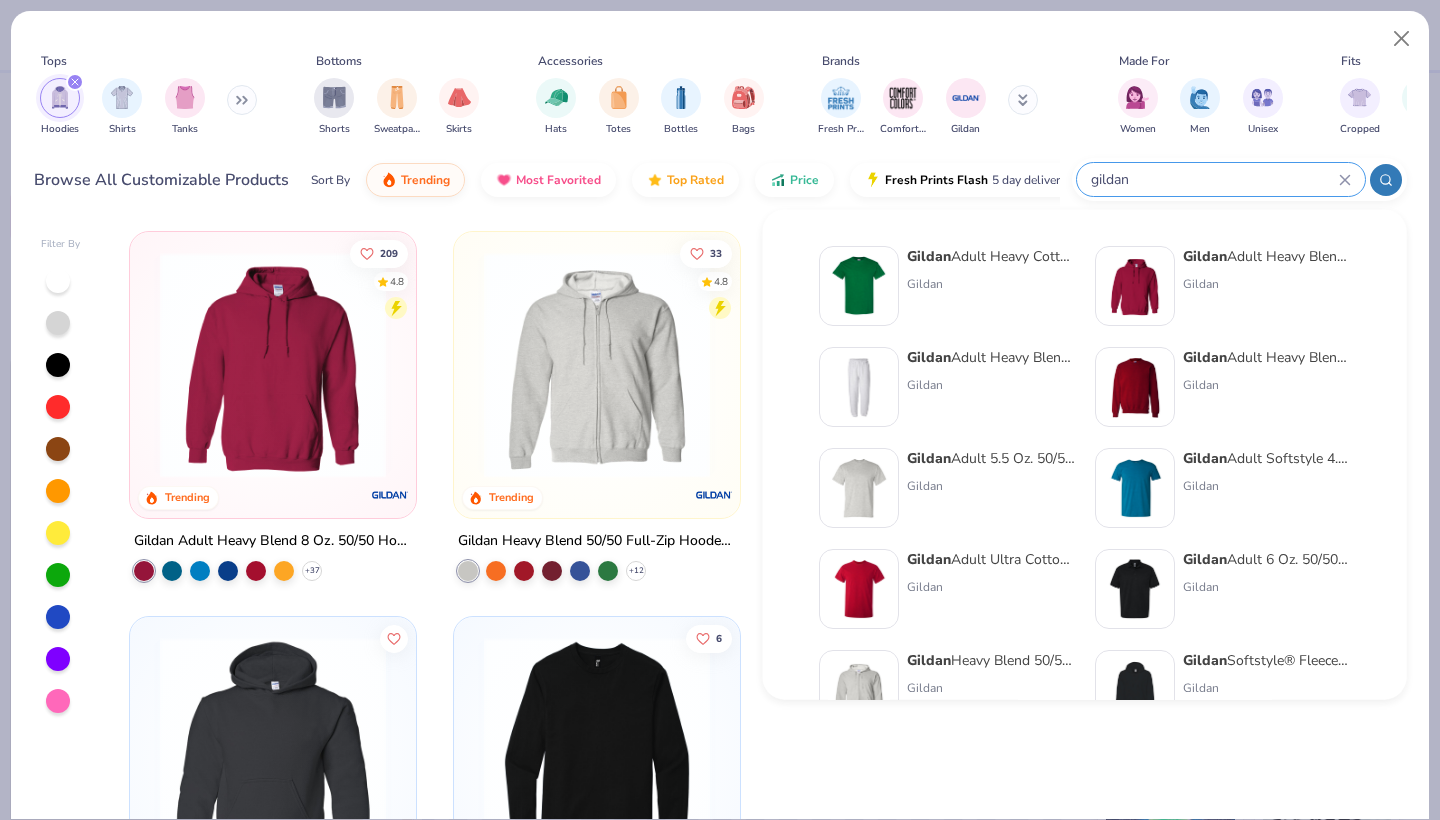 click on "gildan" at bounding box center (1214, 179) 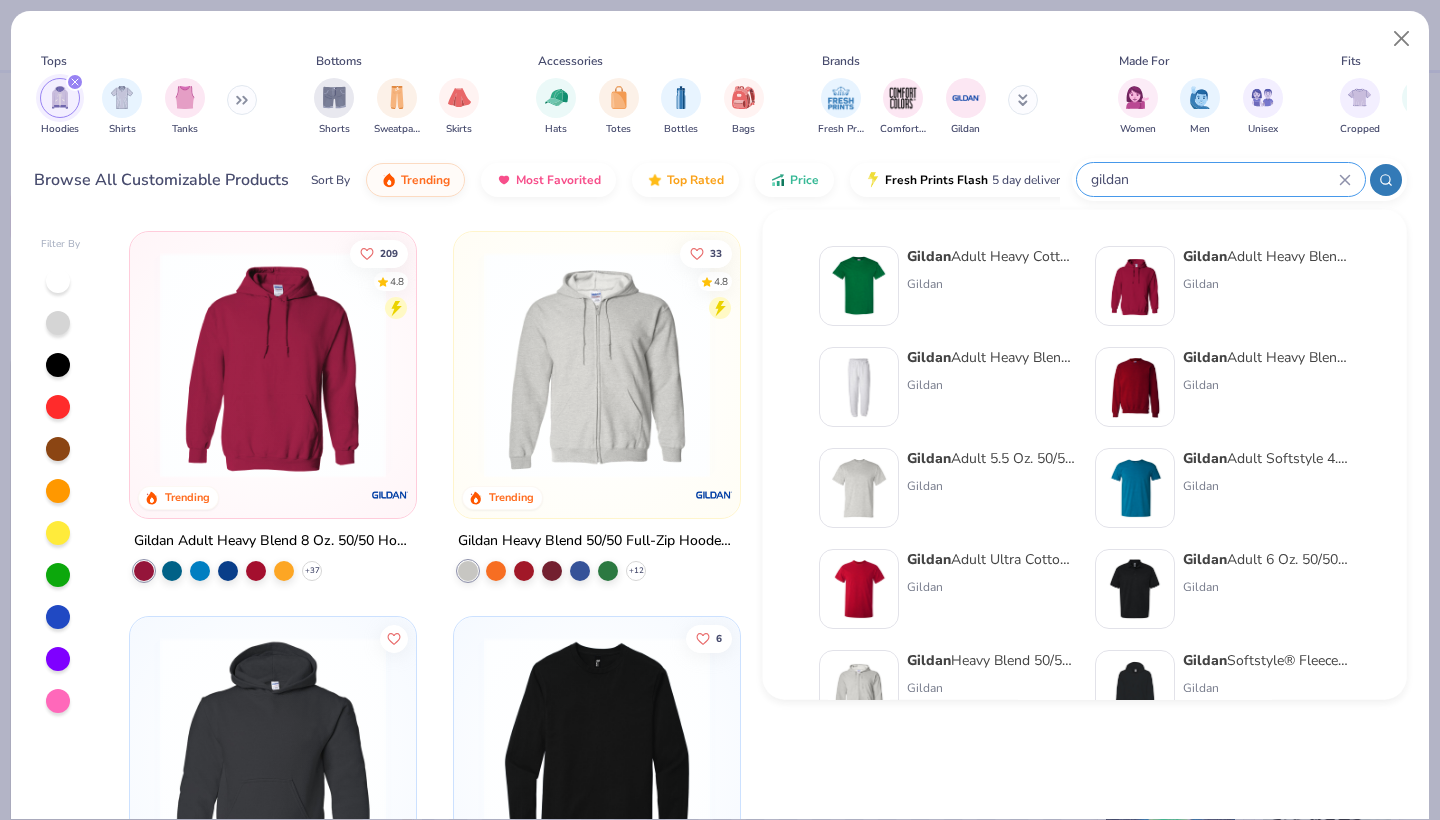 click on "gildan" at bounding box center (1214, 179) 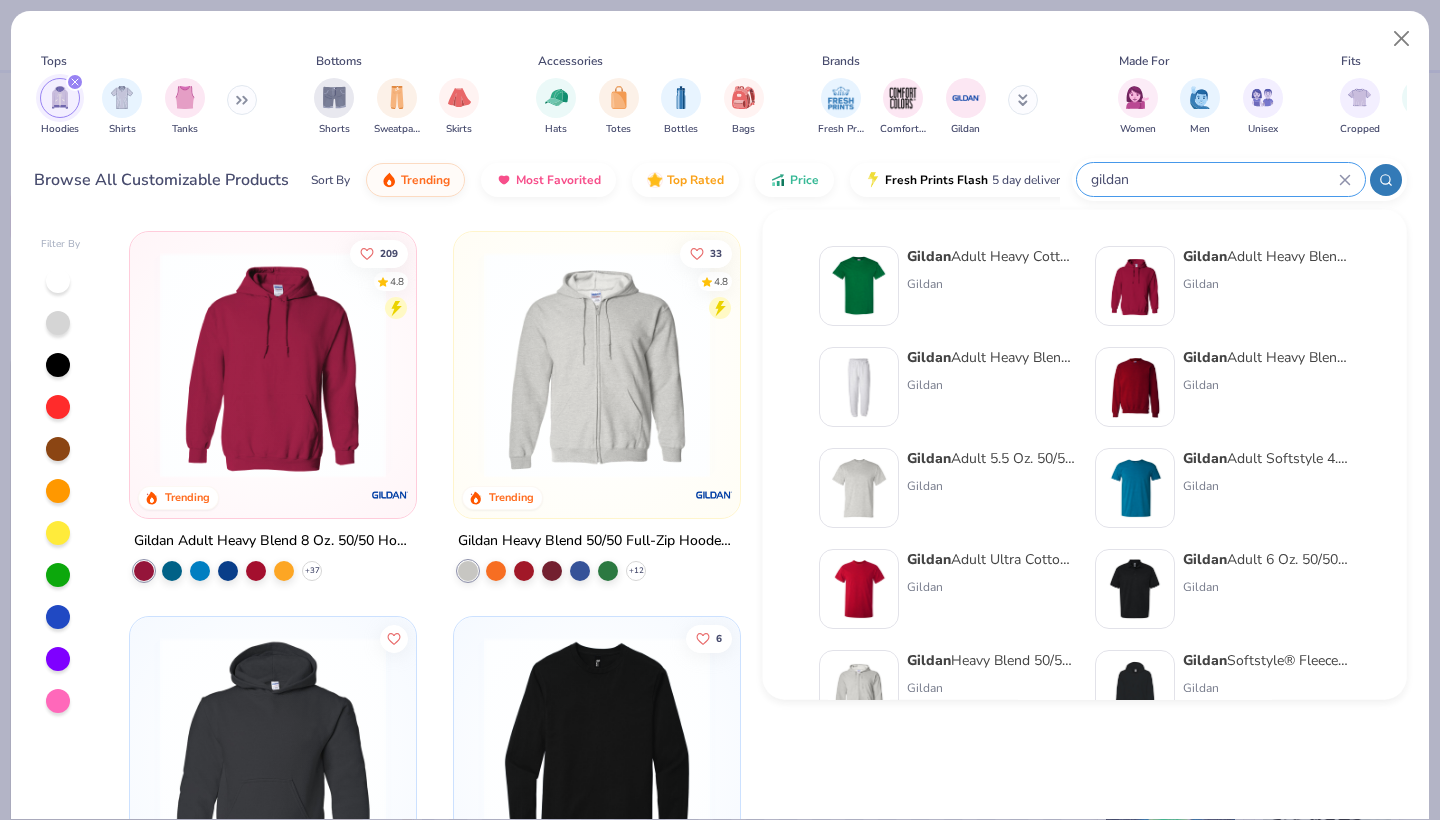 click on "gildan" at bounding box center [1214, 179] 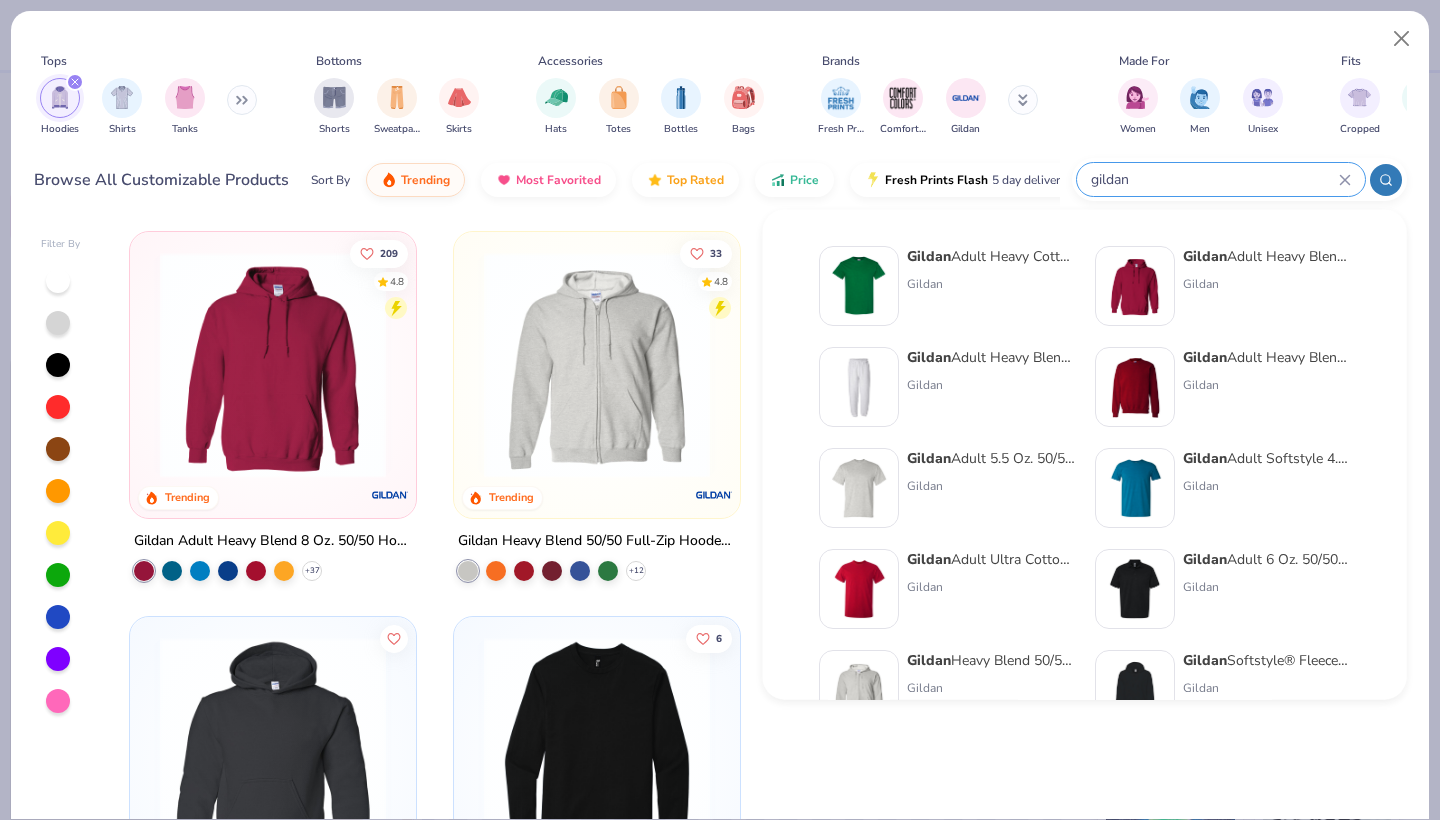 click on "gildan" at bounding box center (1214, 179) 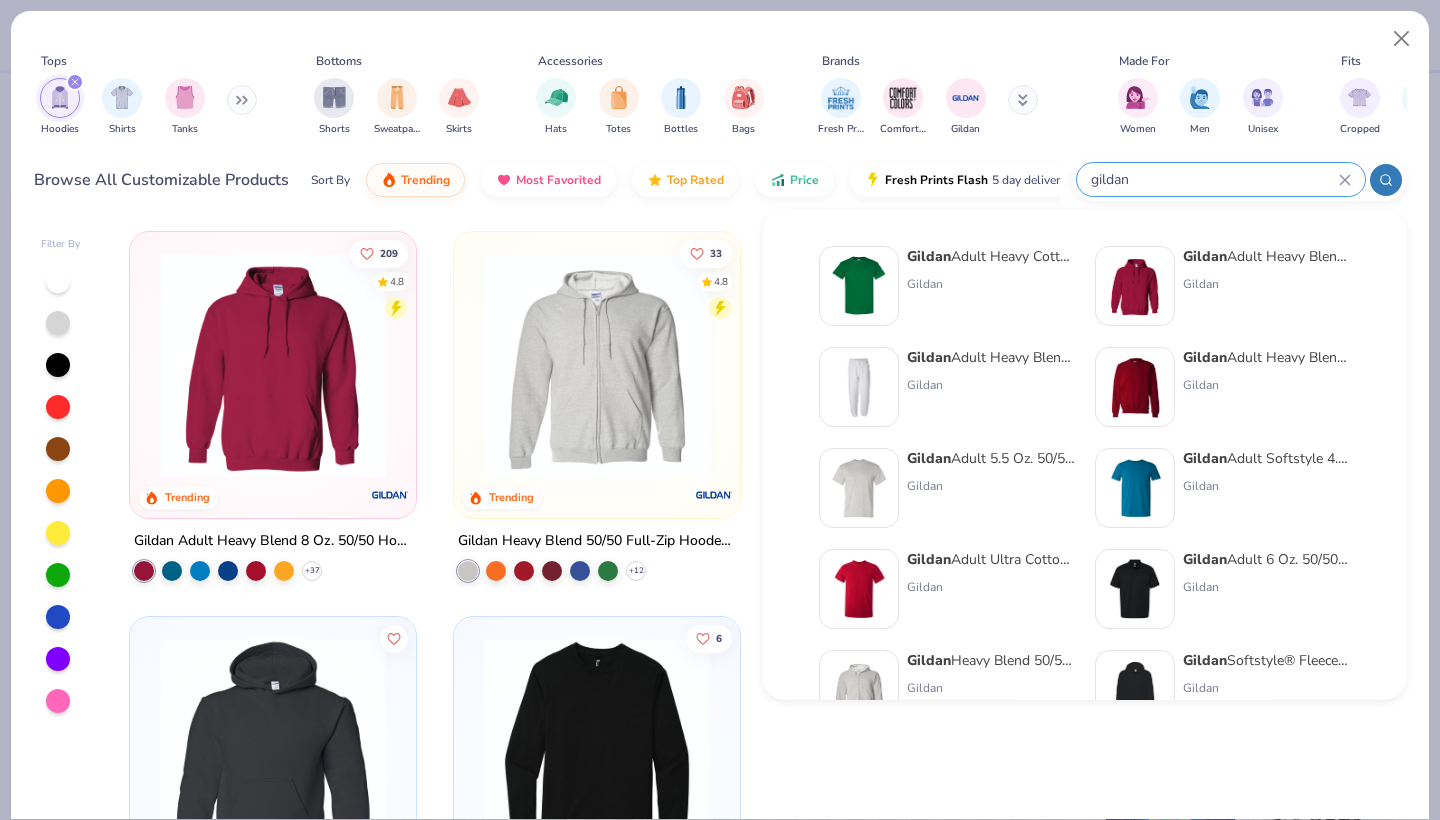 click on "gildan" at bounding box center [1214, 179] 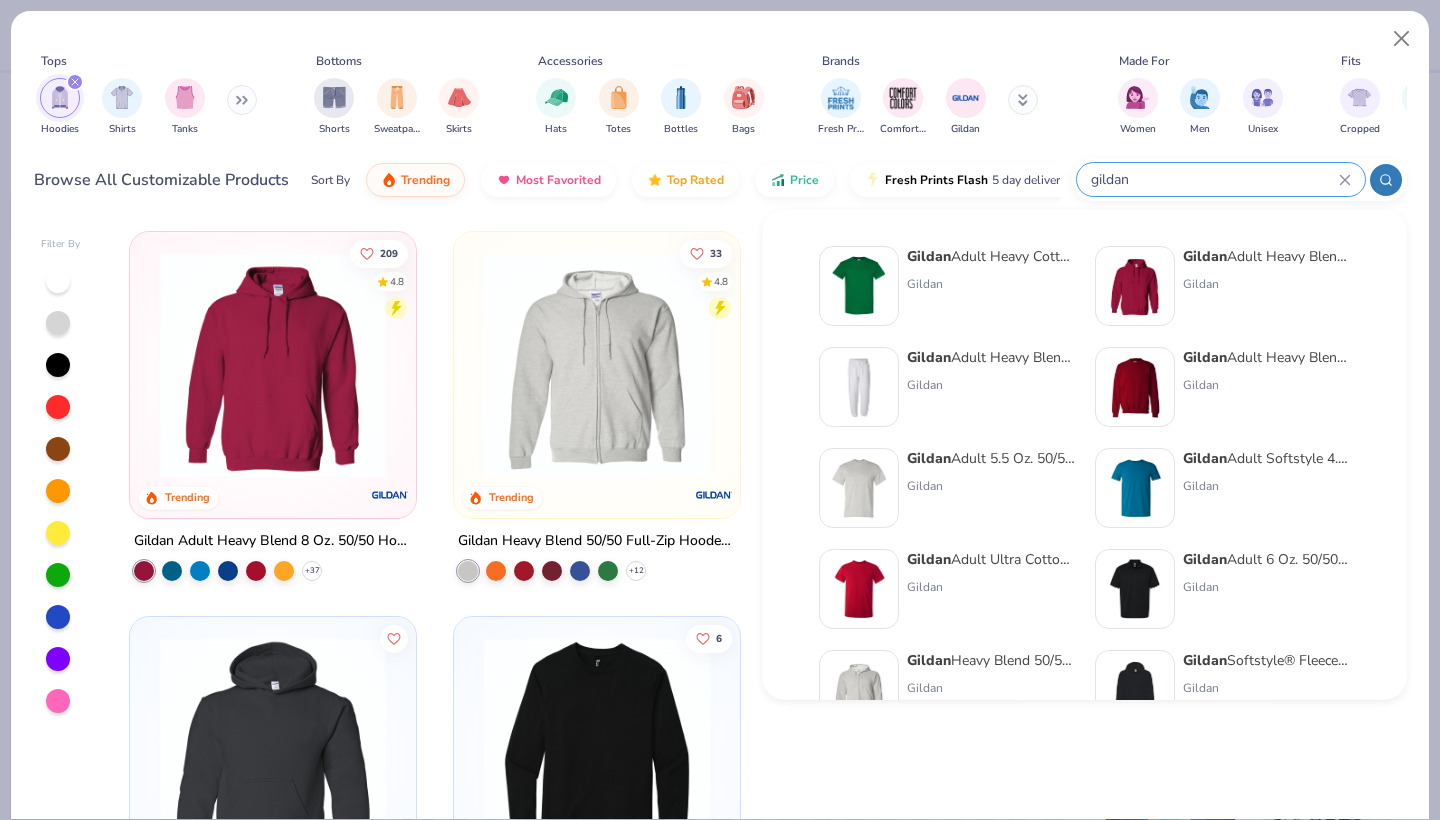 click 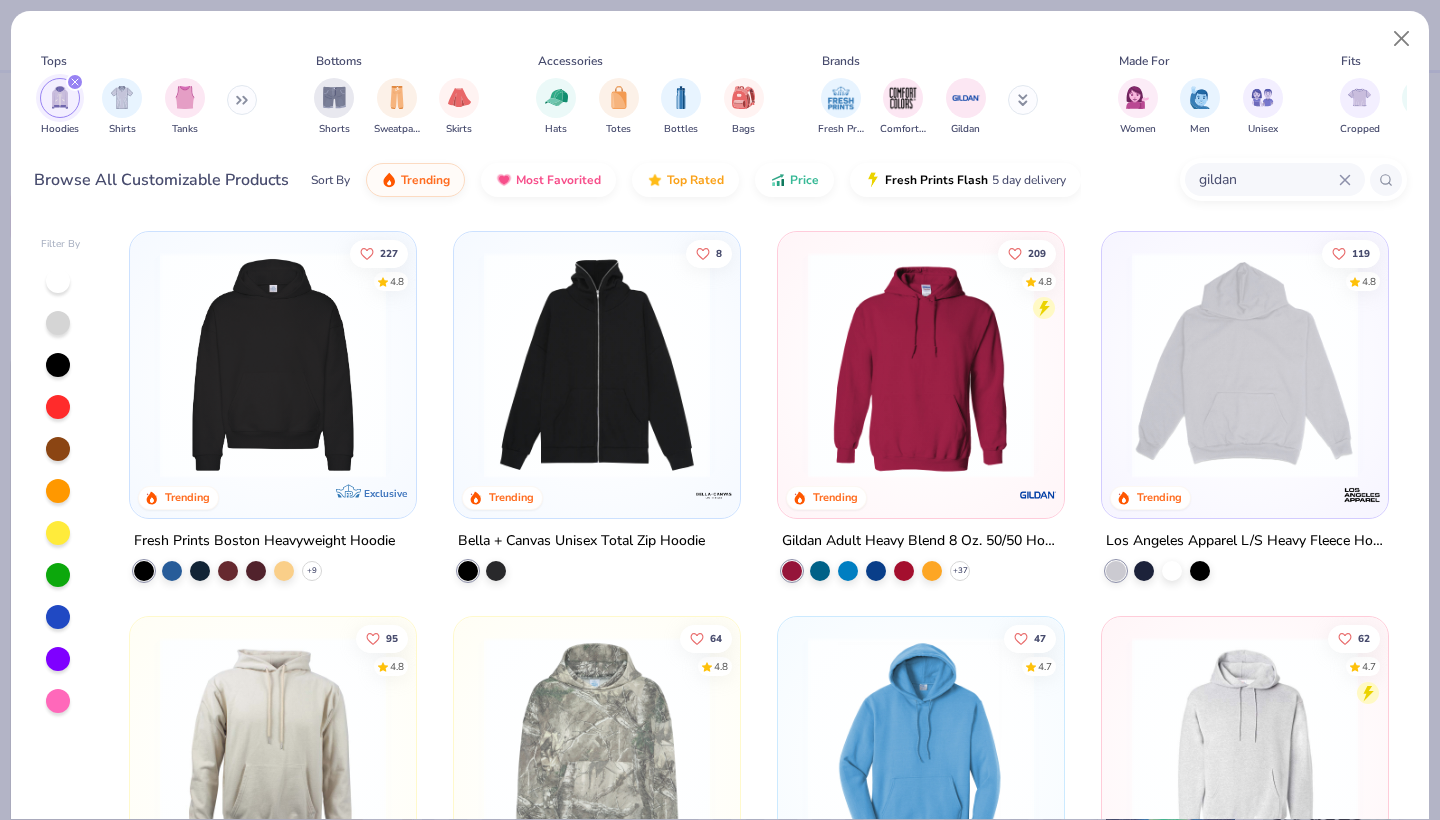 click on "gildan" at bounding box center [1268, 179] 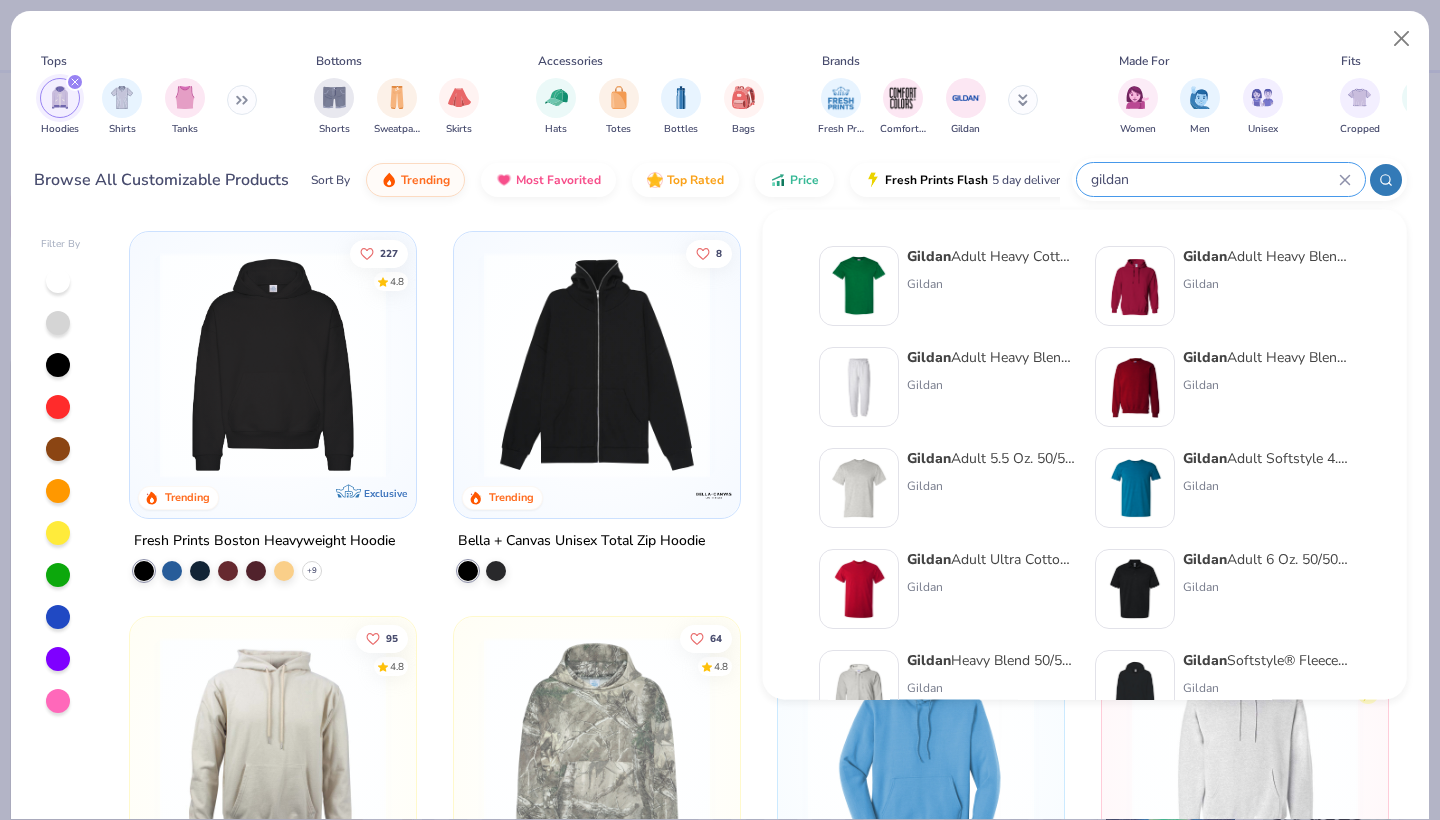 click 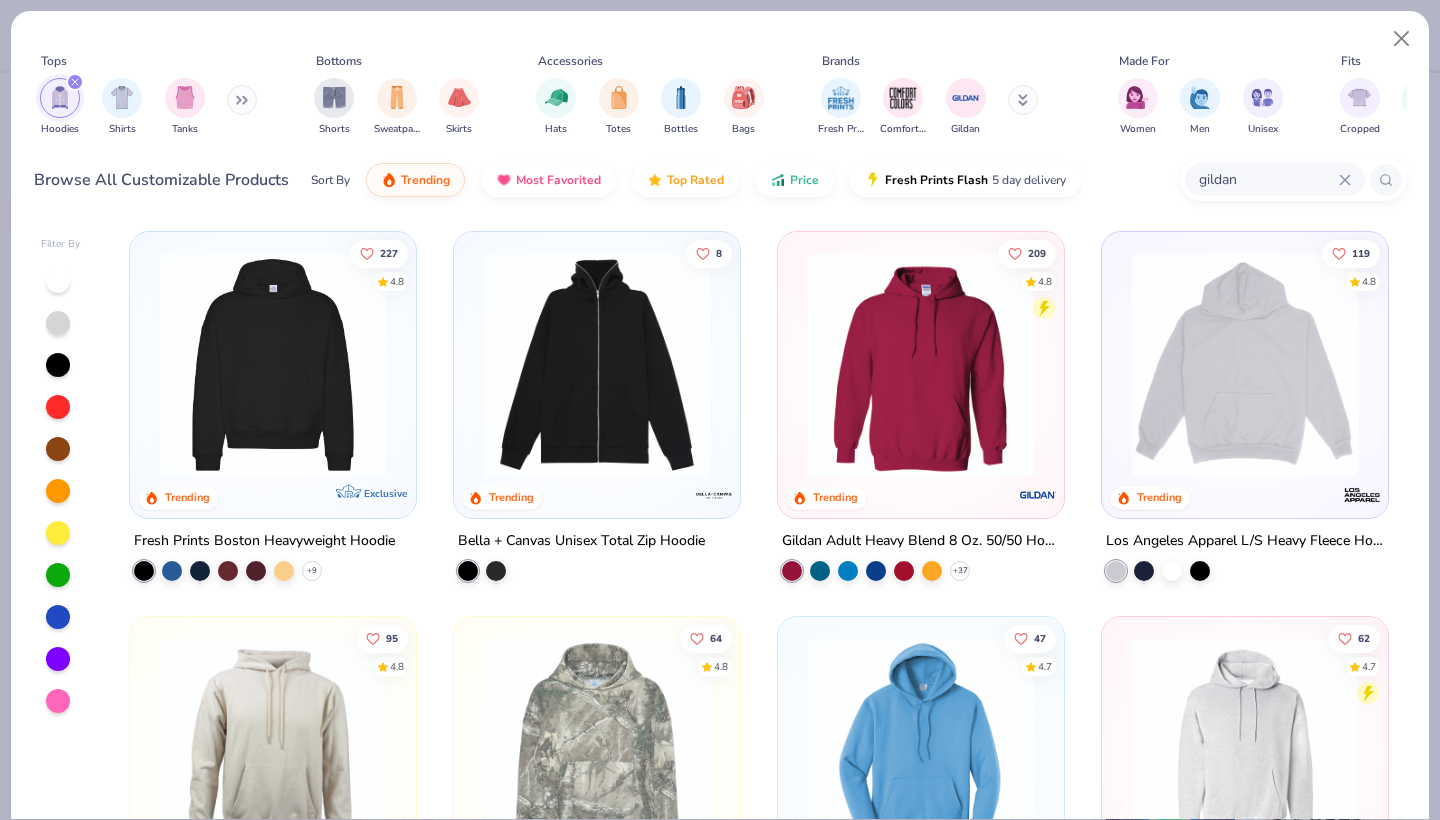 click on "gildan" at bounding box center (1268, 179) 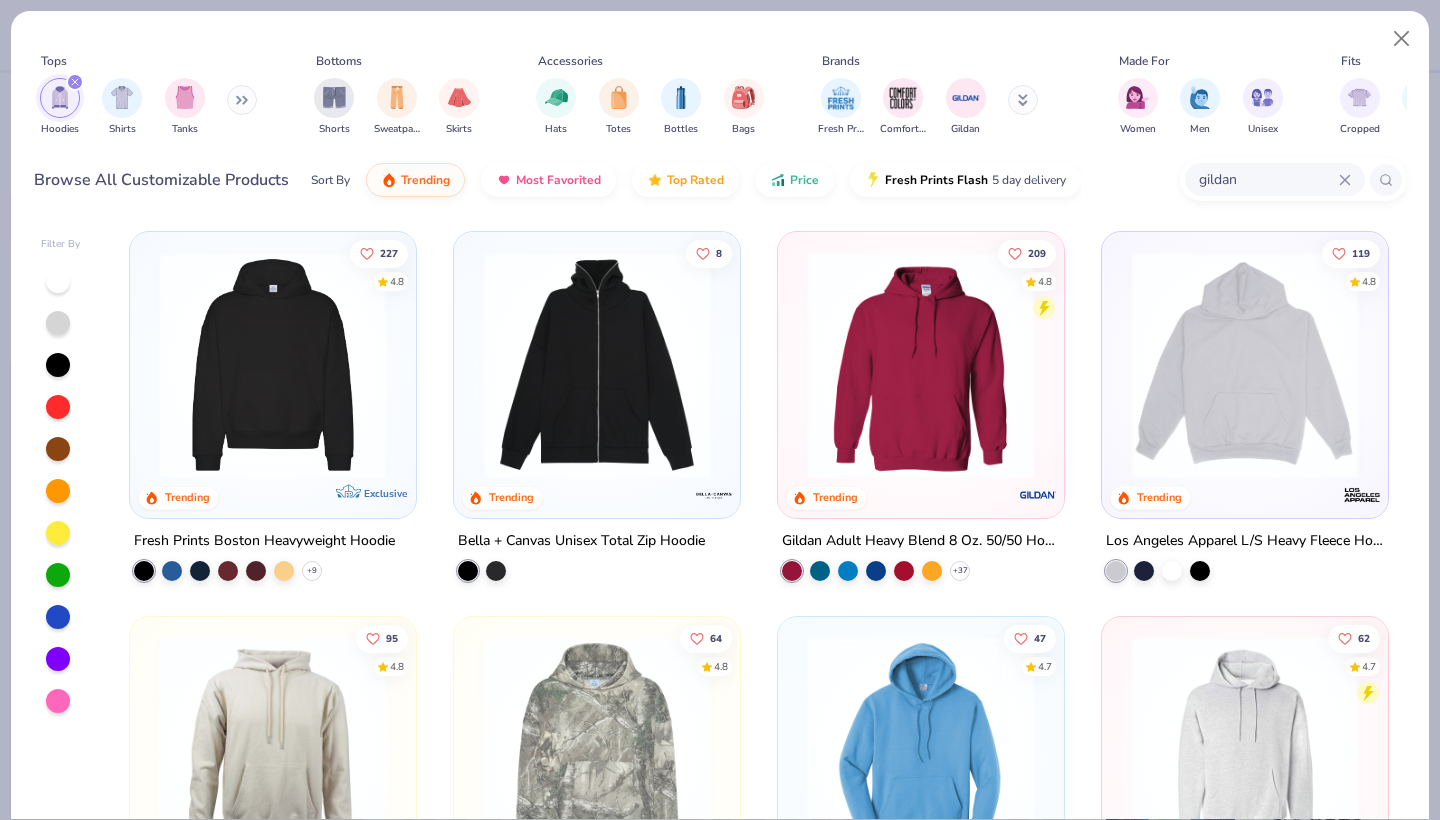 click on "gildan" at bounding box center [1268, 179] 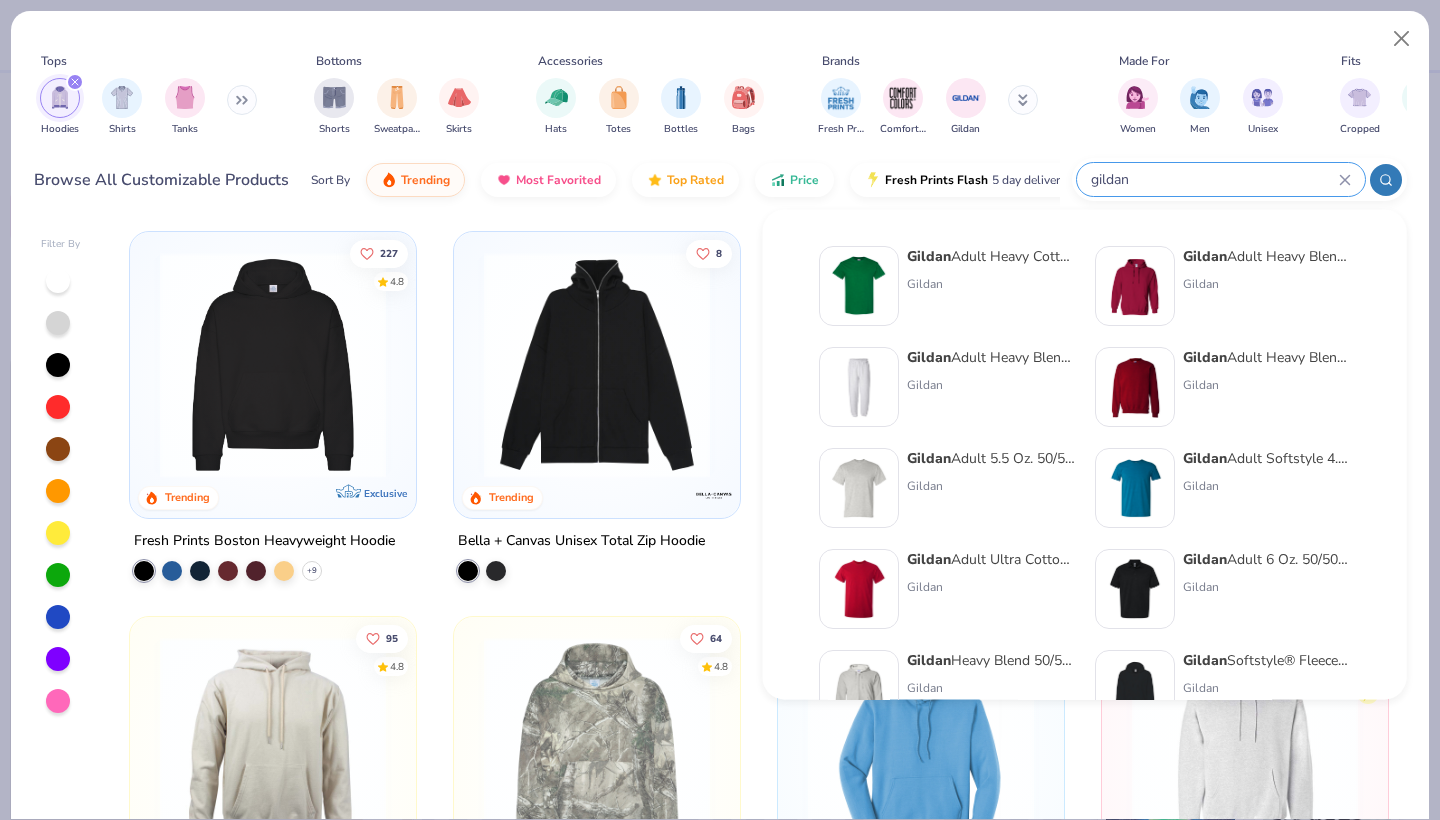 click on "gildan" at bounding box center (1214, 179) 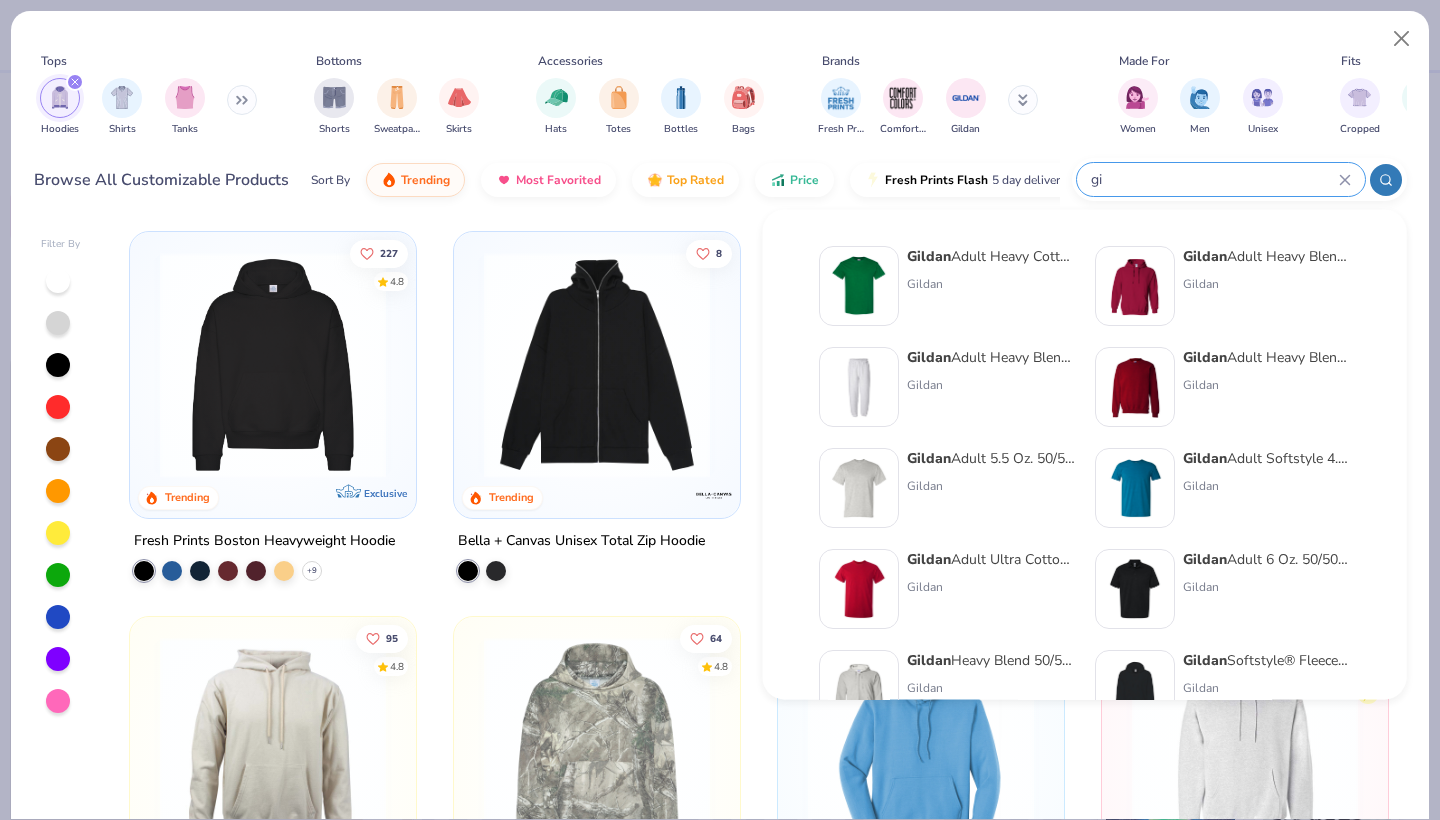 type on "g" 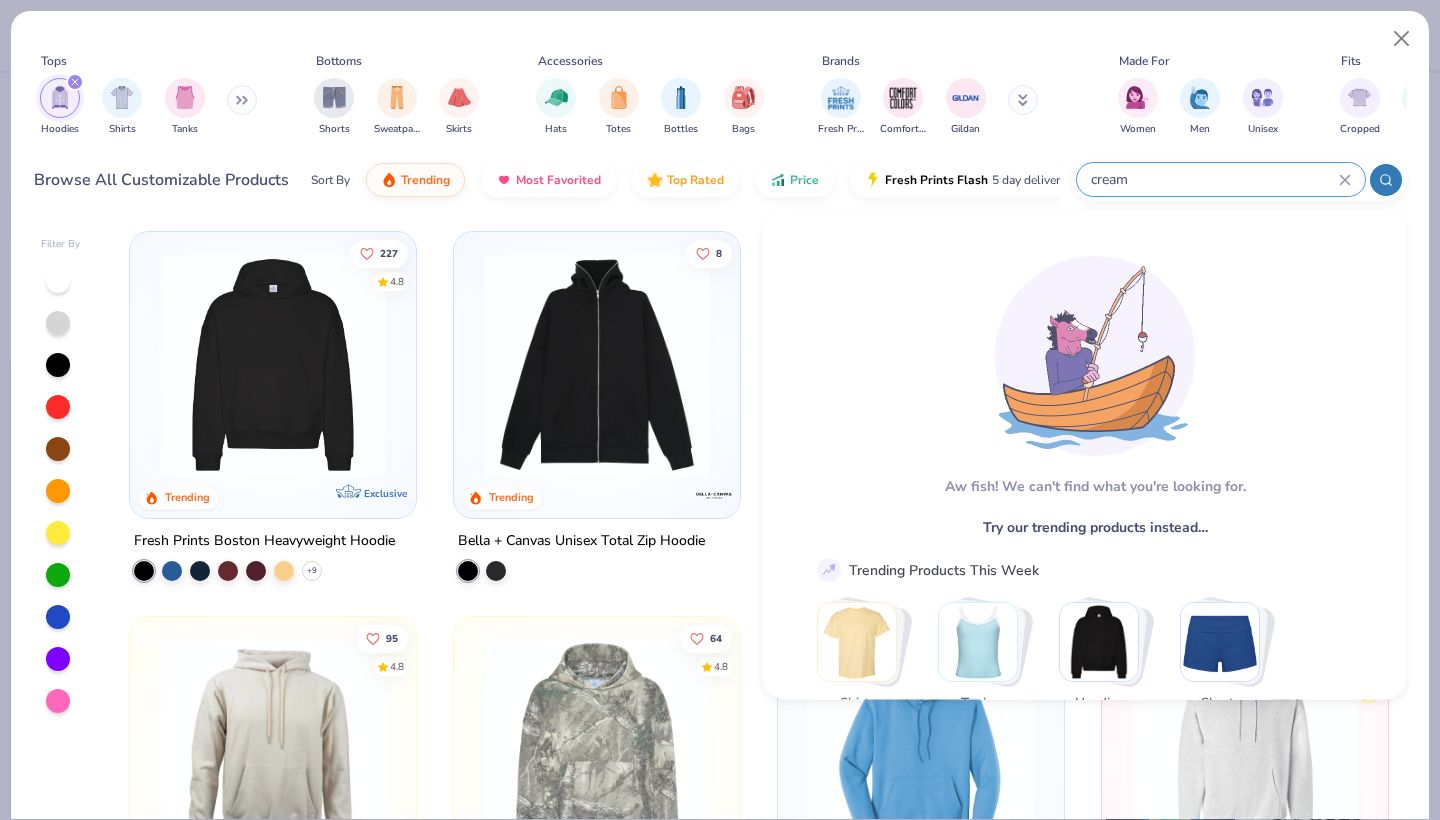 type on "cream" 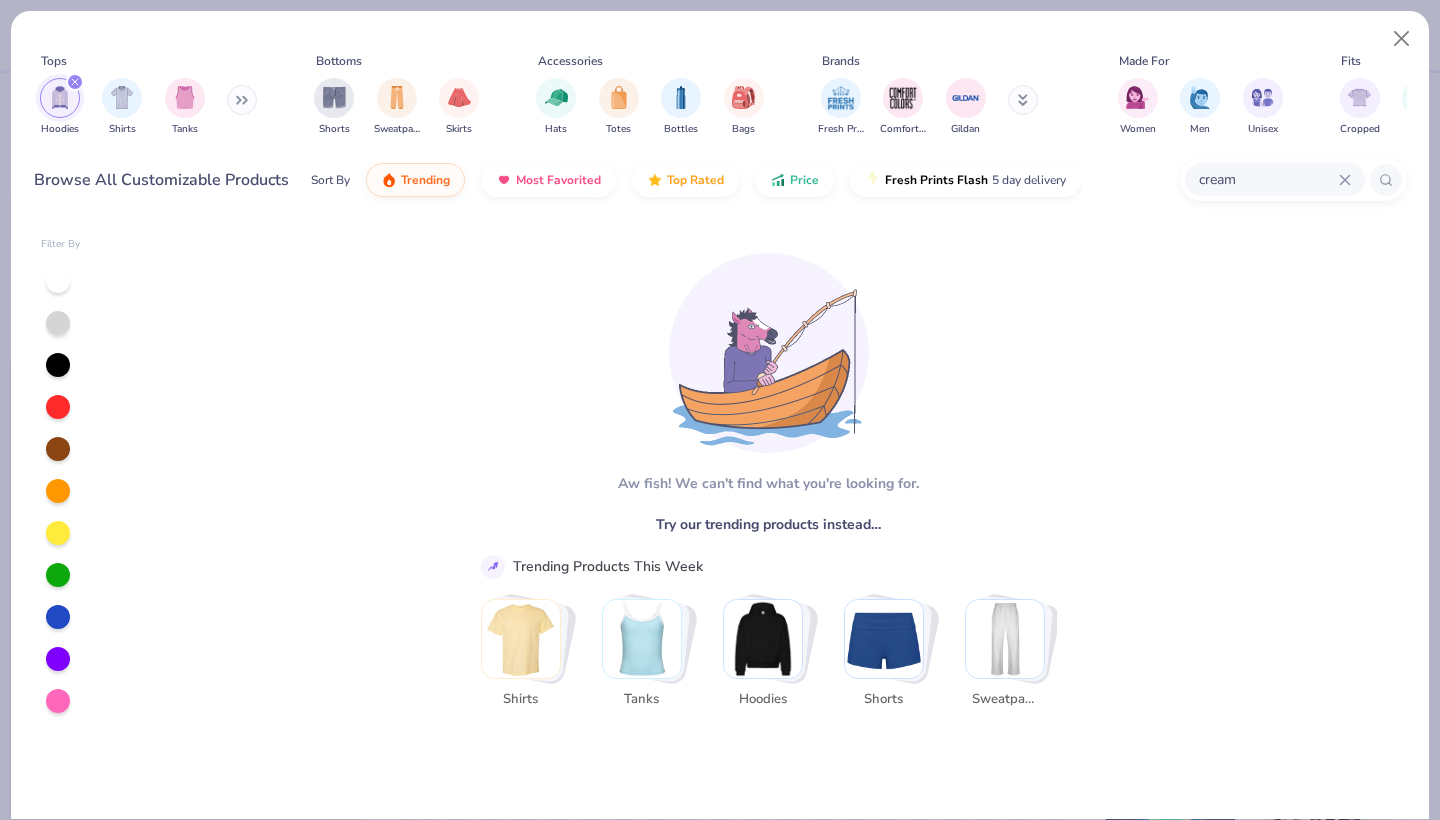 click at bounding box center (58, 281) 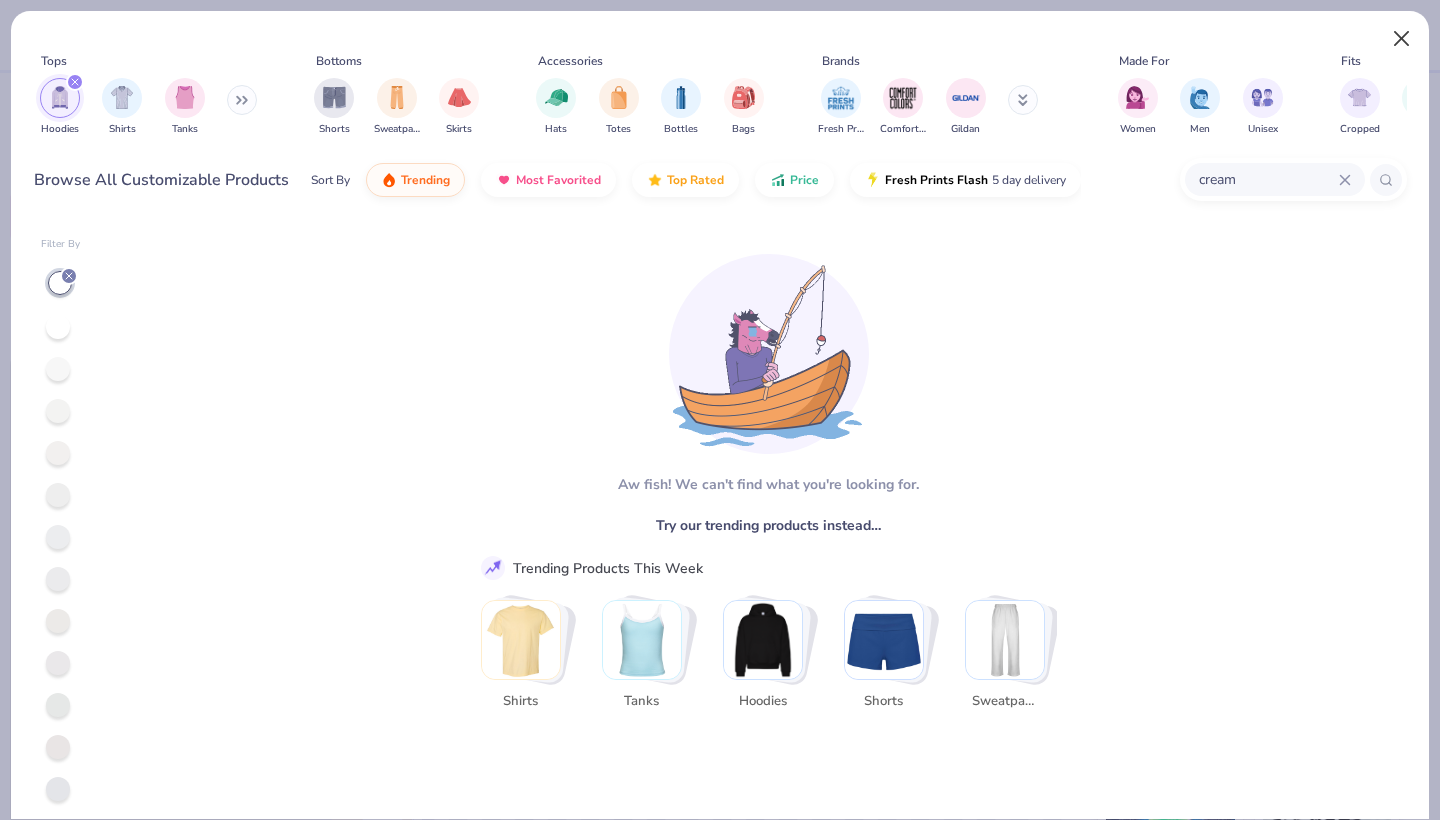 click at bounding box center [1402, 39] 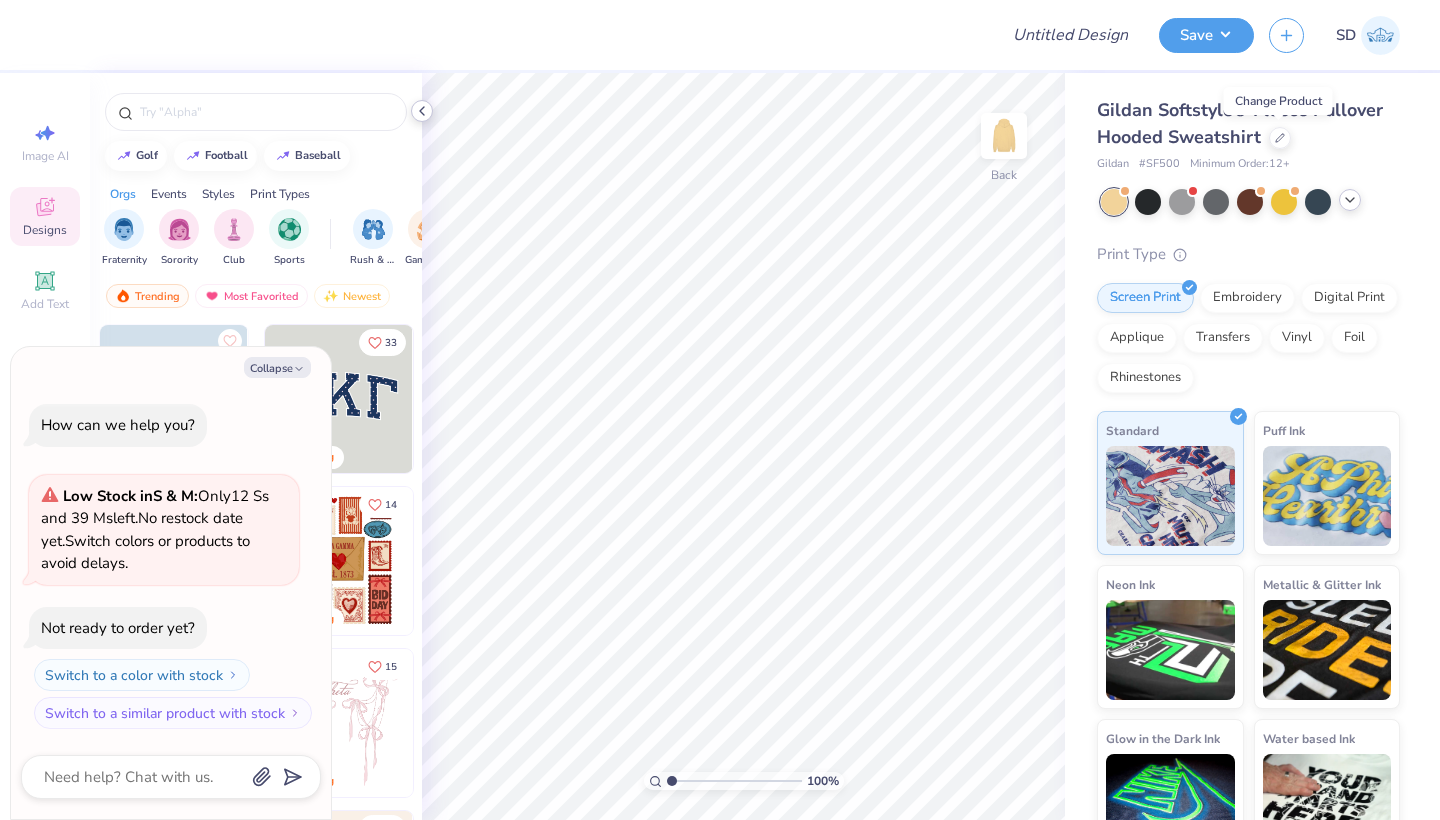 click 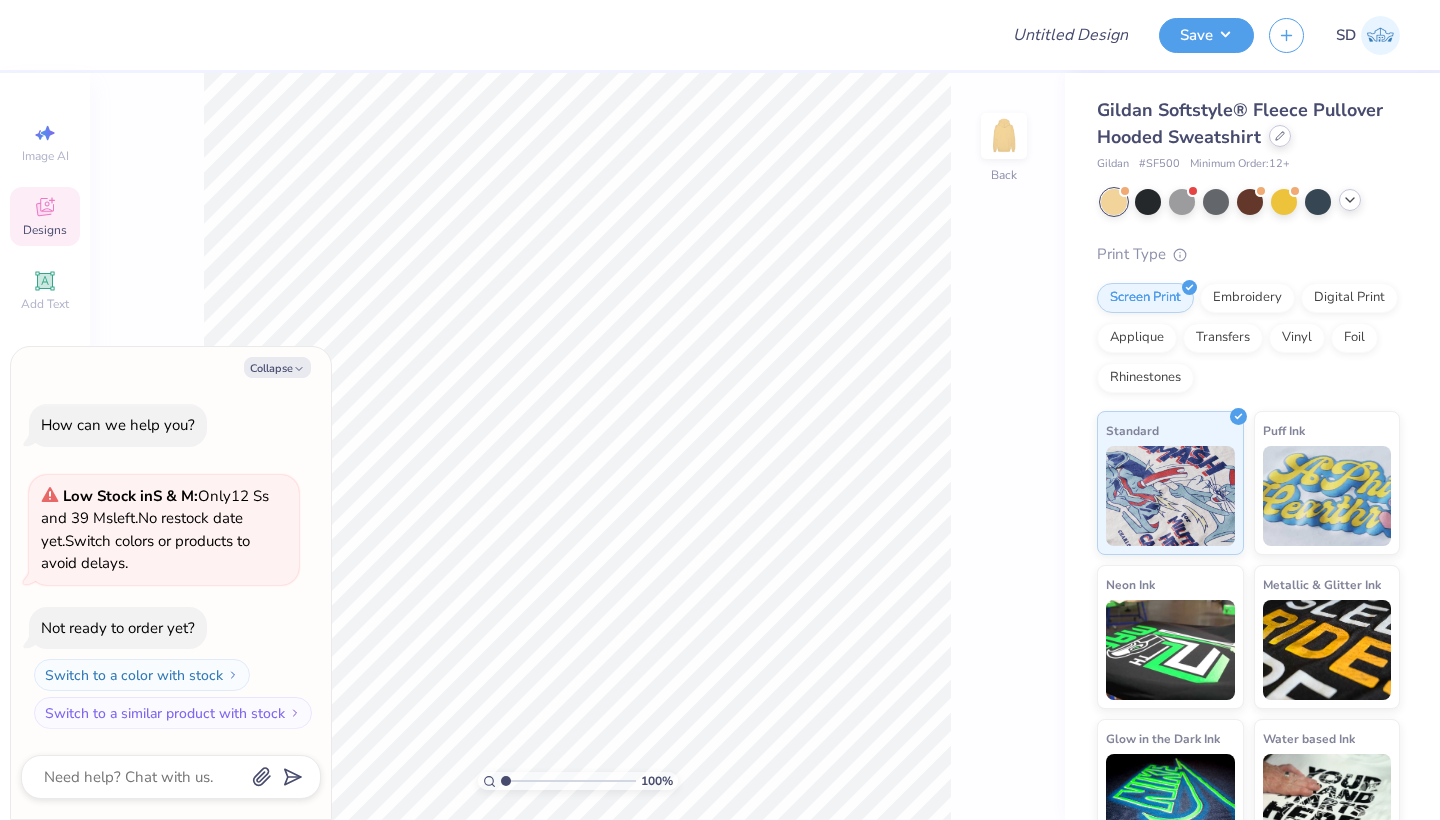 click 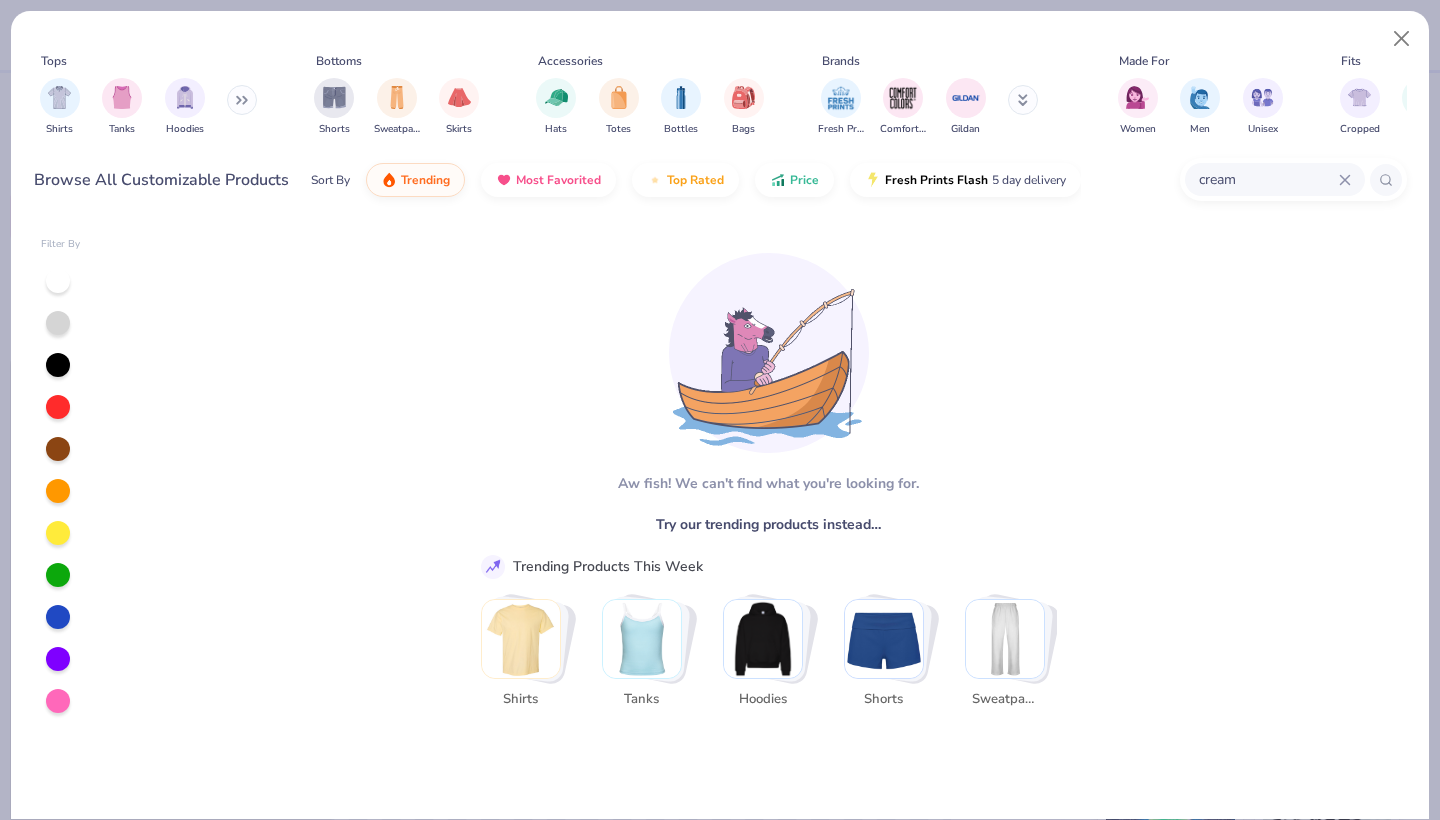 click 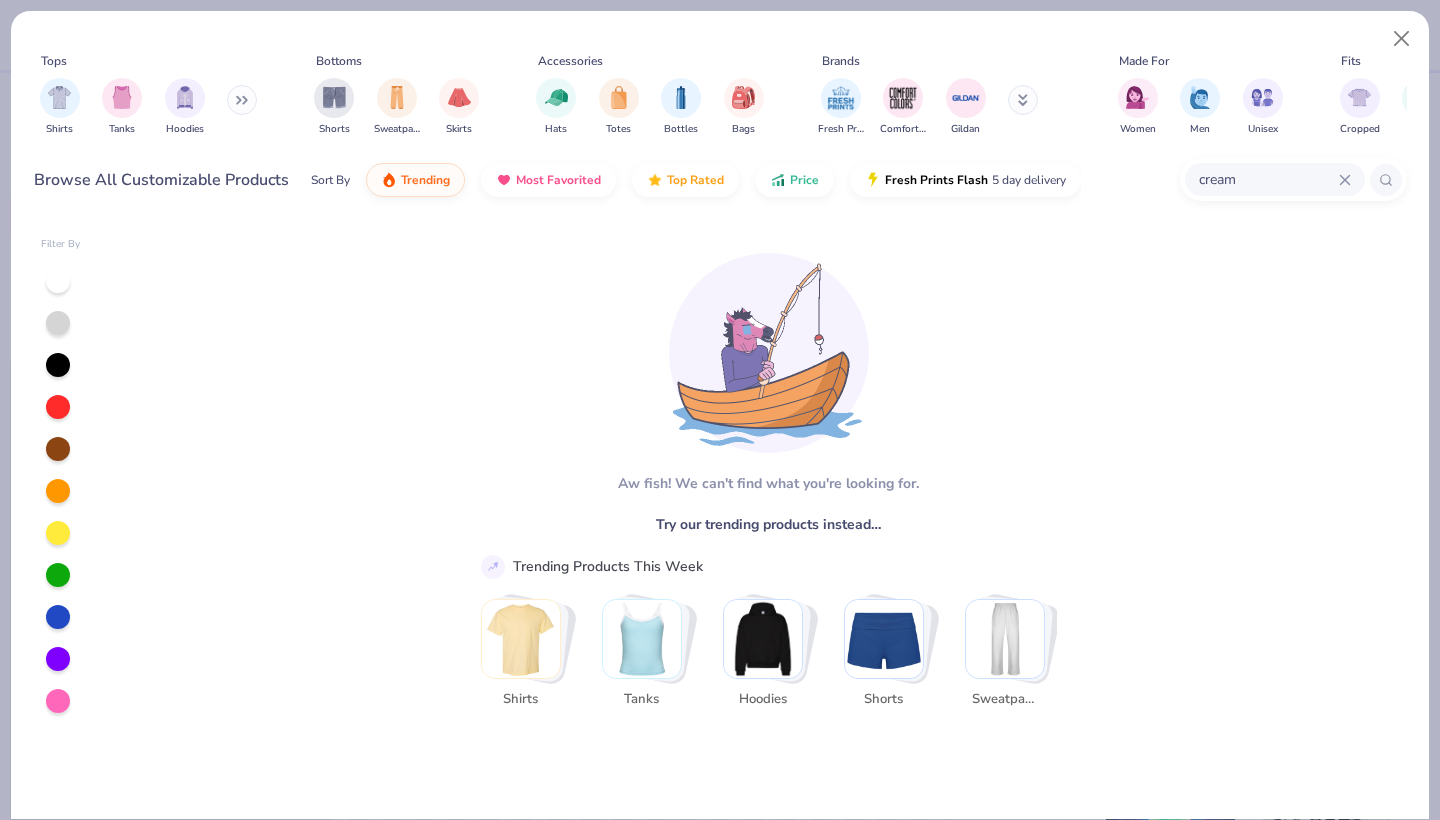 type 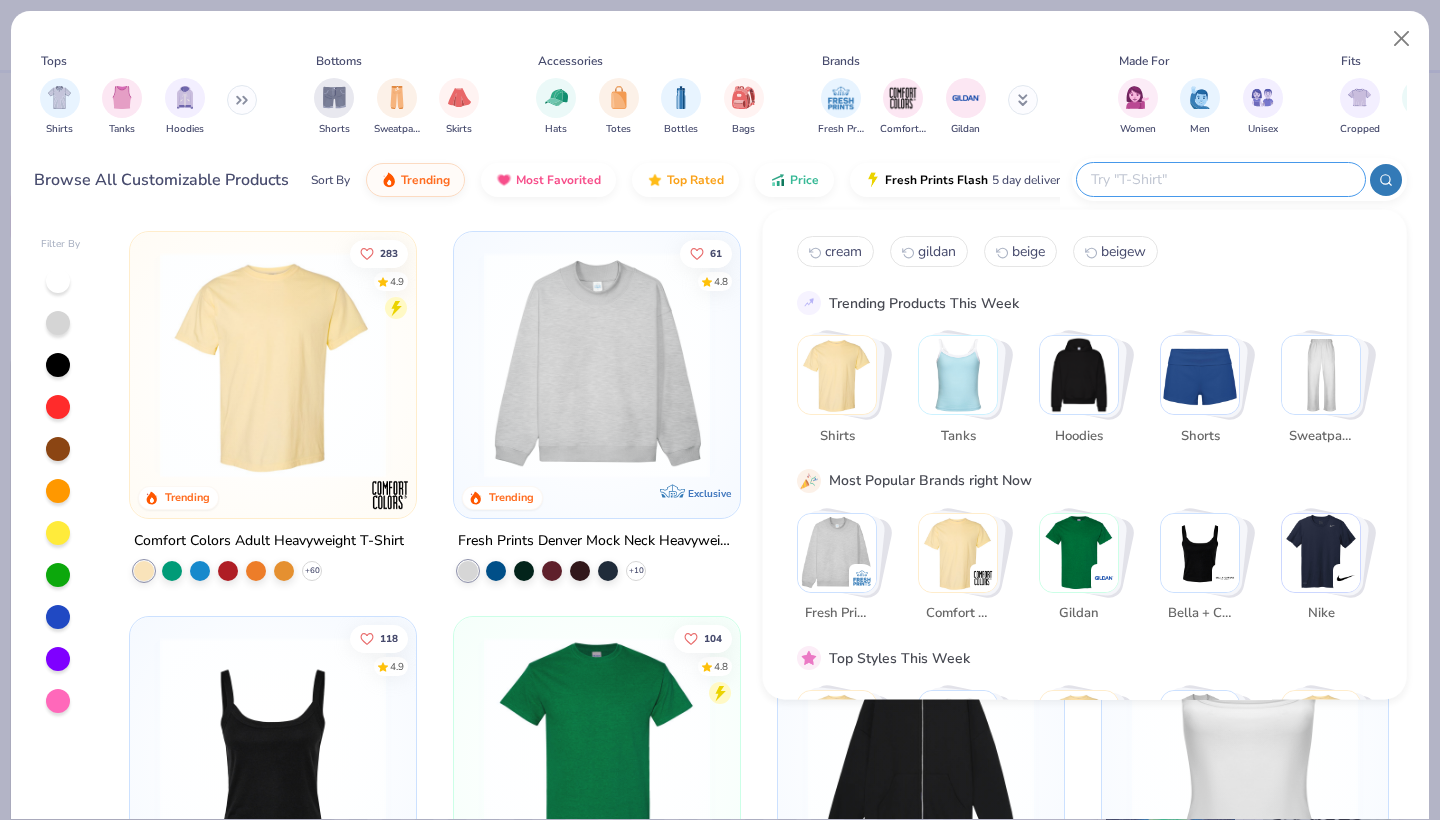 type on "x" 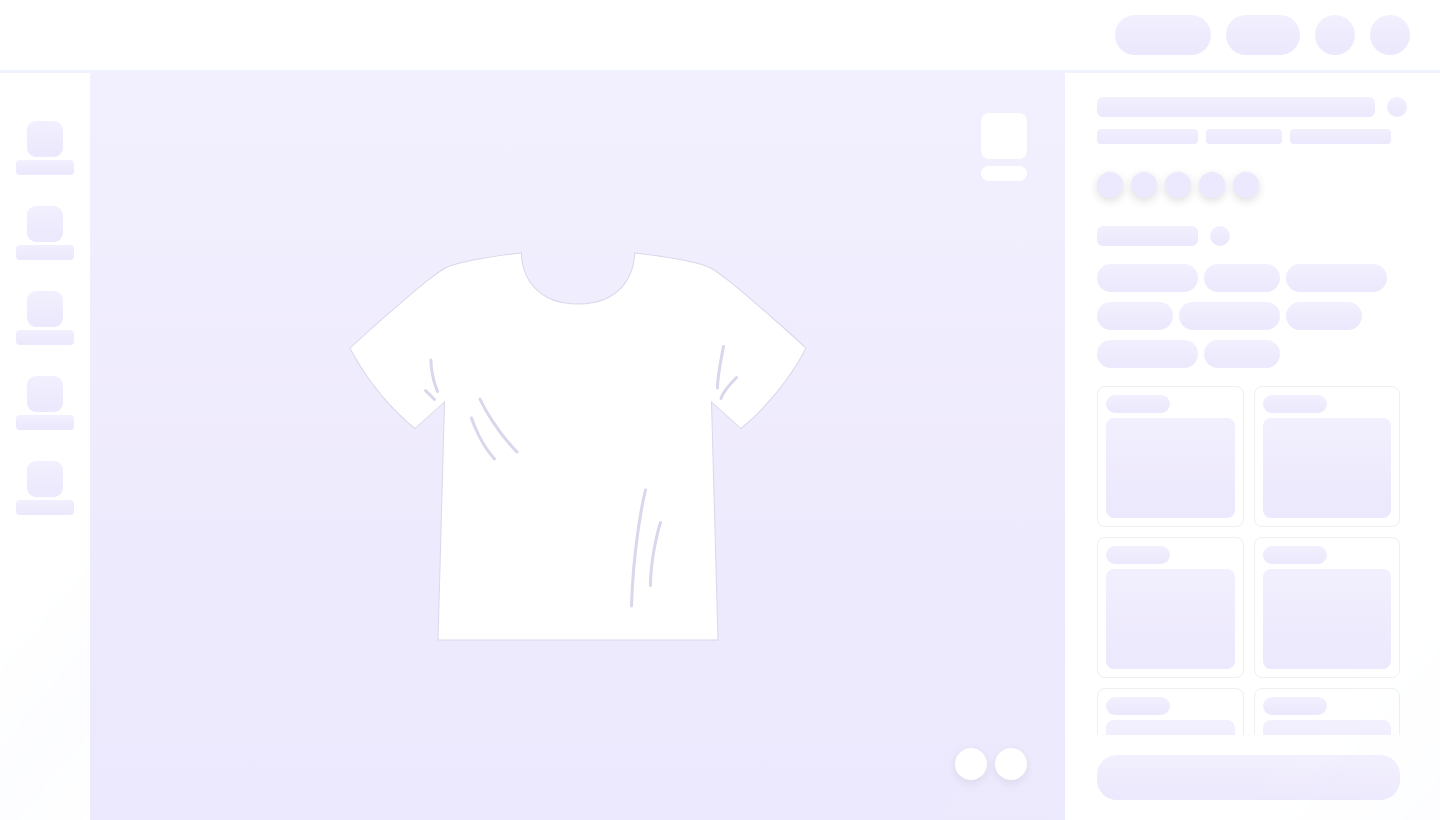 scroll, scrollTop: 0, scrollLeft: 0, axis: both 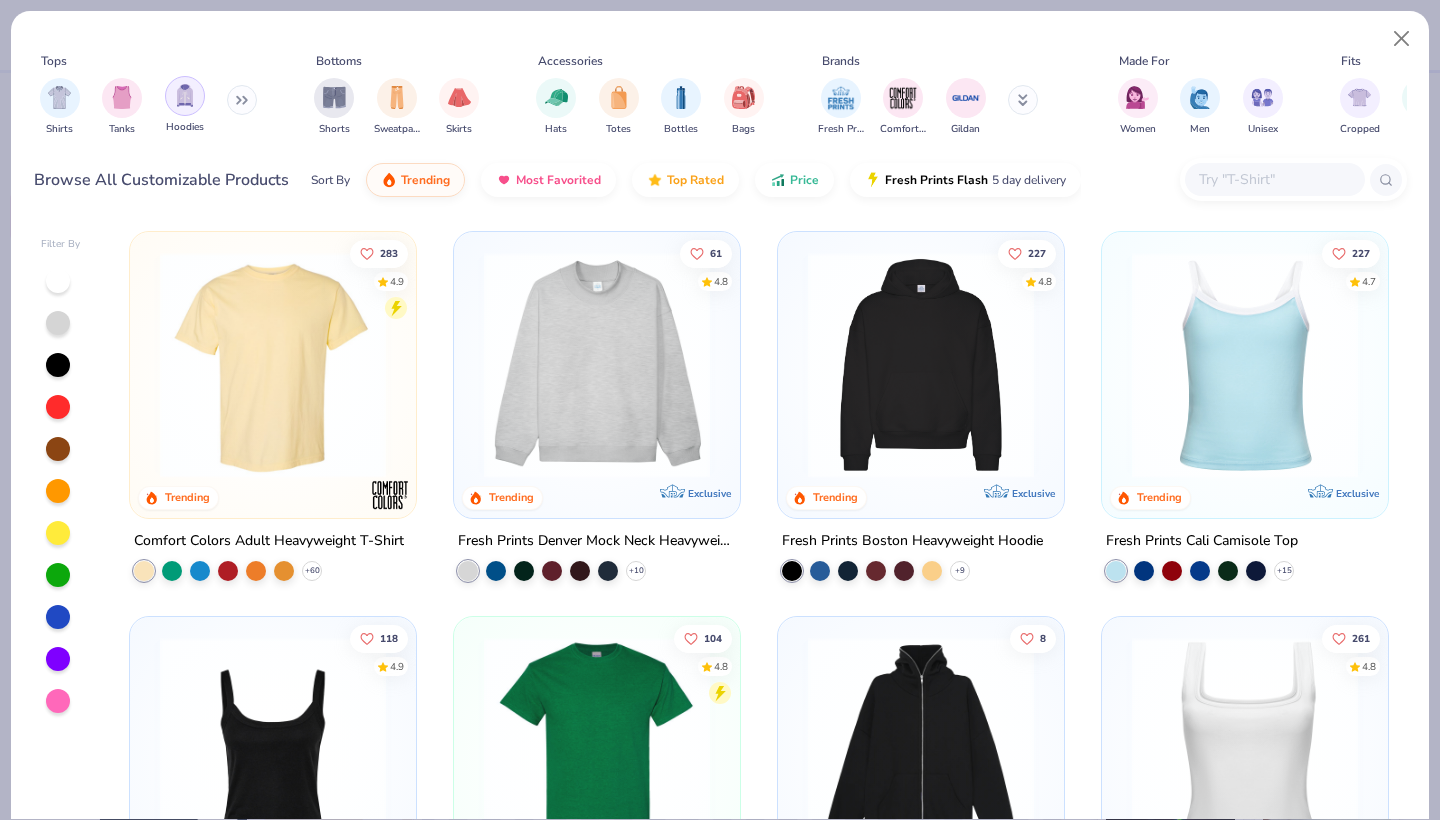 click at bounding box center [185, 95] 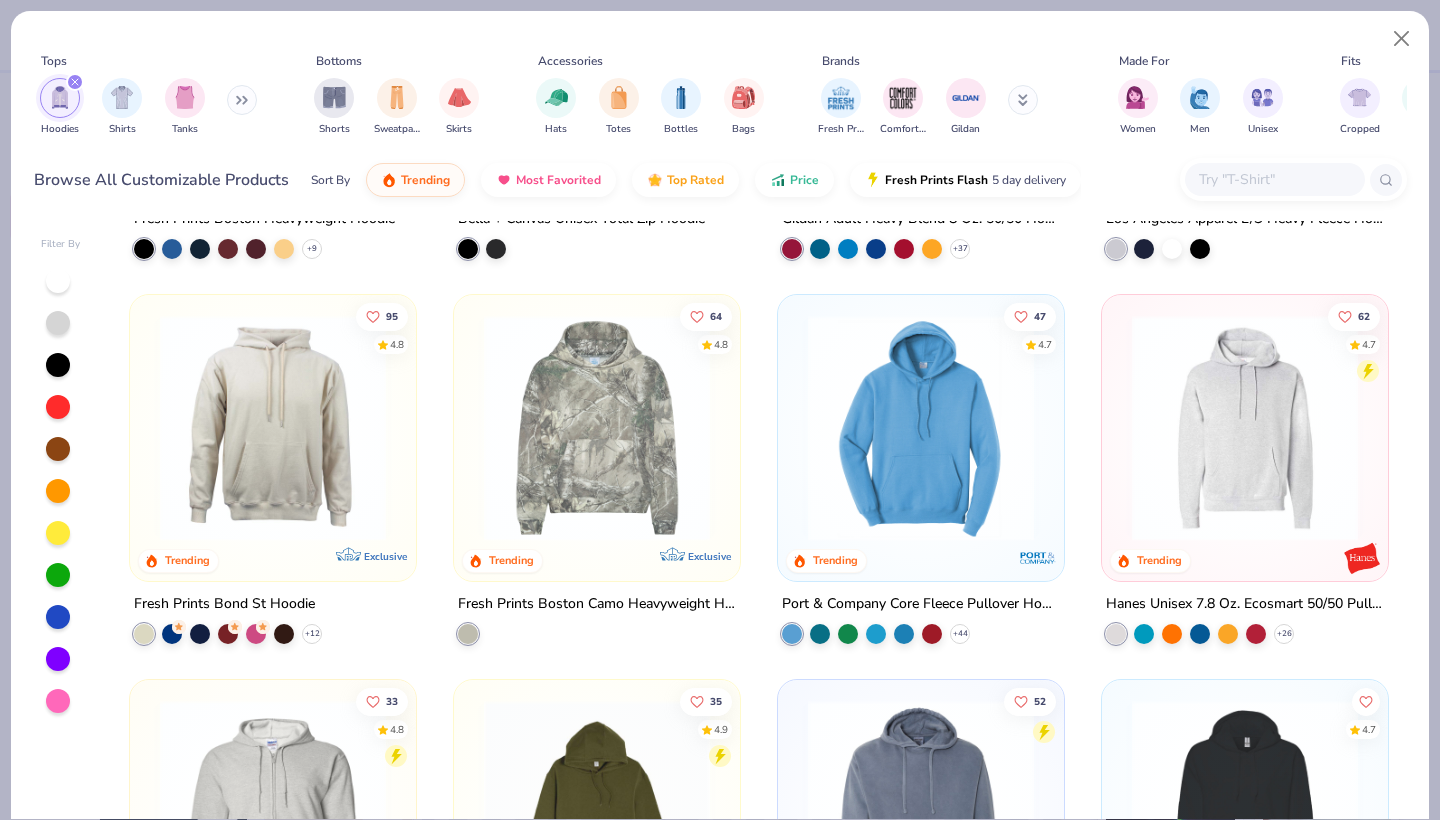 scroll, scrollTop: 320, scrollLeft: 0, axis: vertical 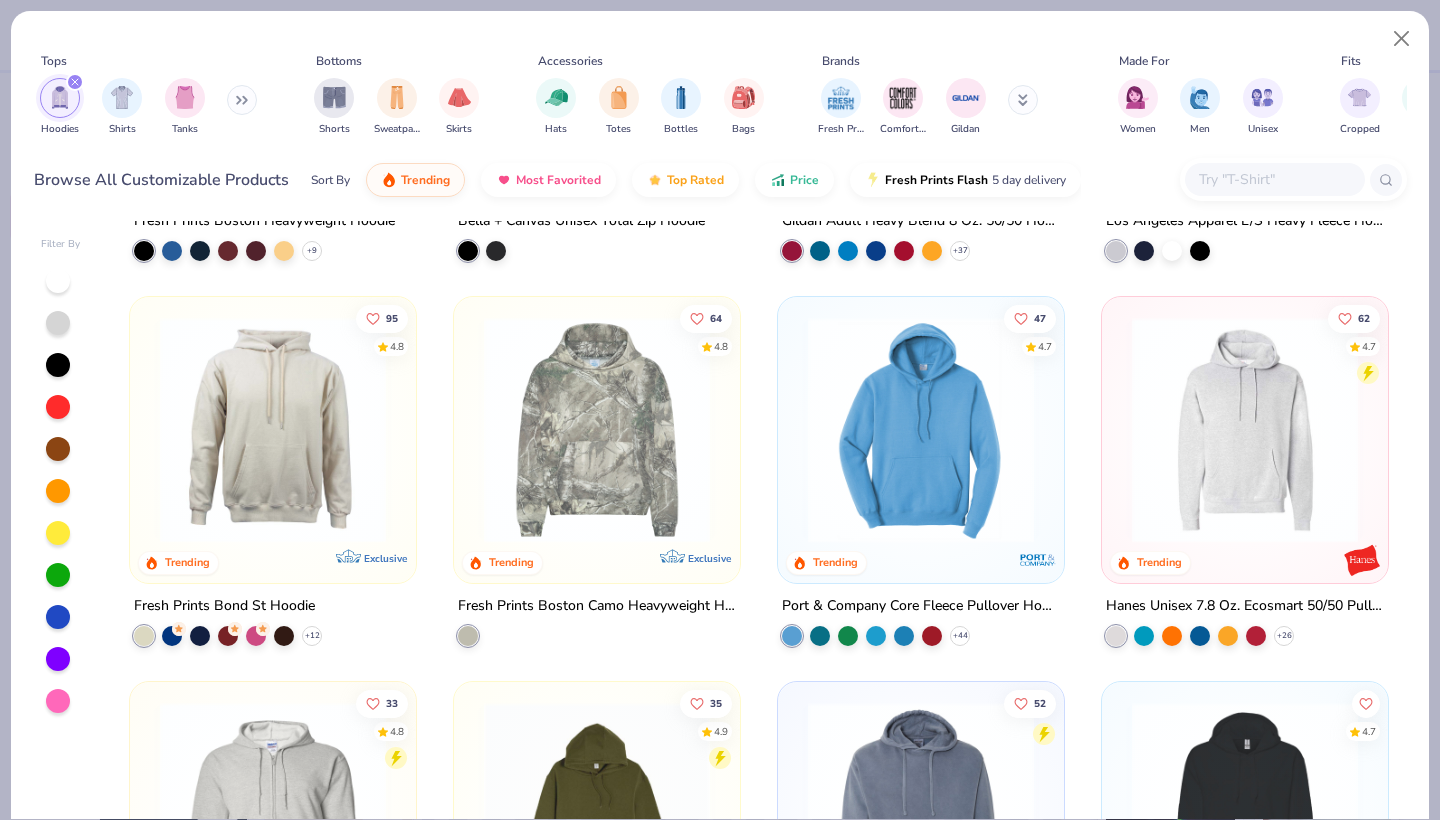 click at bounding box center (273, 430) 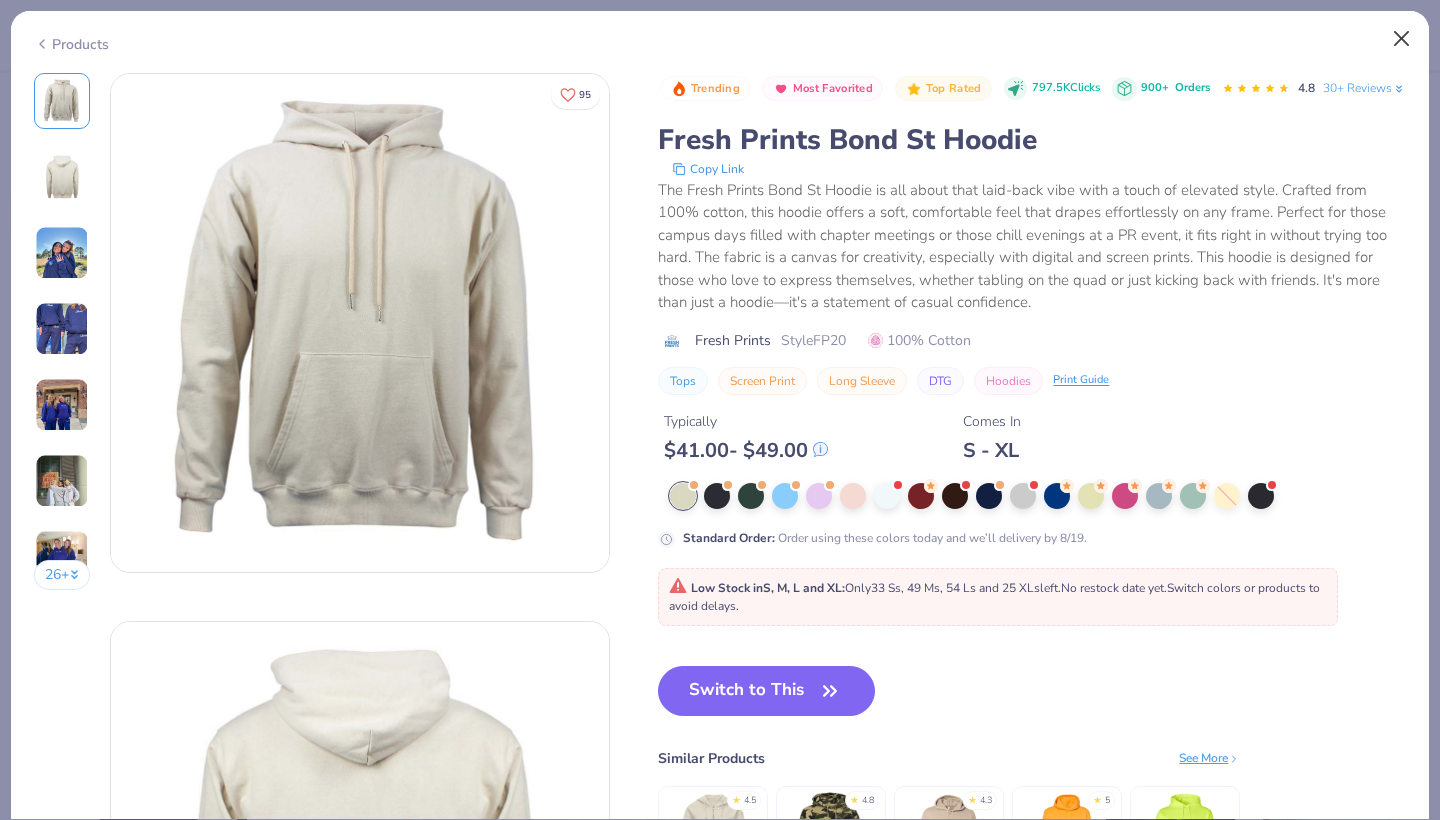 click at bounding box center [1402, 39] 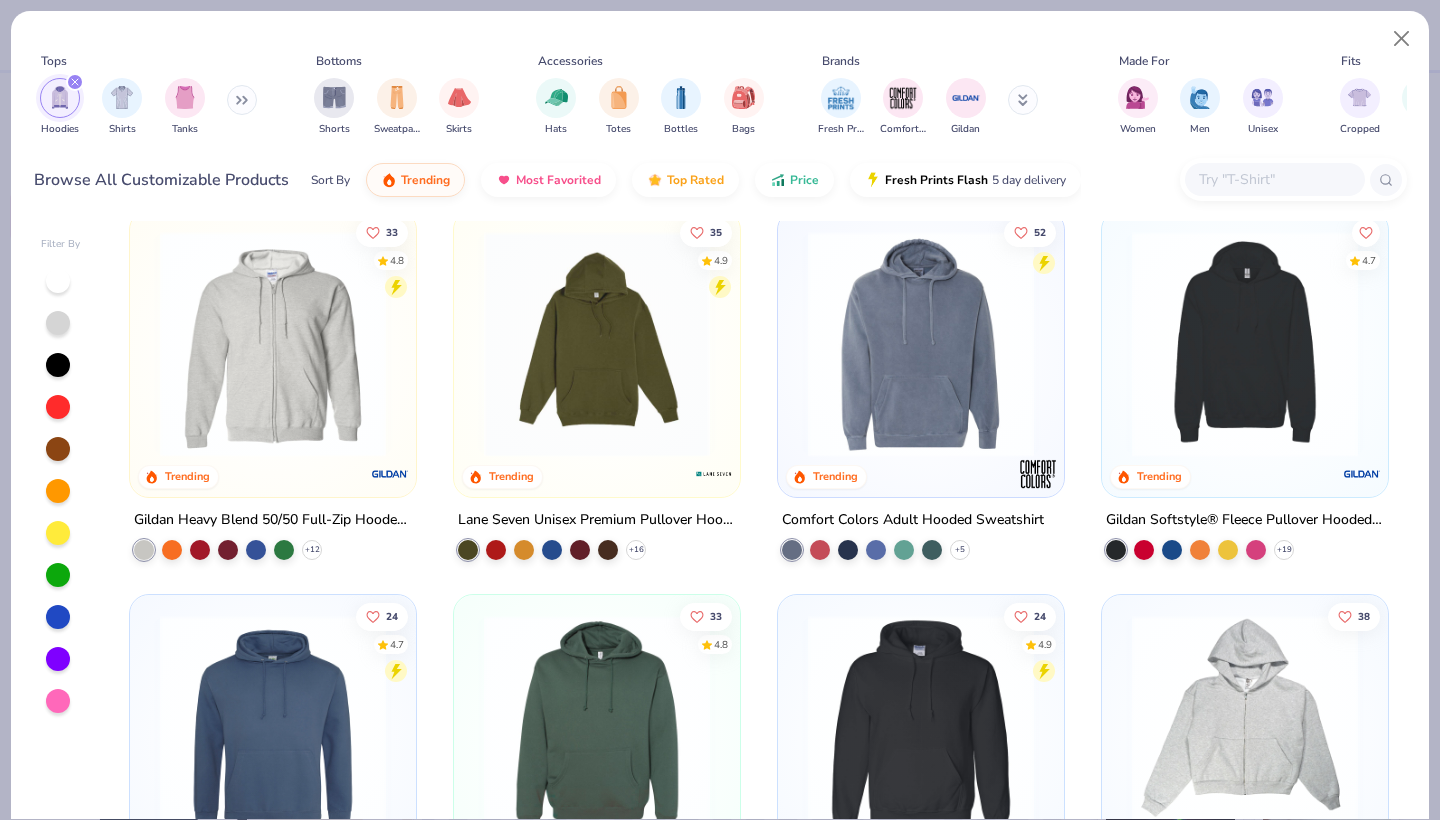 scroll, scrollTop: 782, scrollLeft: 0, axis: vertical 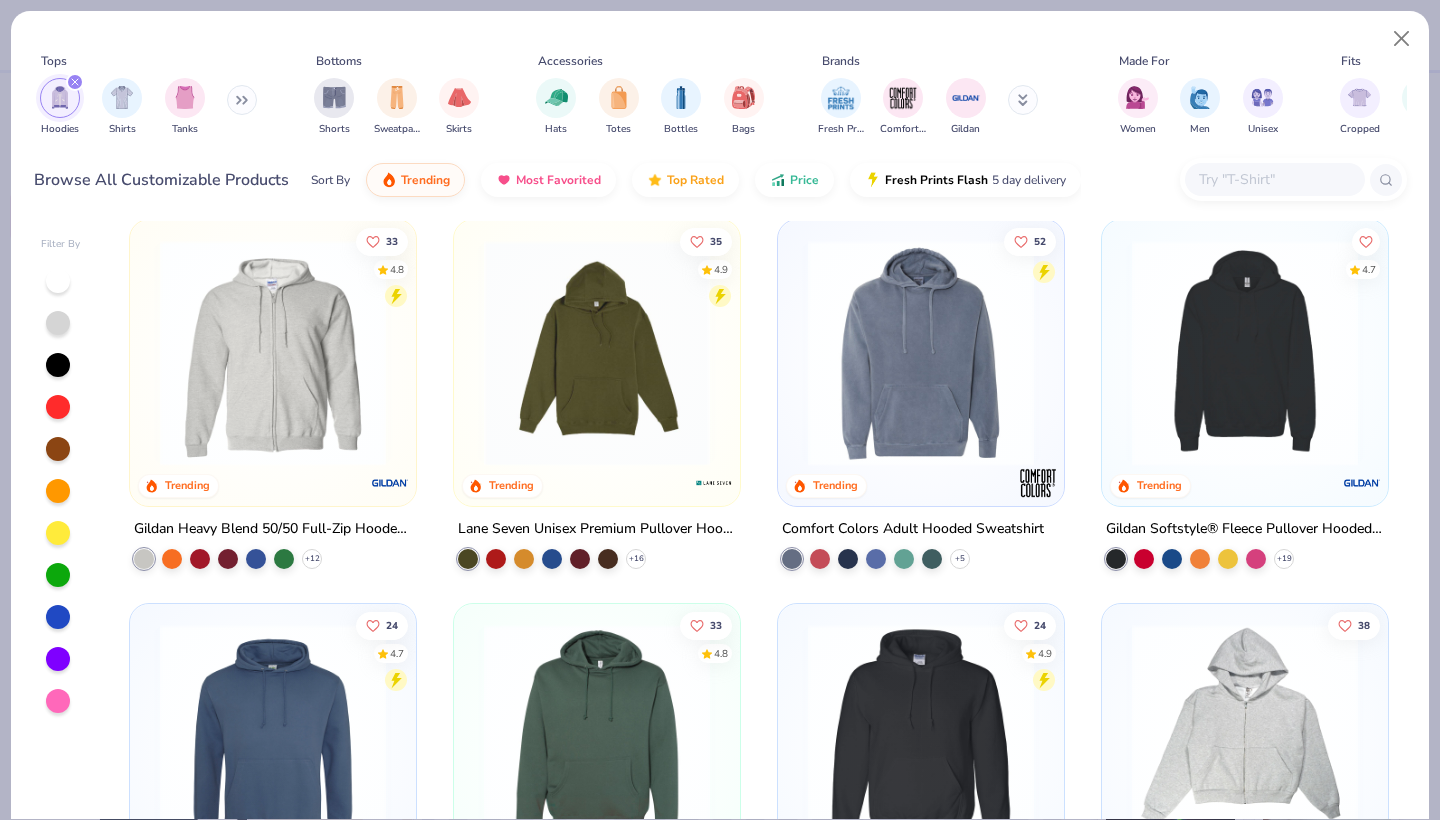 click at bounding box center [921, 352] 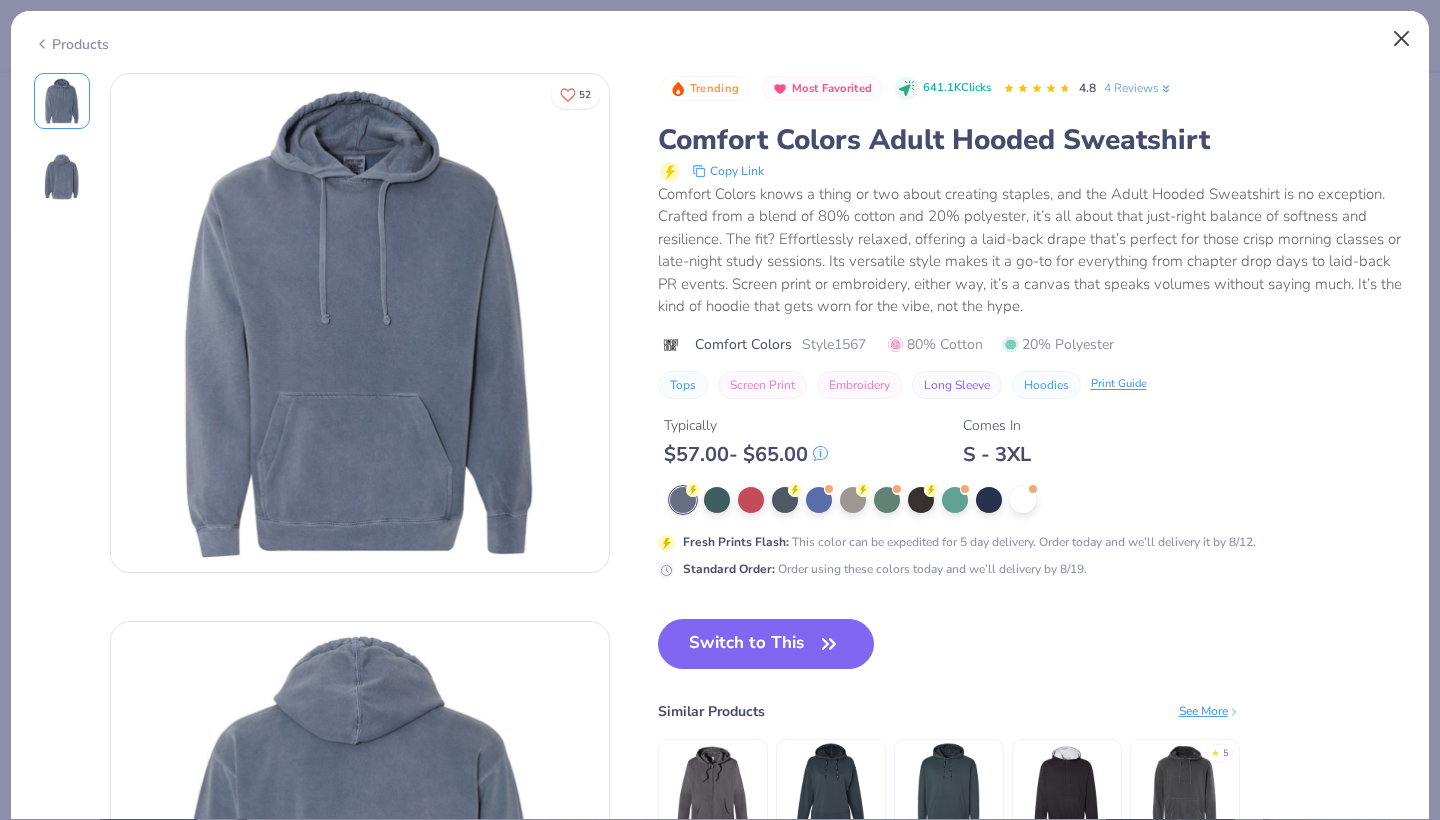 click at bounding box center (1402, 39) 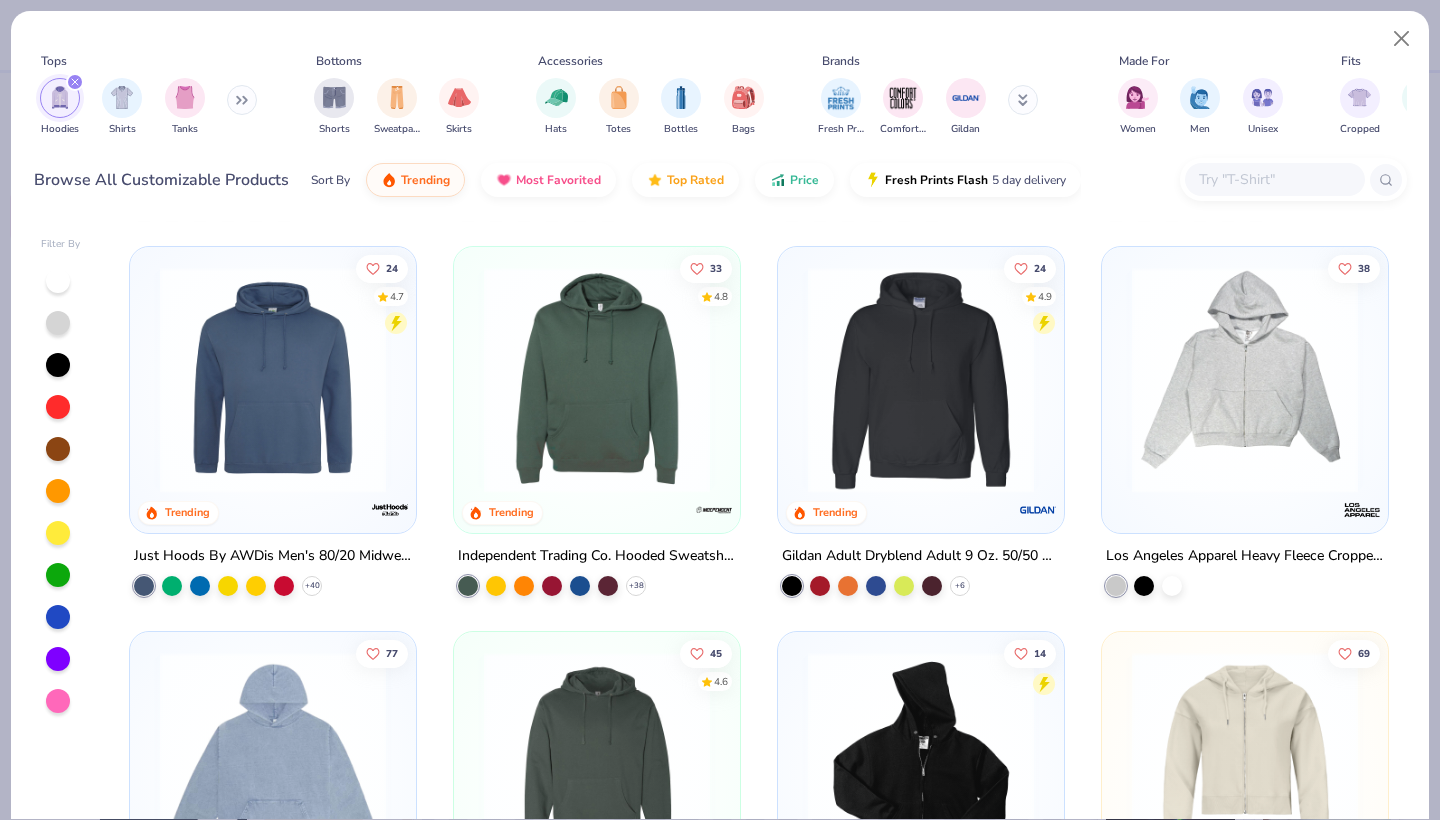 scroll, scrollTop: 1206, scrollLeft: 0, axis: vertical 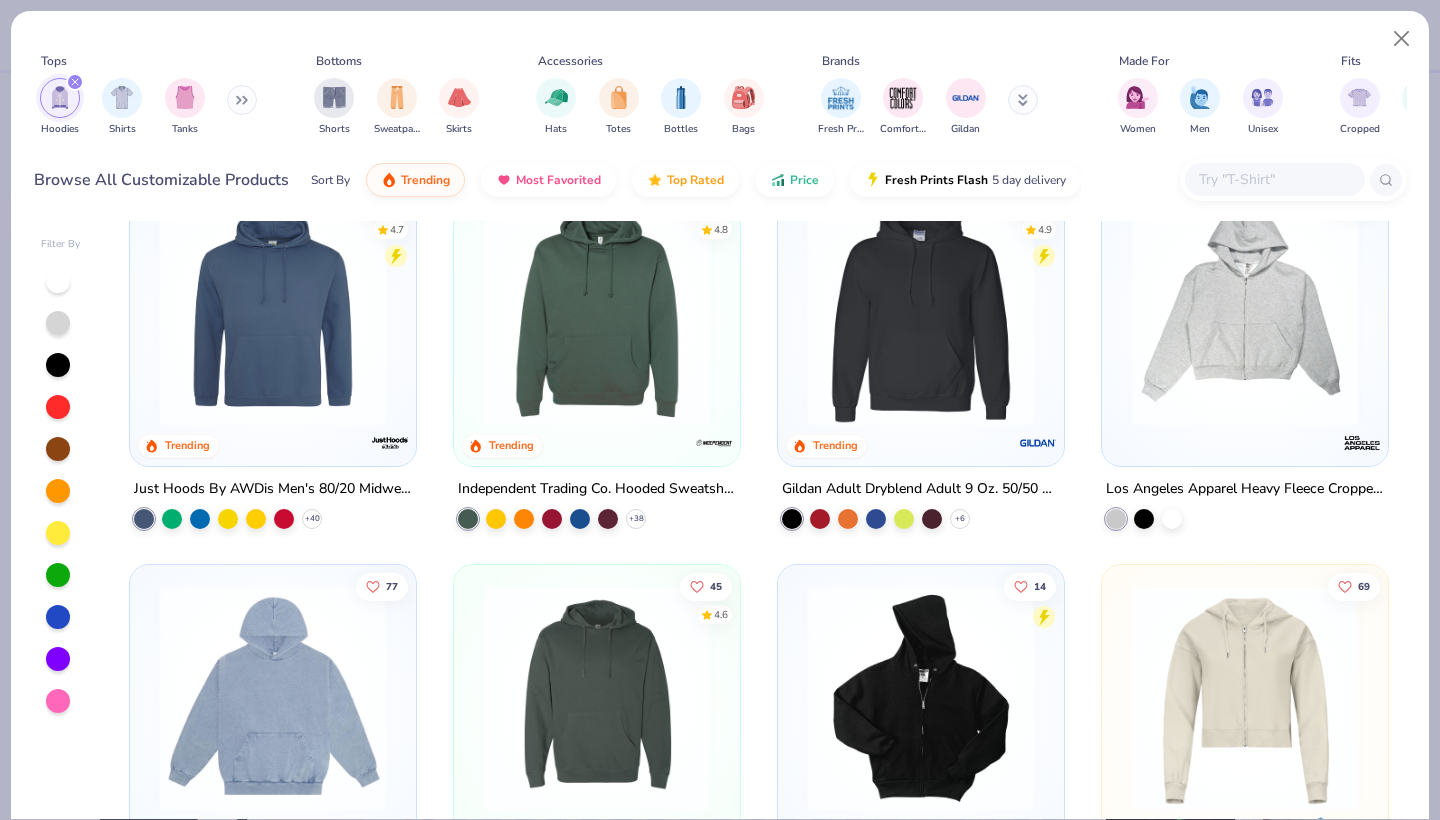 click at bounding box center (597, 313) 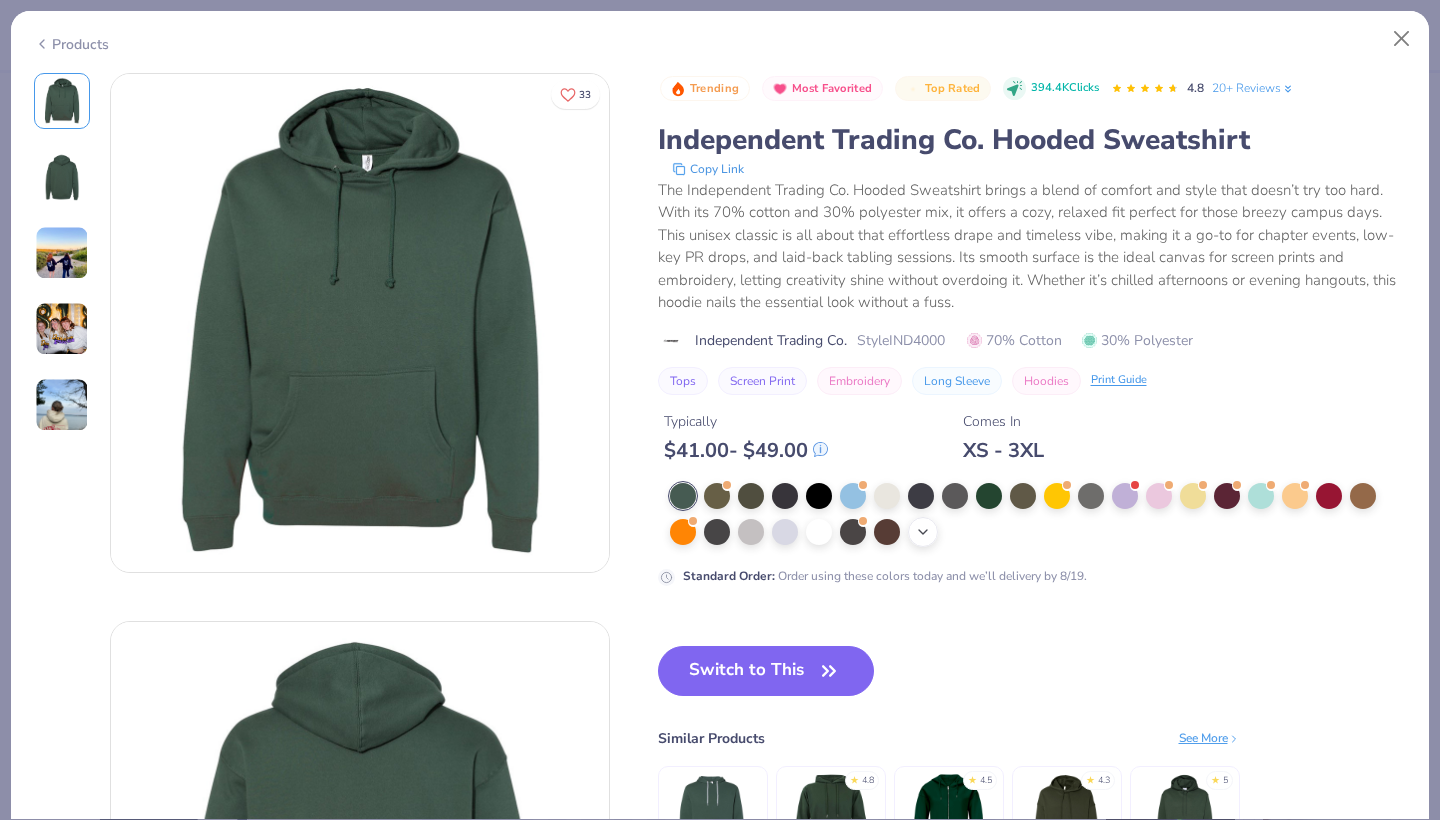 click 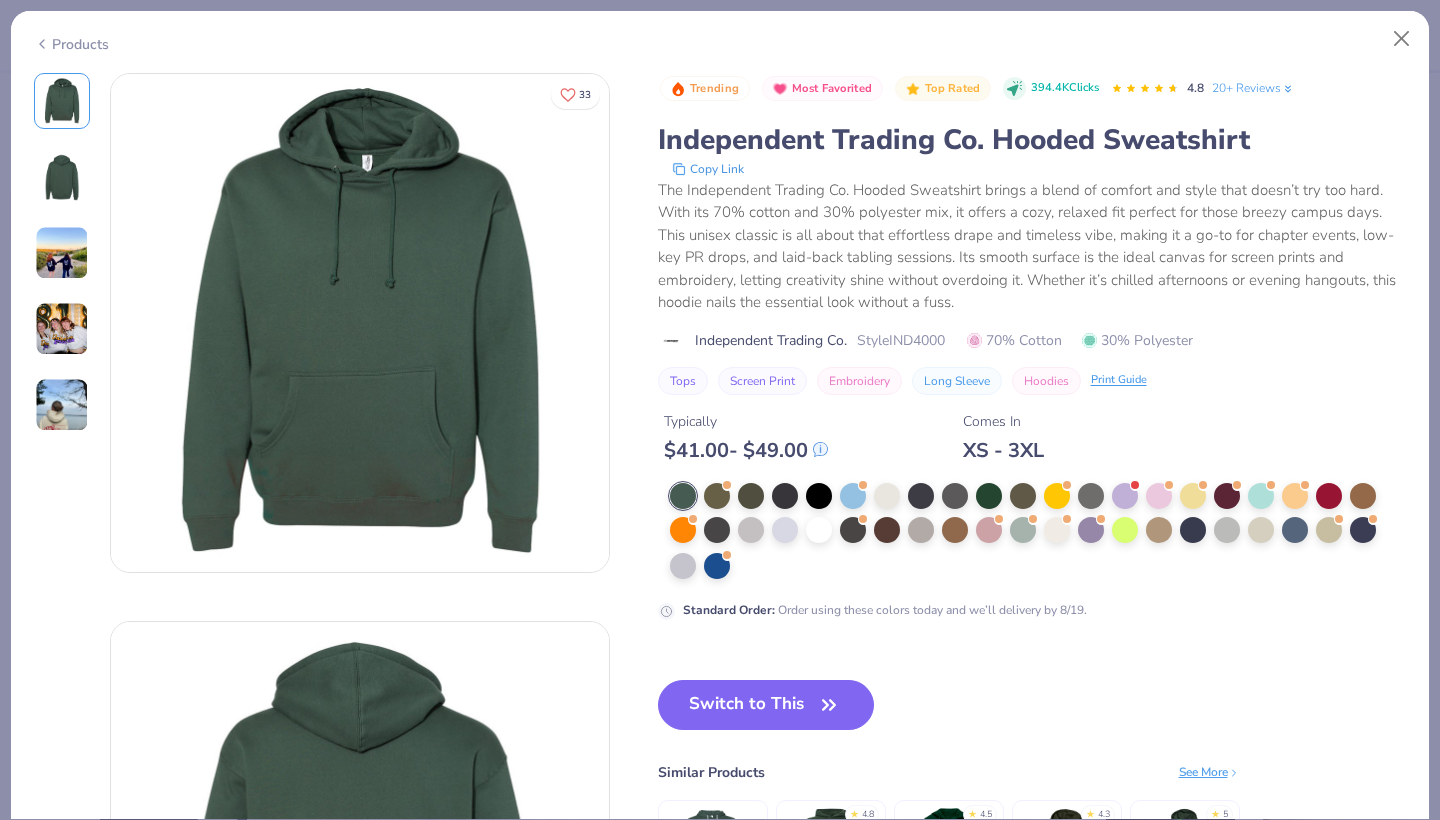 scroll, scrollTop: 7, scrollLeft: 0, axis: vertical 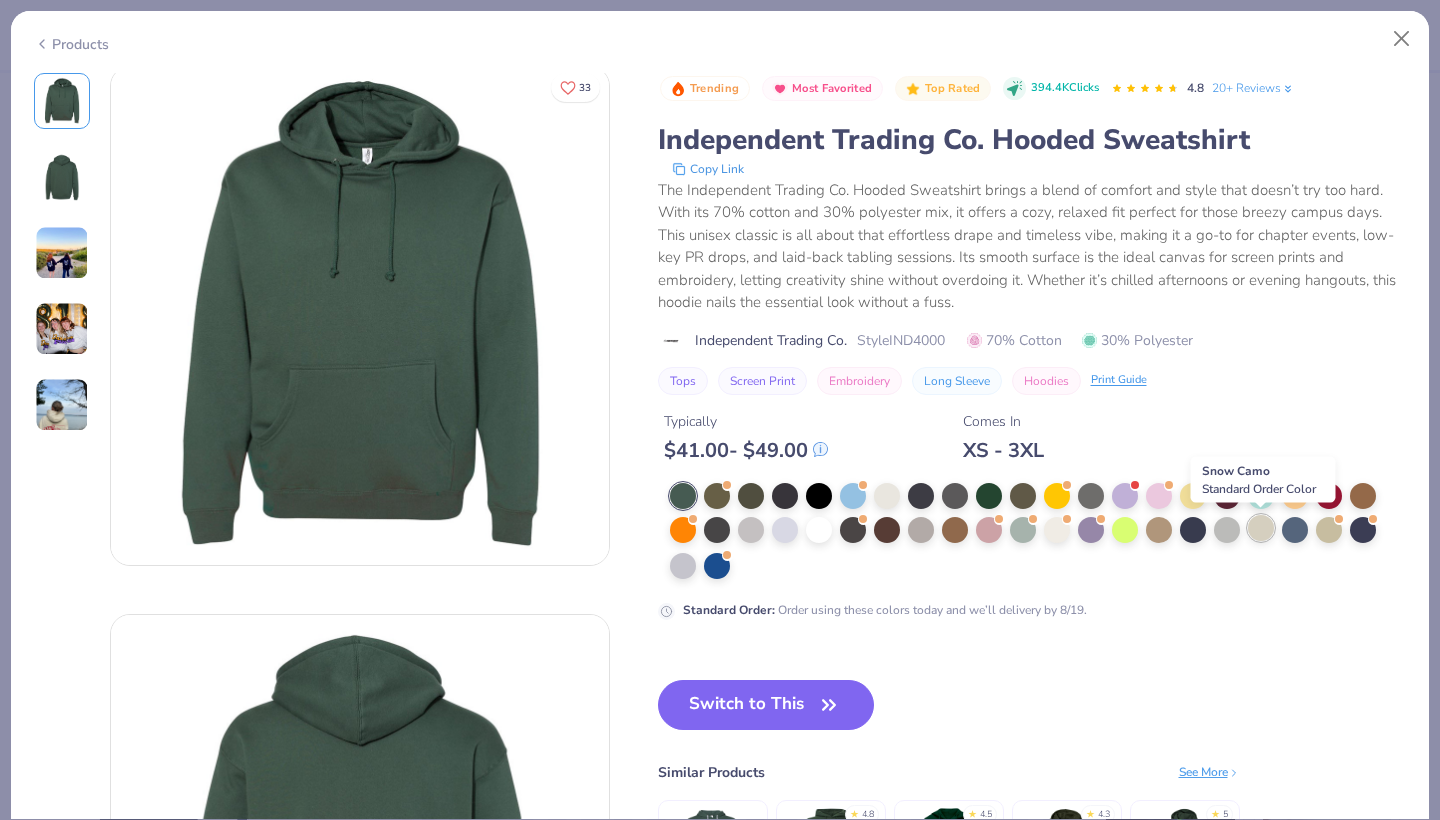 click at bounding box center (1261, 528) 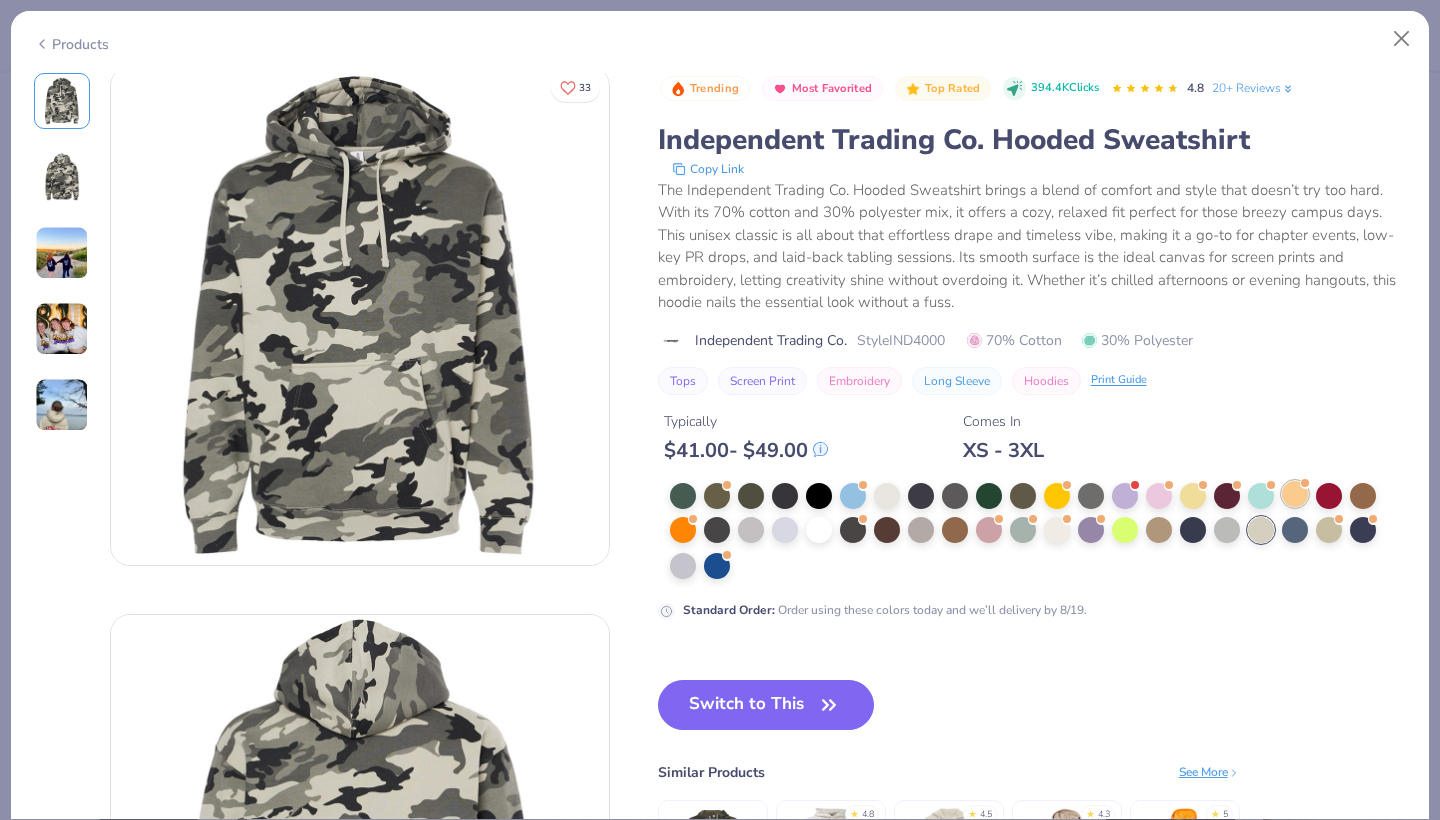 click at bounding box center [1295, 494] 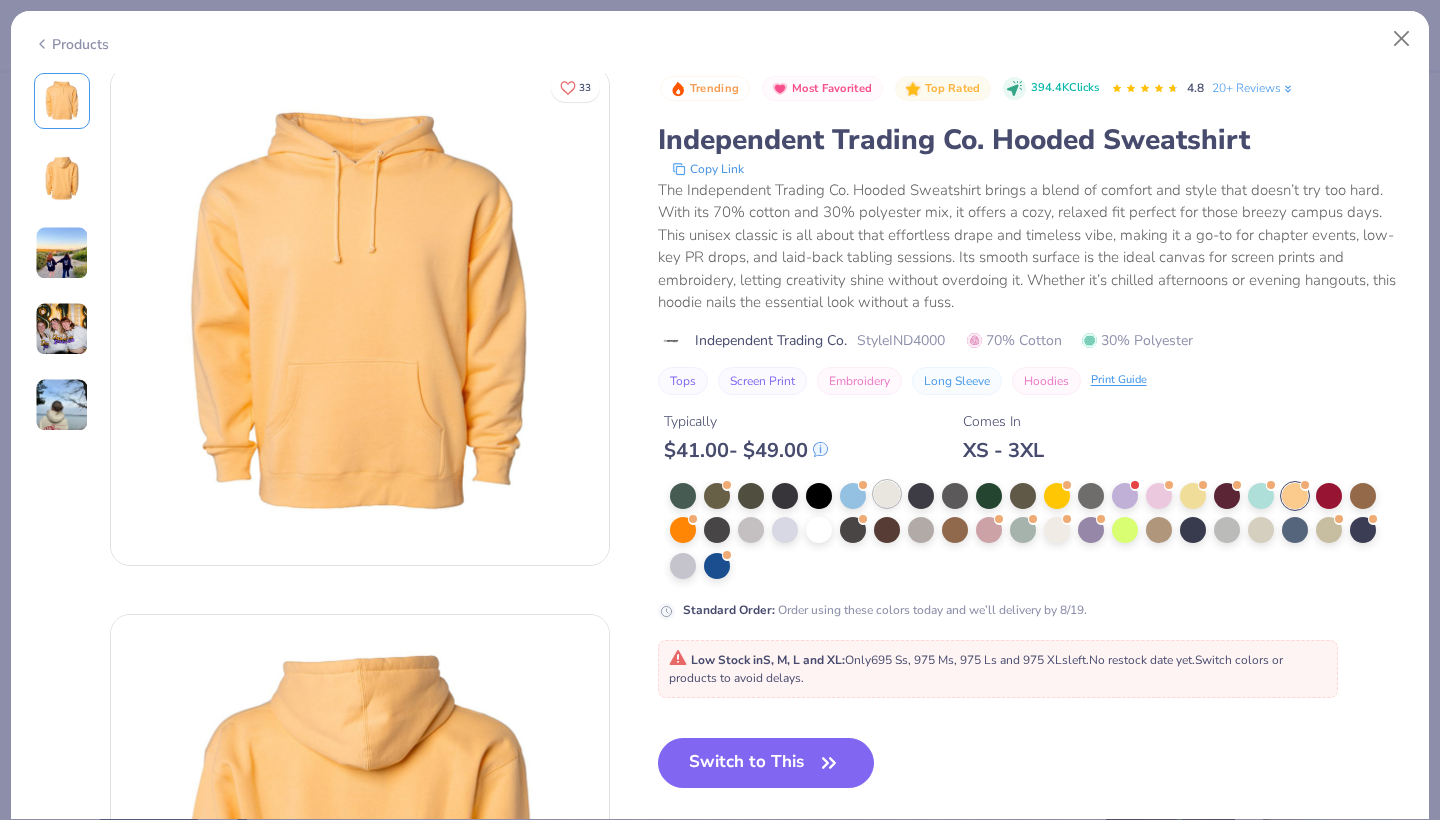 click at bounding box center [887, 494] 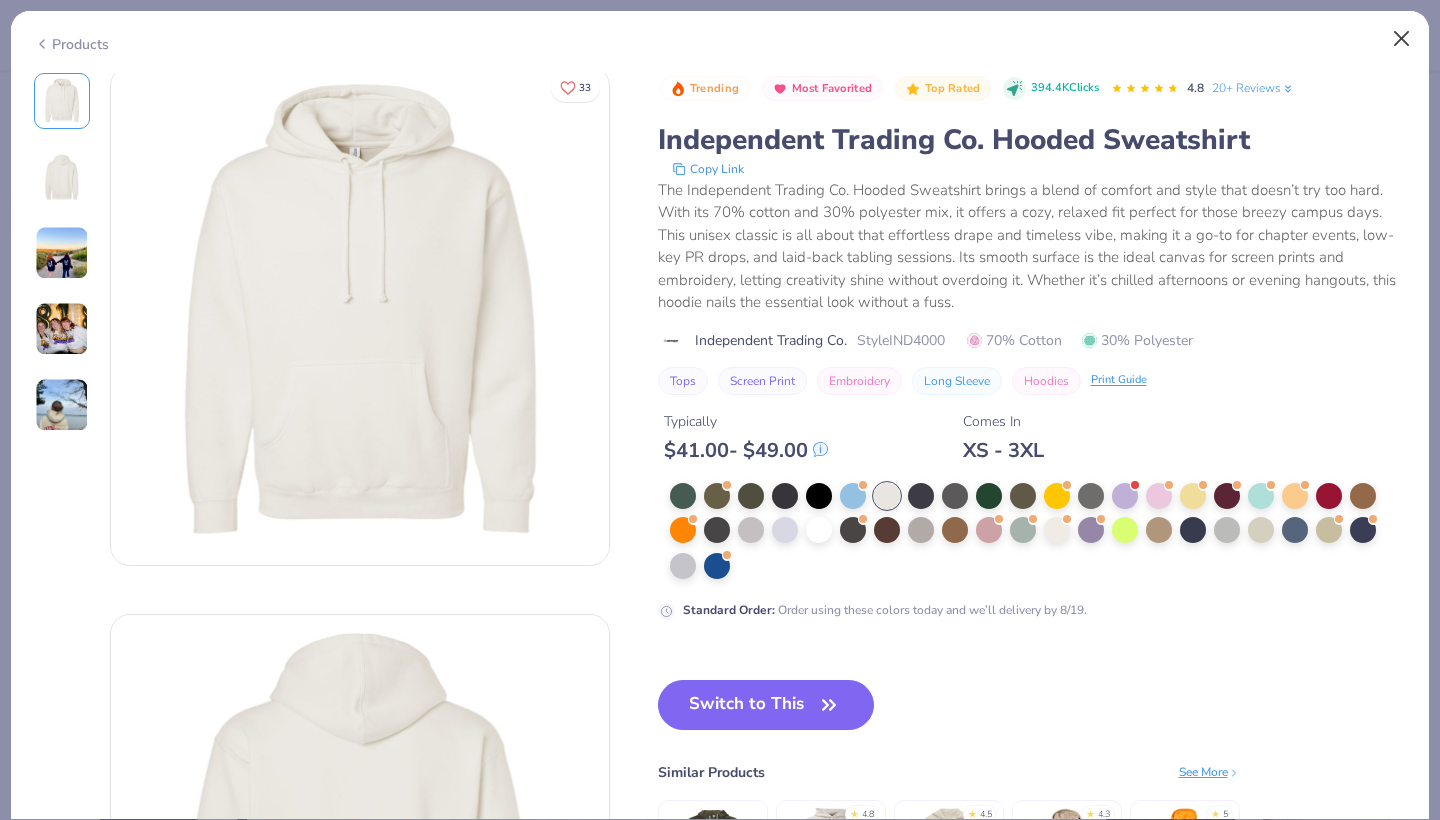 click at bounding box center (1402, 39) 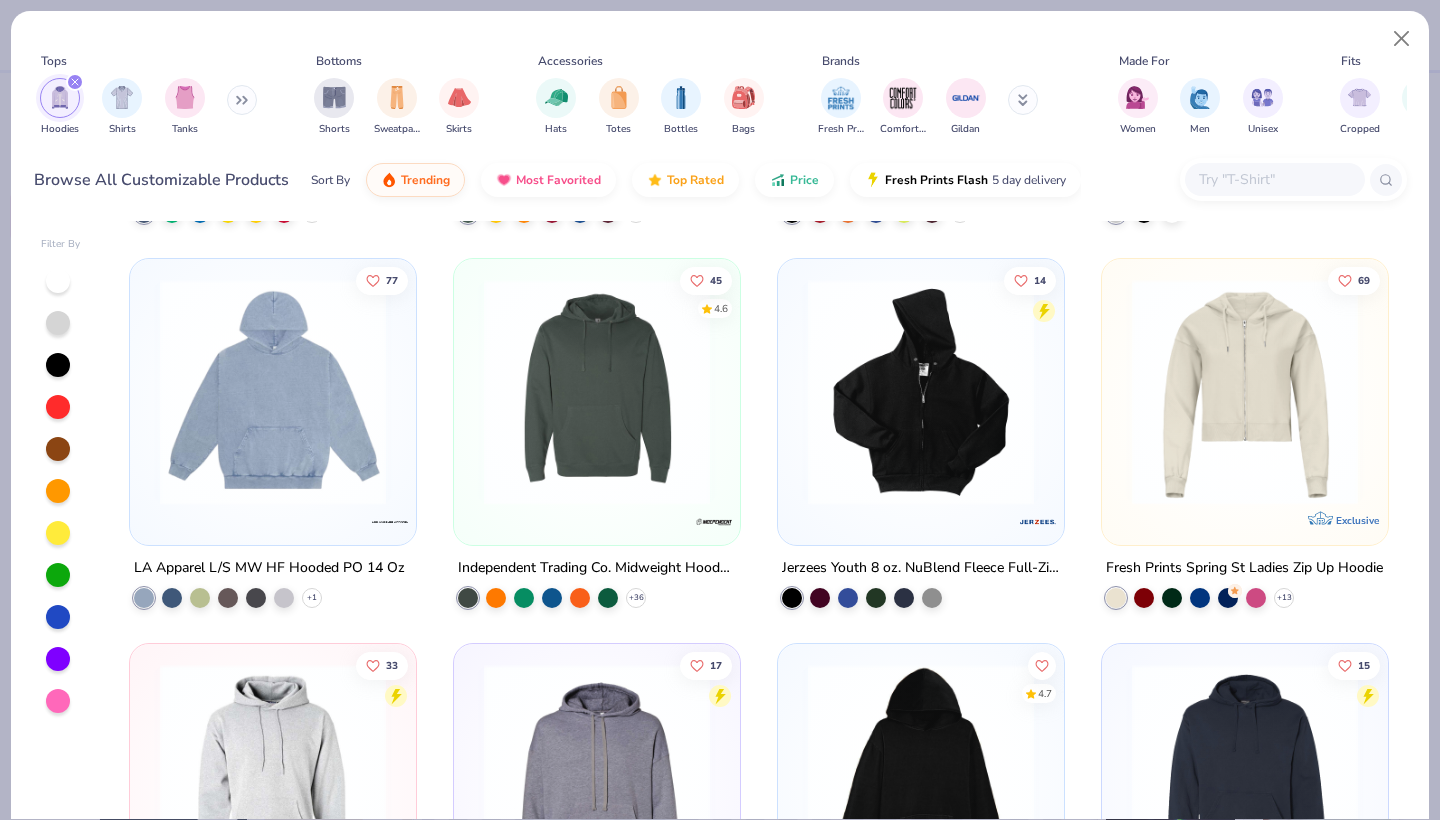 scroll, scrollTop: 1593, scrollLeft: 0, axis: vertical 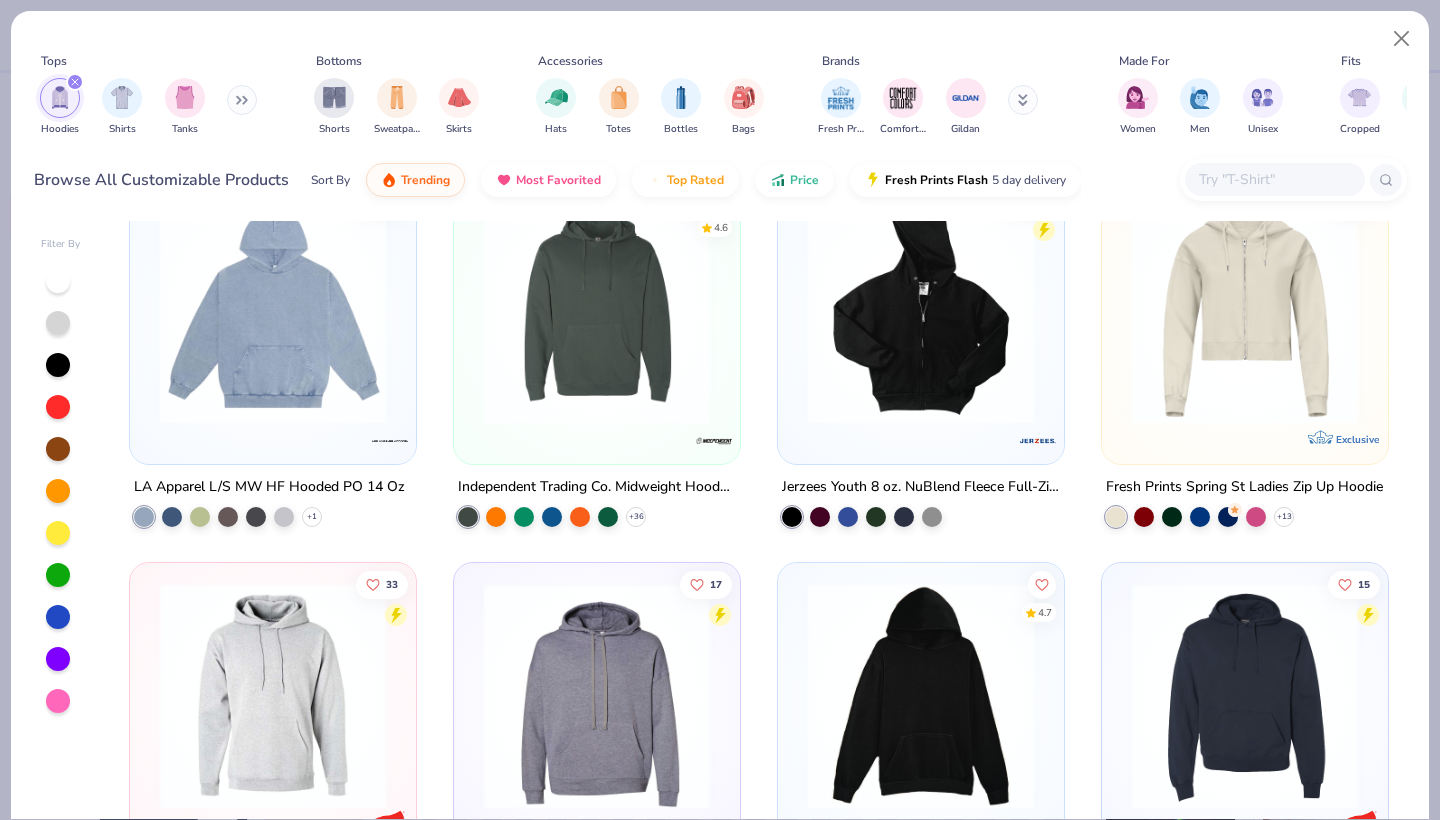 click at bounding box center [597, 311] 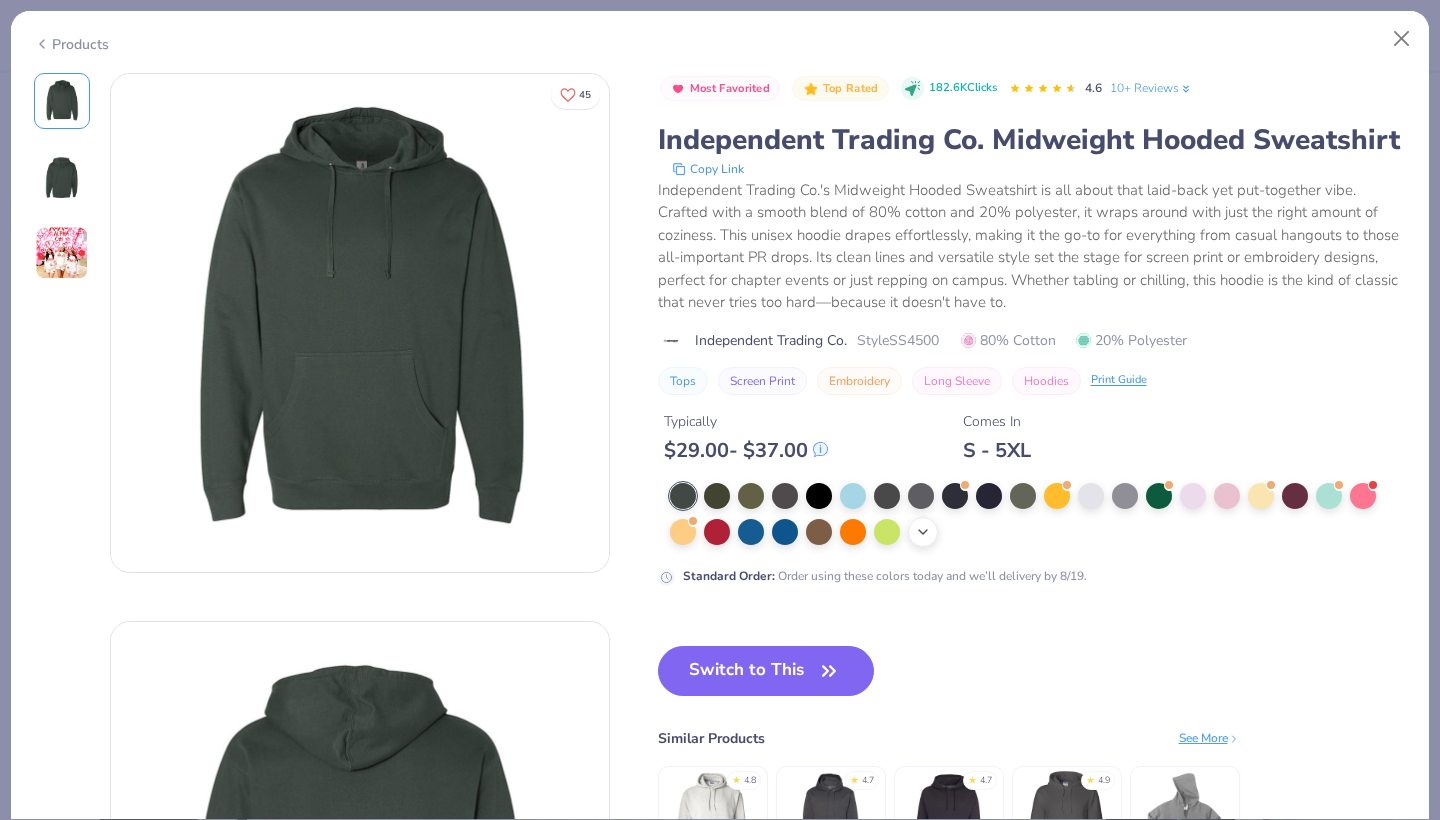 click 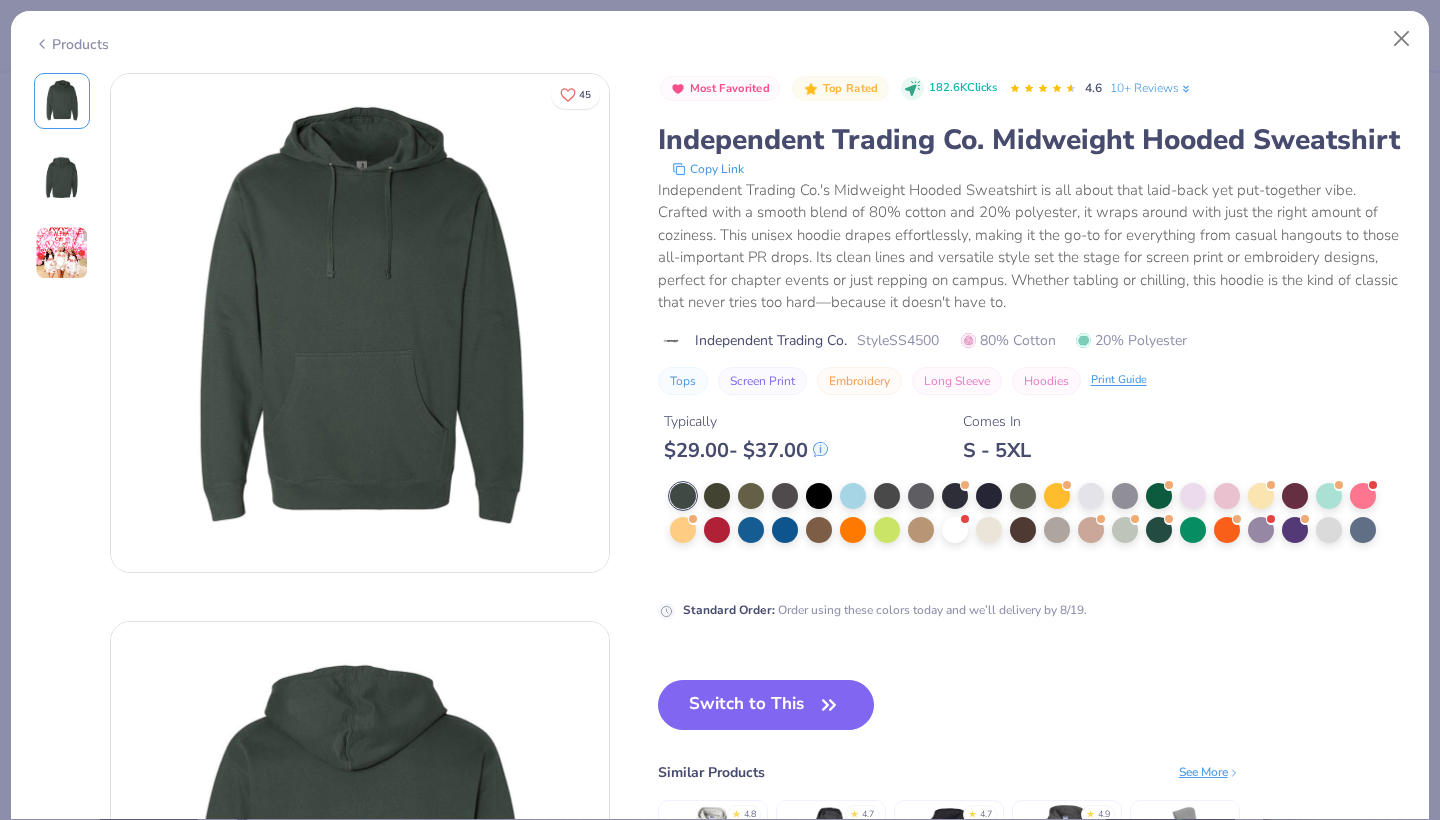click at bounding box center [1402, 39] 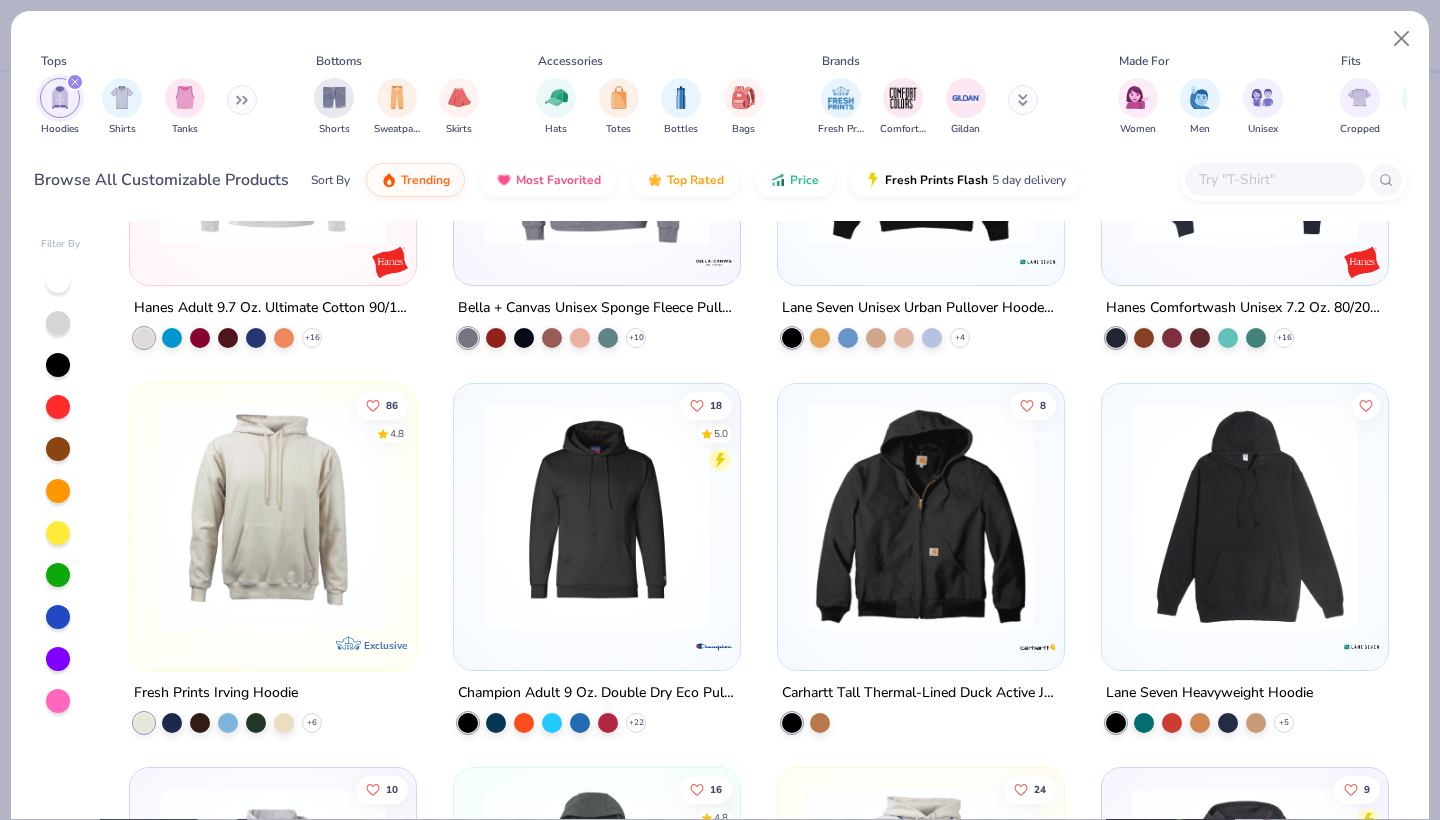 scroll, scrollTop: 2195, scrollLeft: 0, axis: vertical 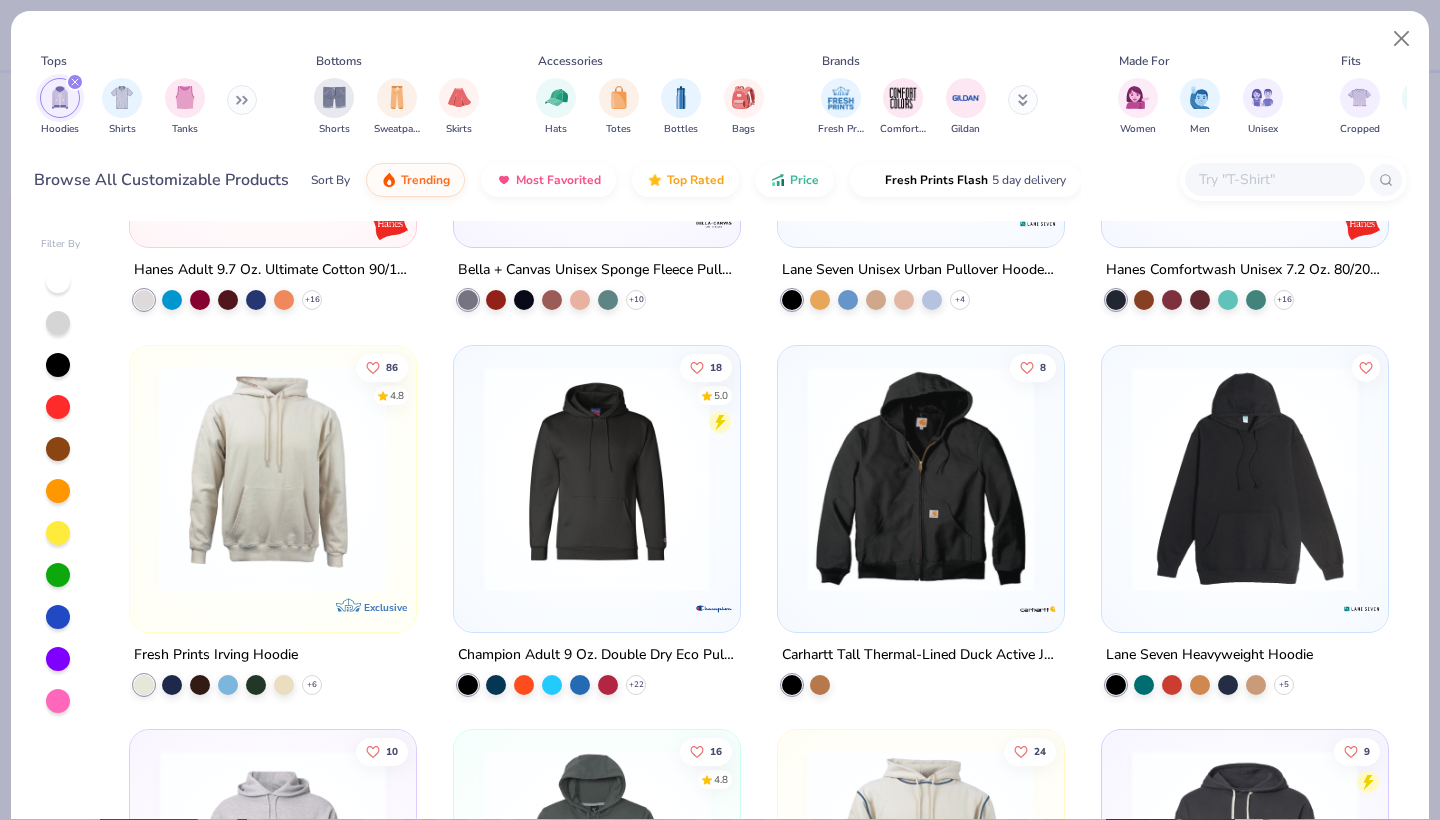 click at bounding box center [273, 478] 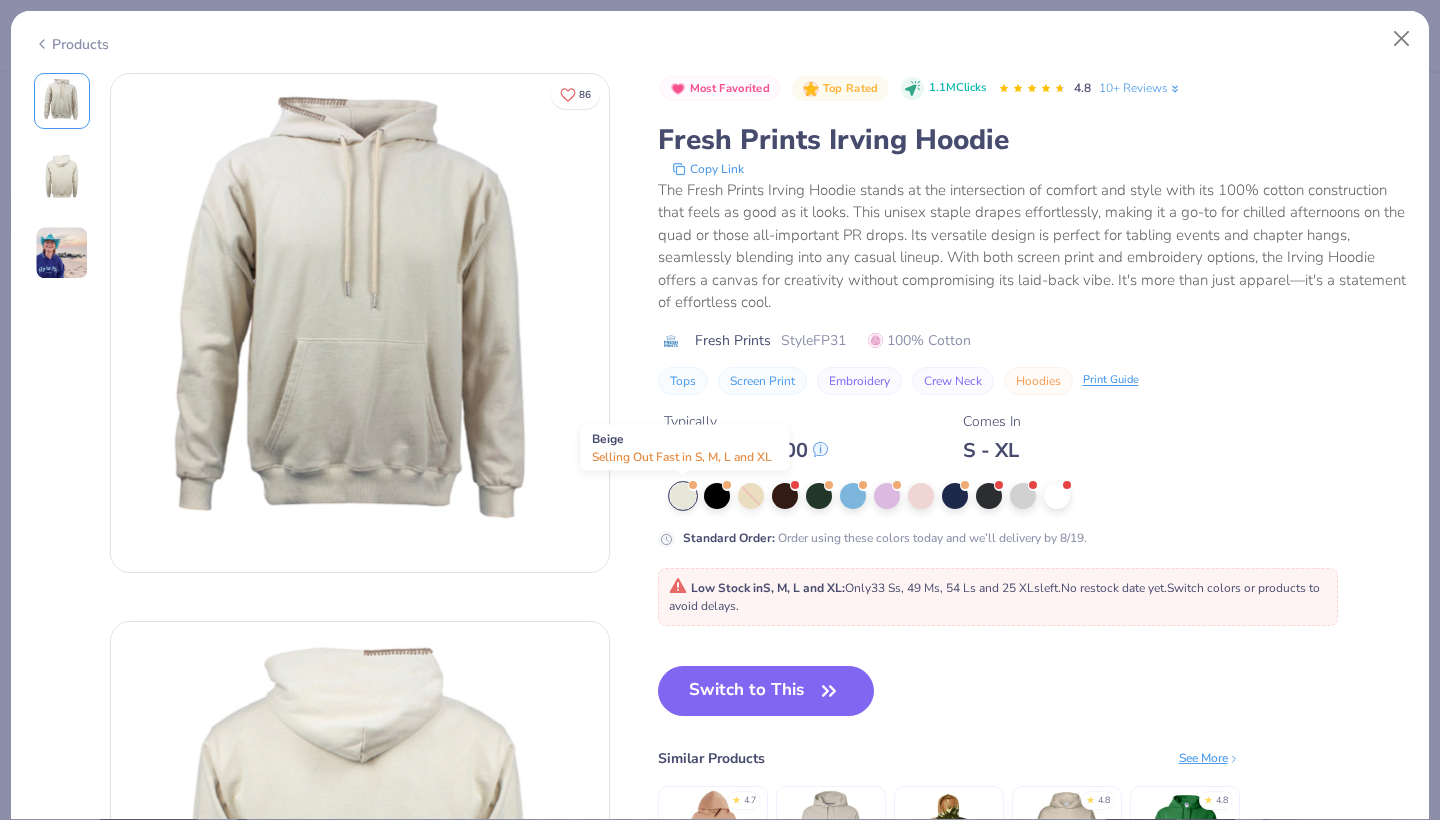 click at bounding box center (683, 496) 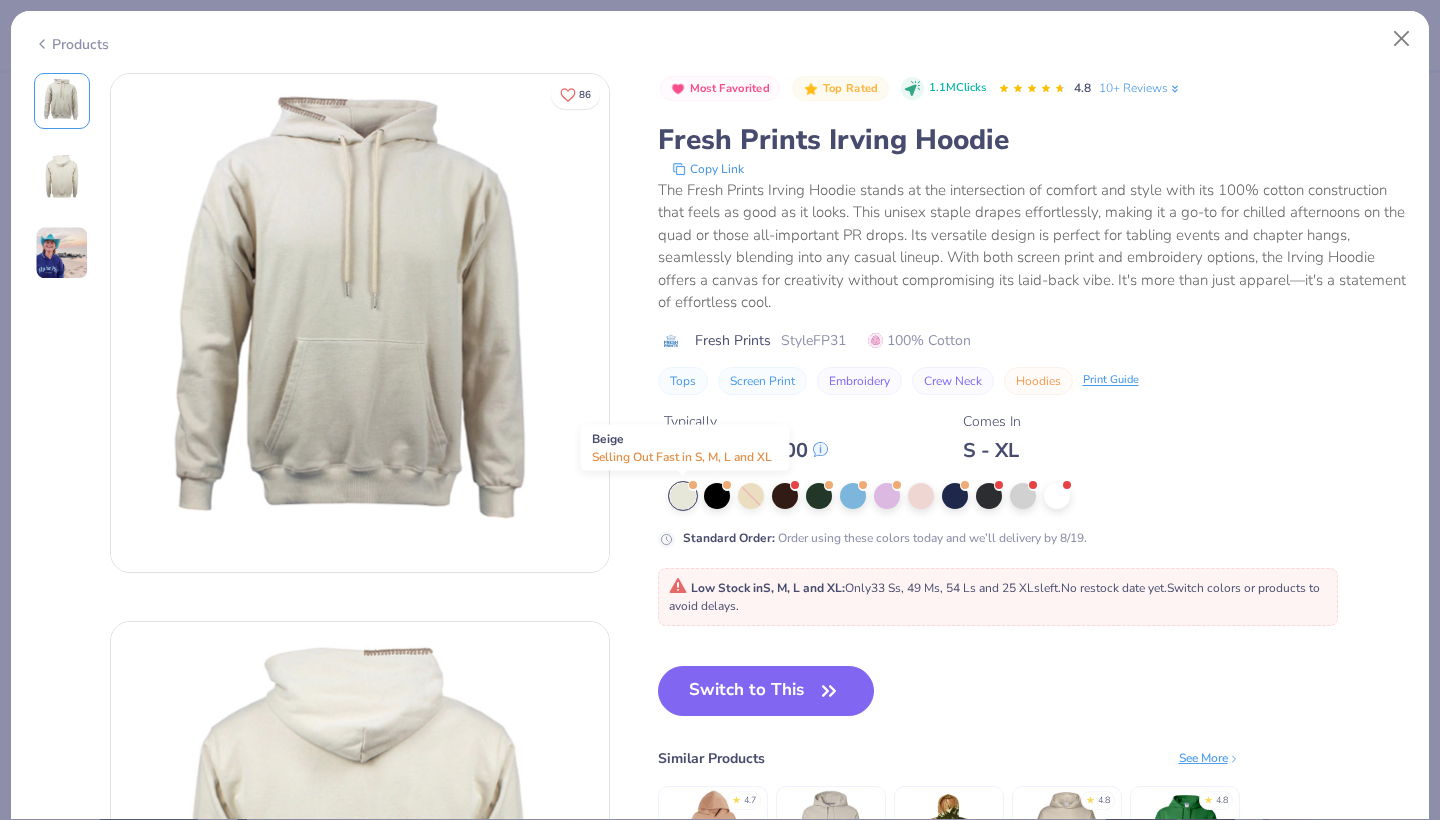 click at bounding box center [683, 496] 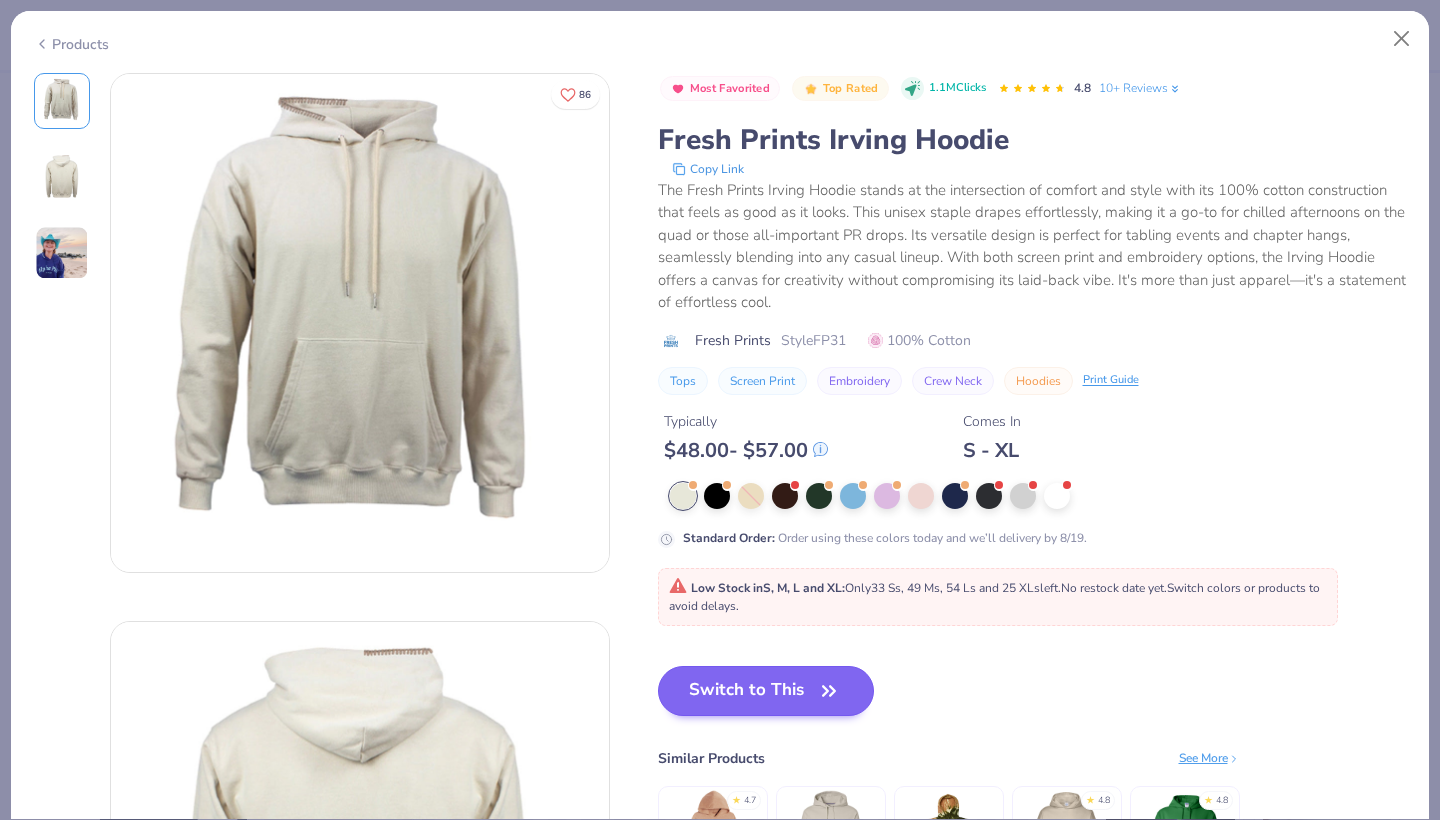 click on "Switch to This" at bounding box center (766, 691) 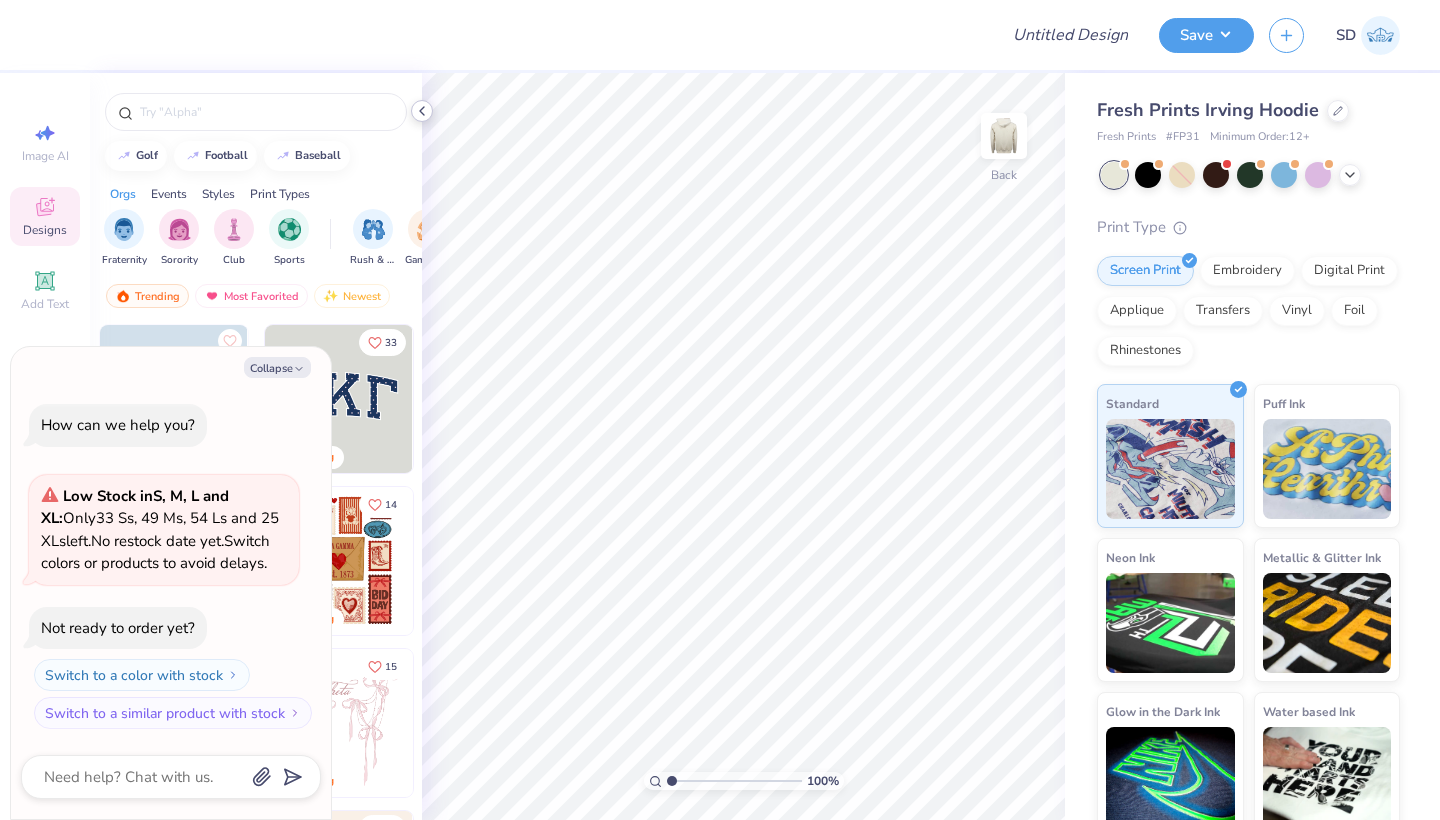 click 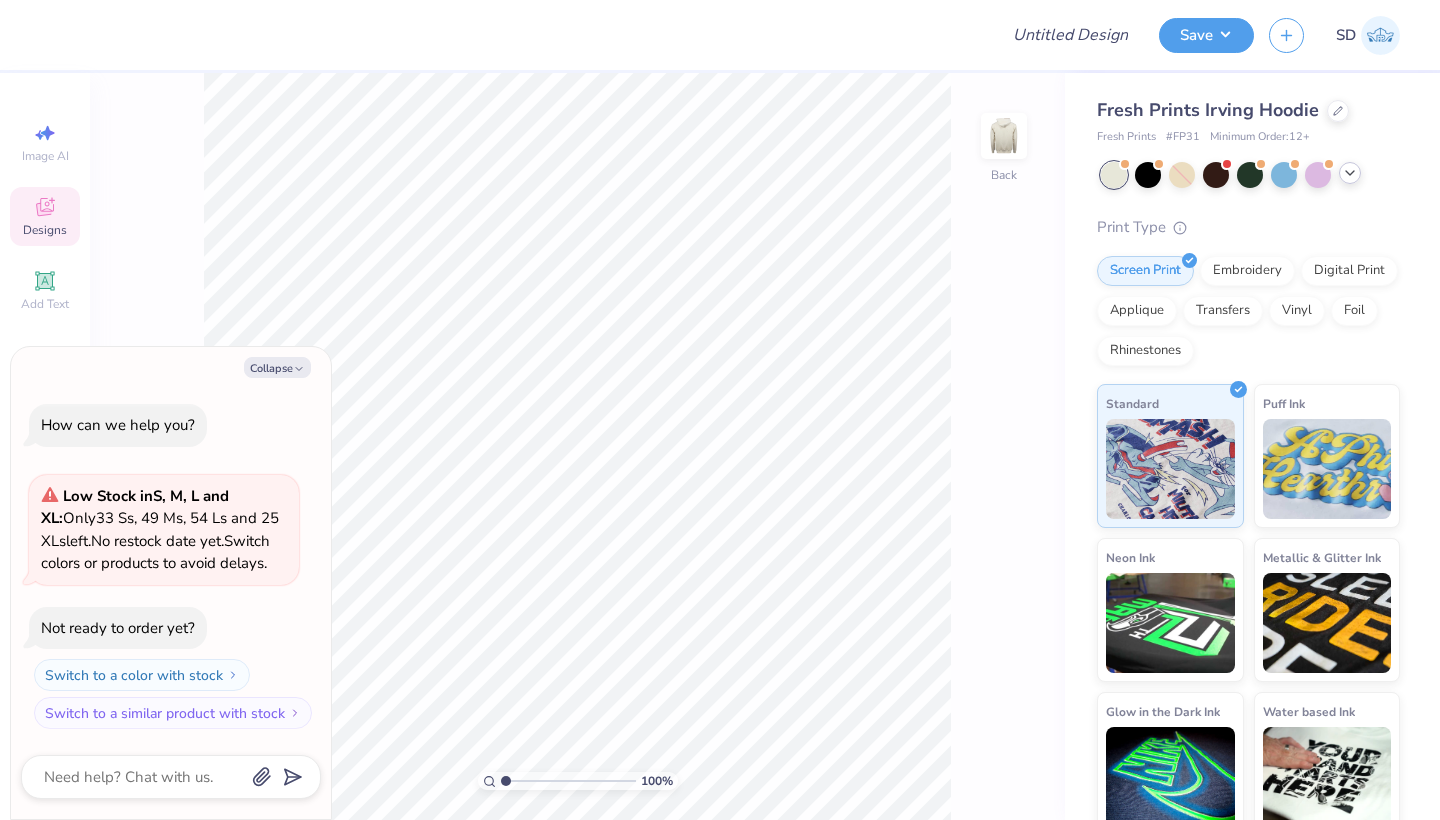 click 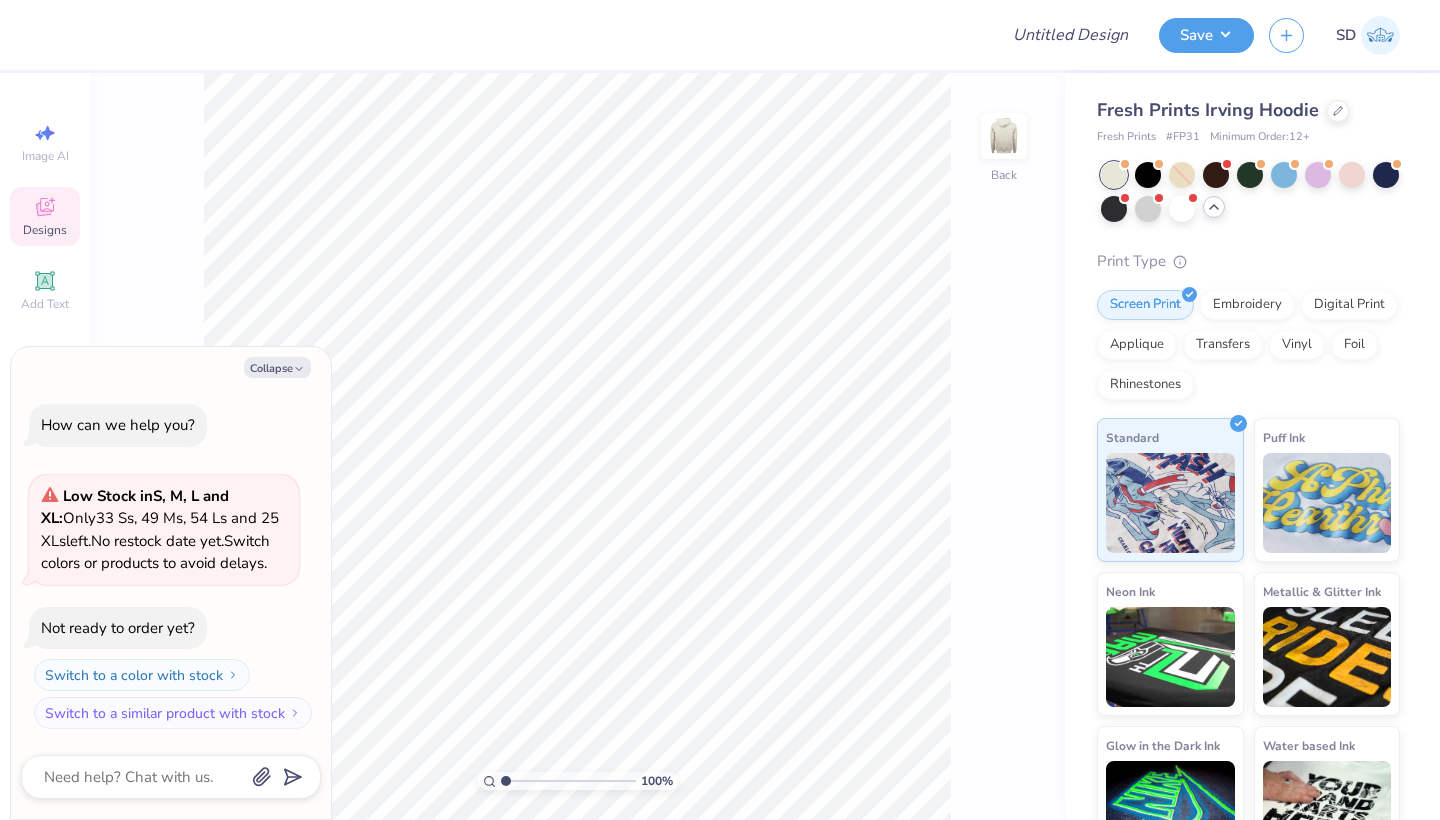 type on "x" 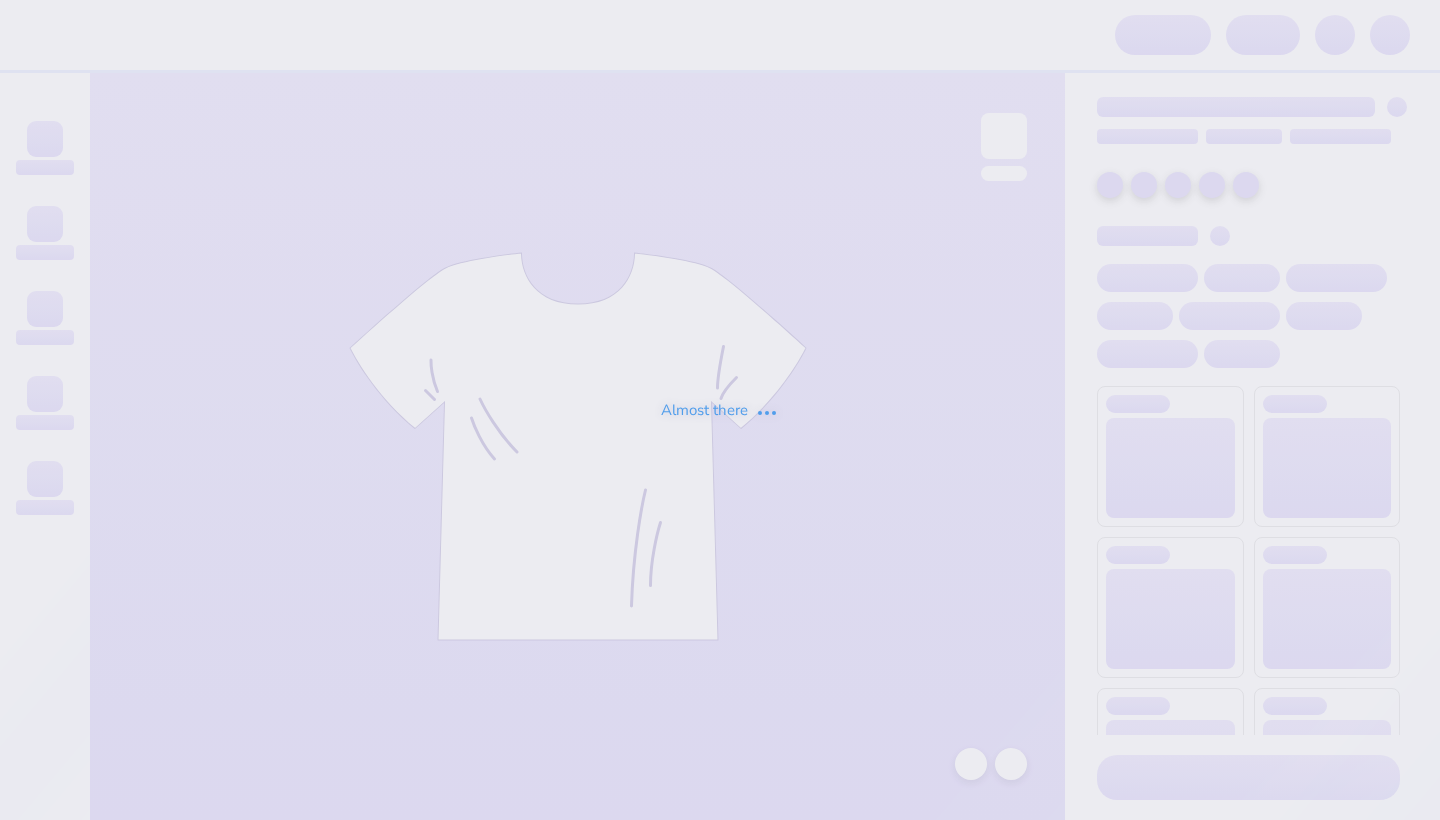 scroll, scrollTop: 0, scrollLeft: 0, axis: both 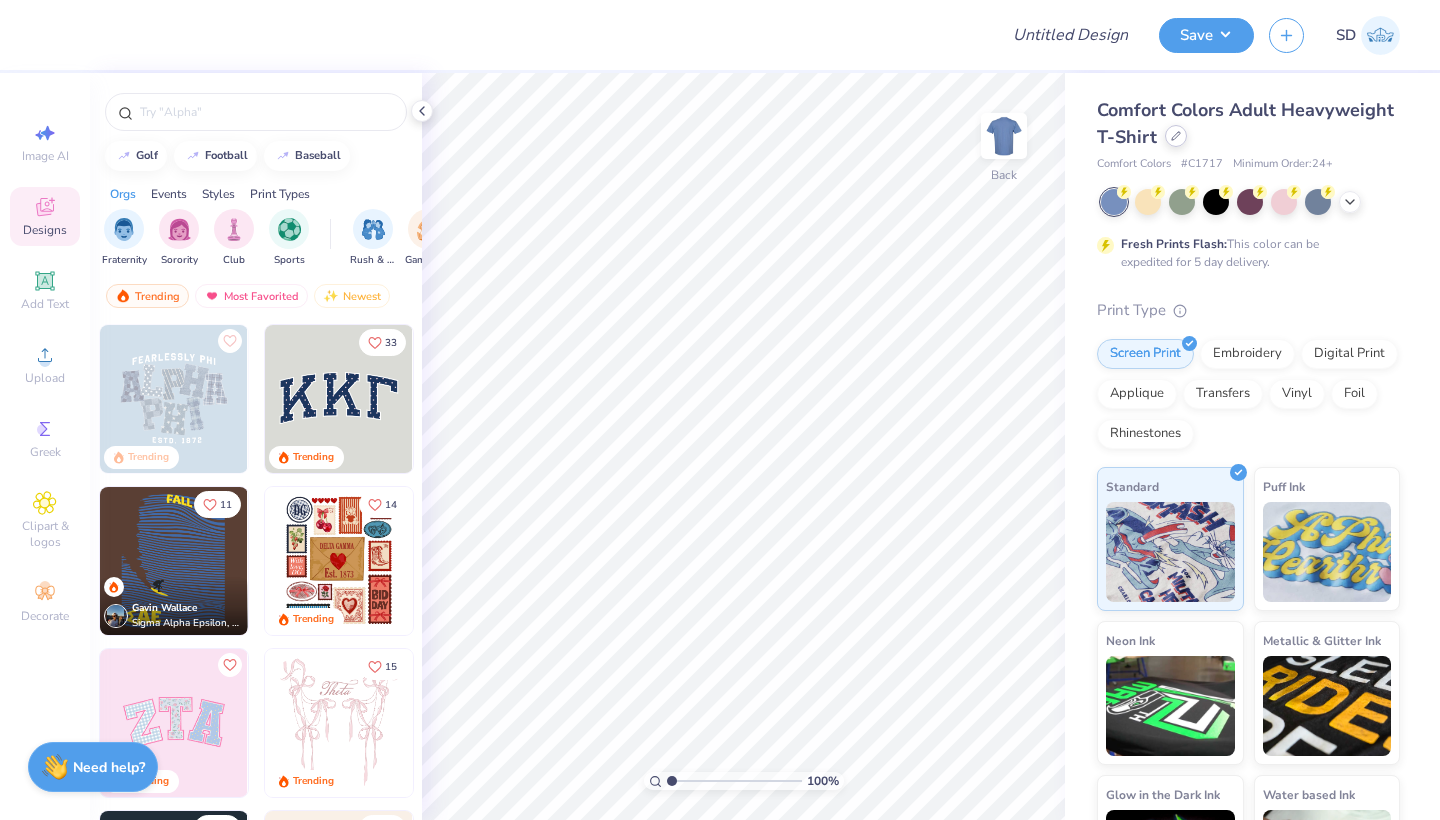 click 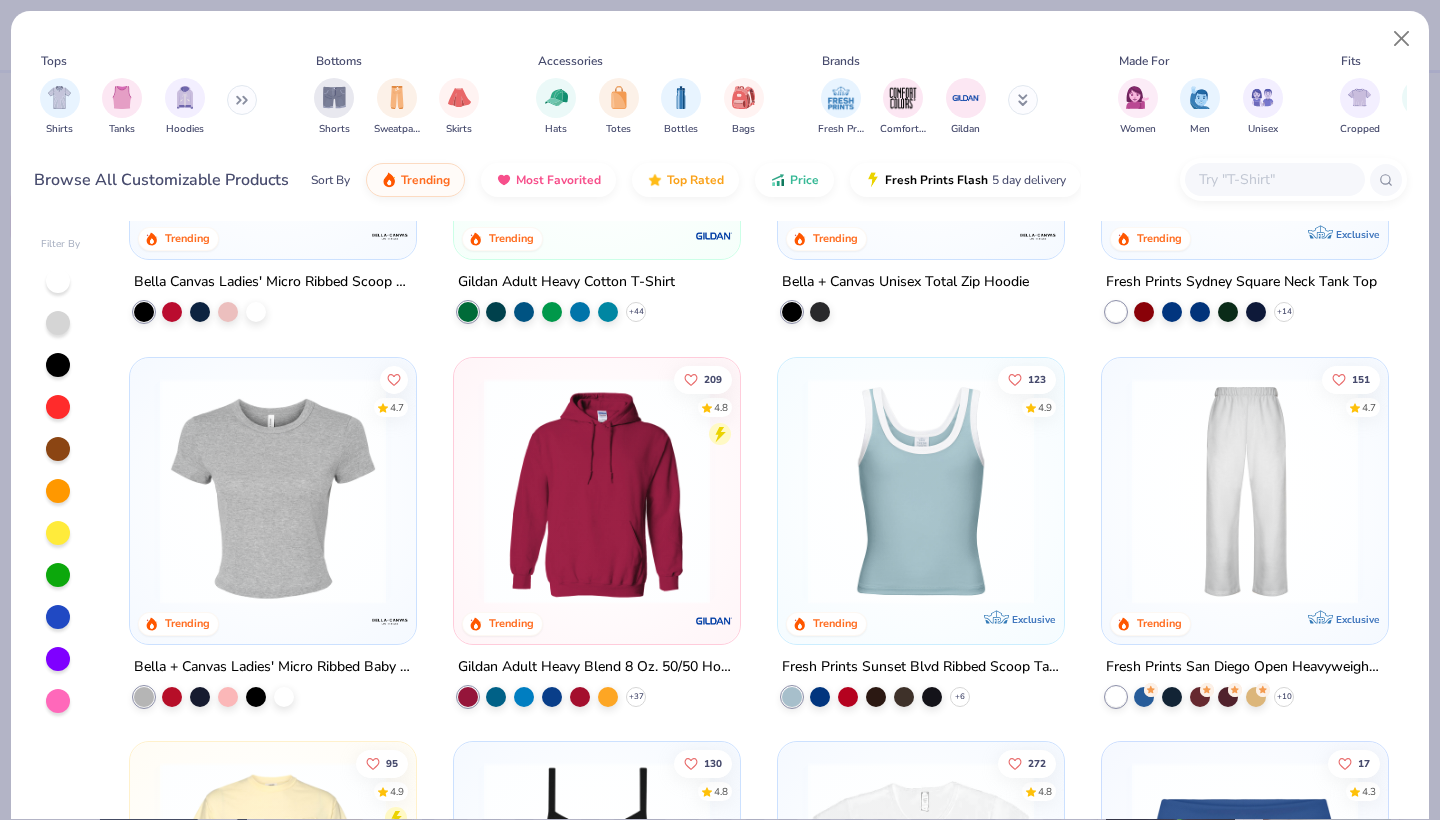 scroll, scrollTop: 651, scrollLeft: 0, axis: vertical 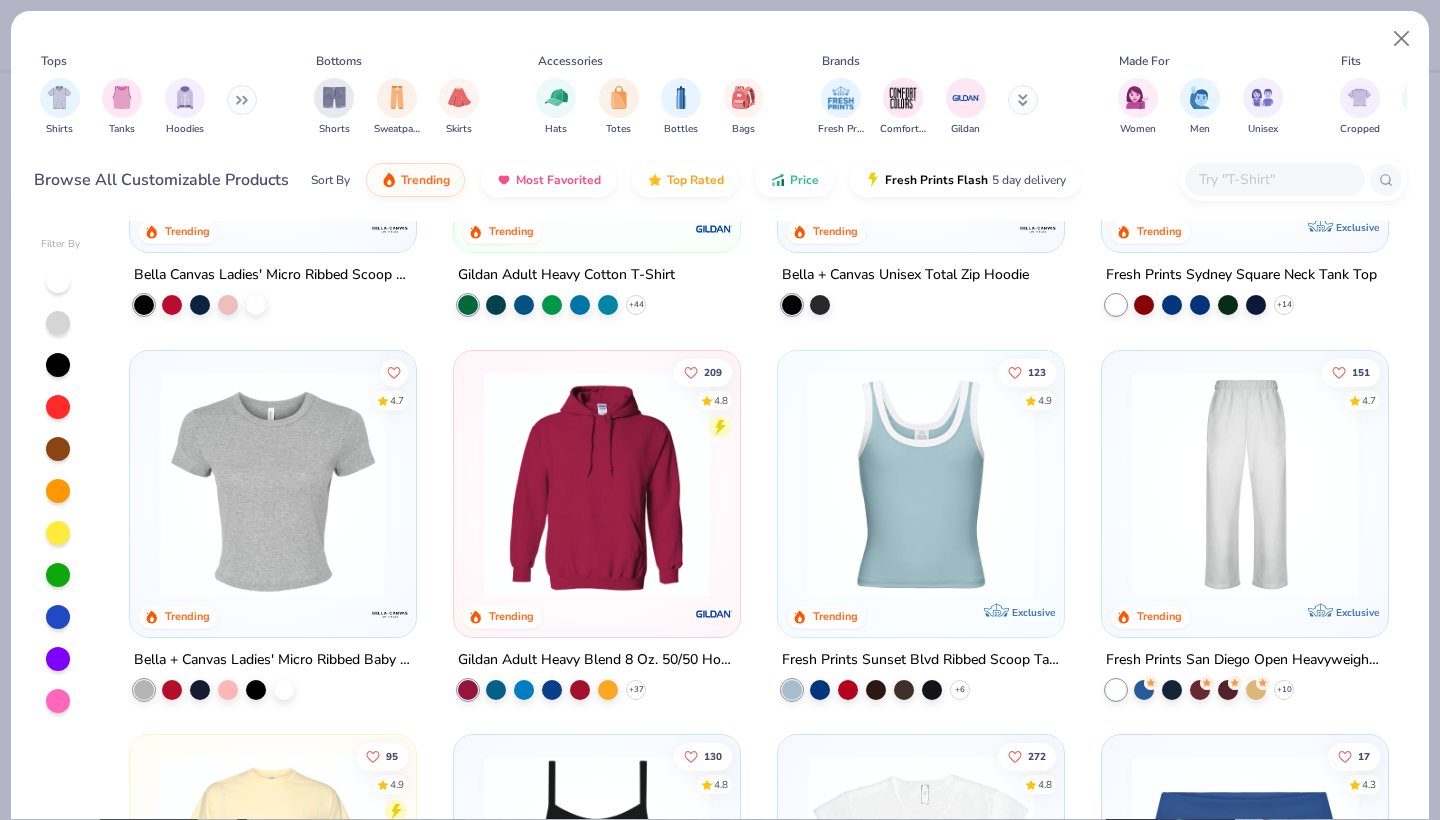 click at bounding box center [597, 483] 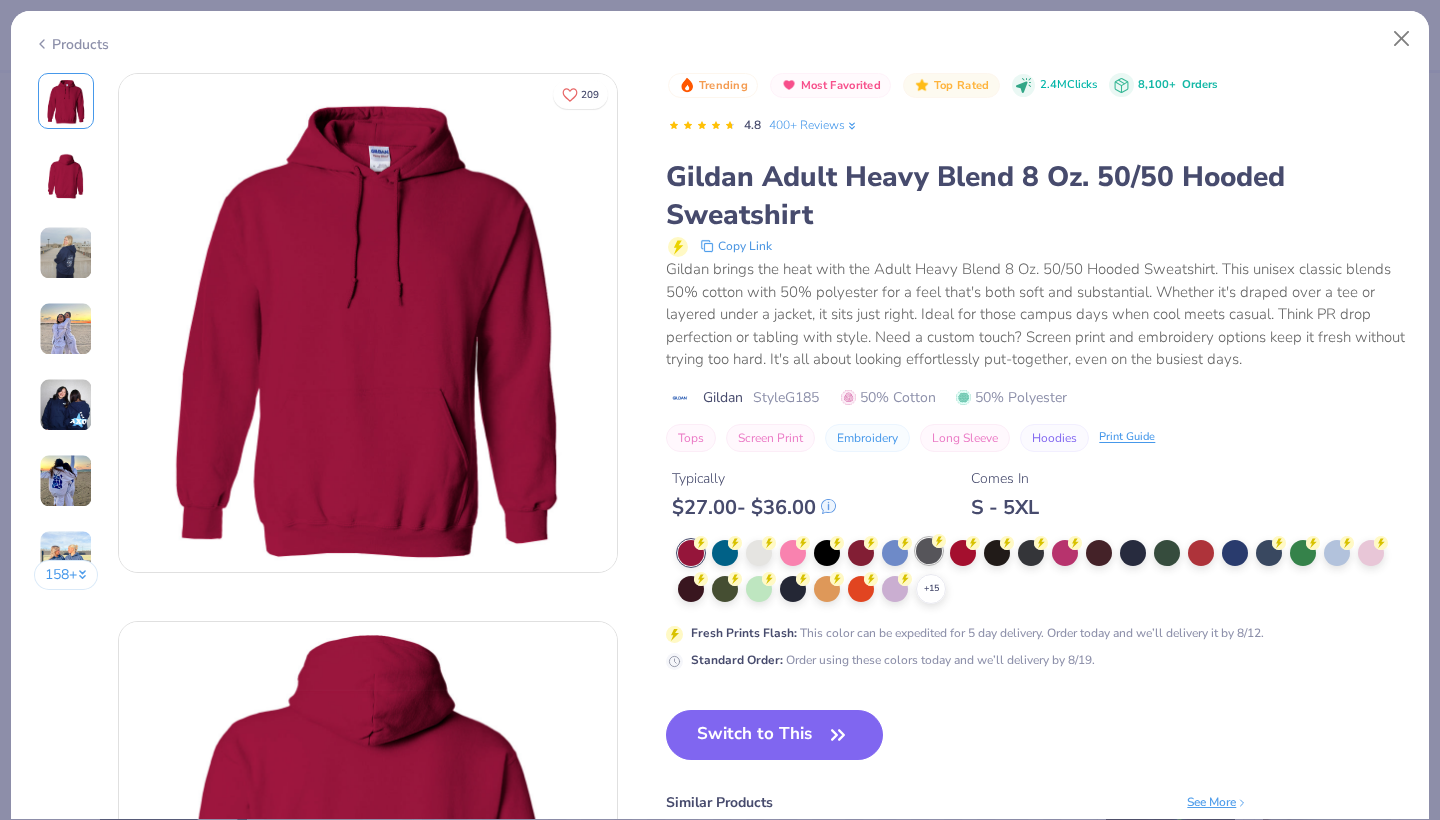 click at bounding box center [929, 551] 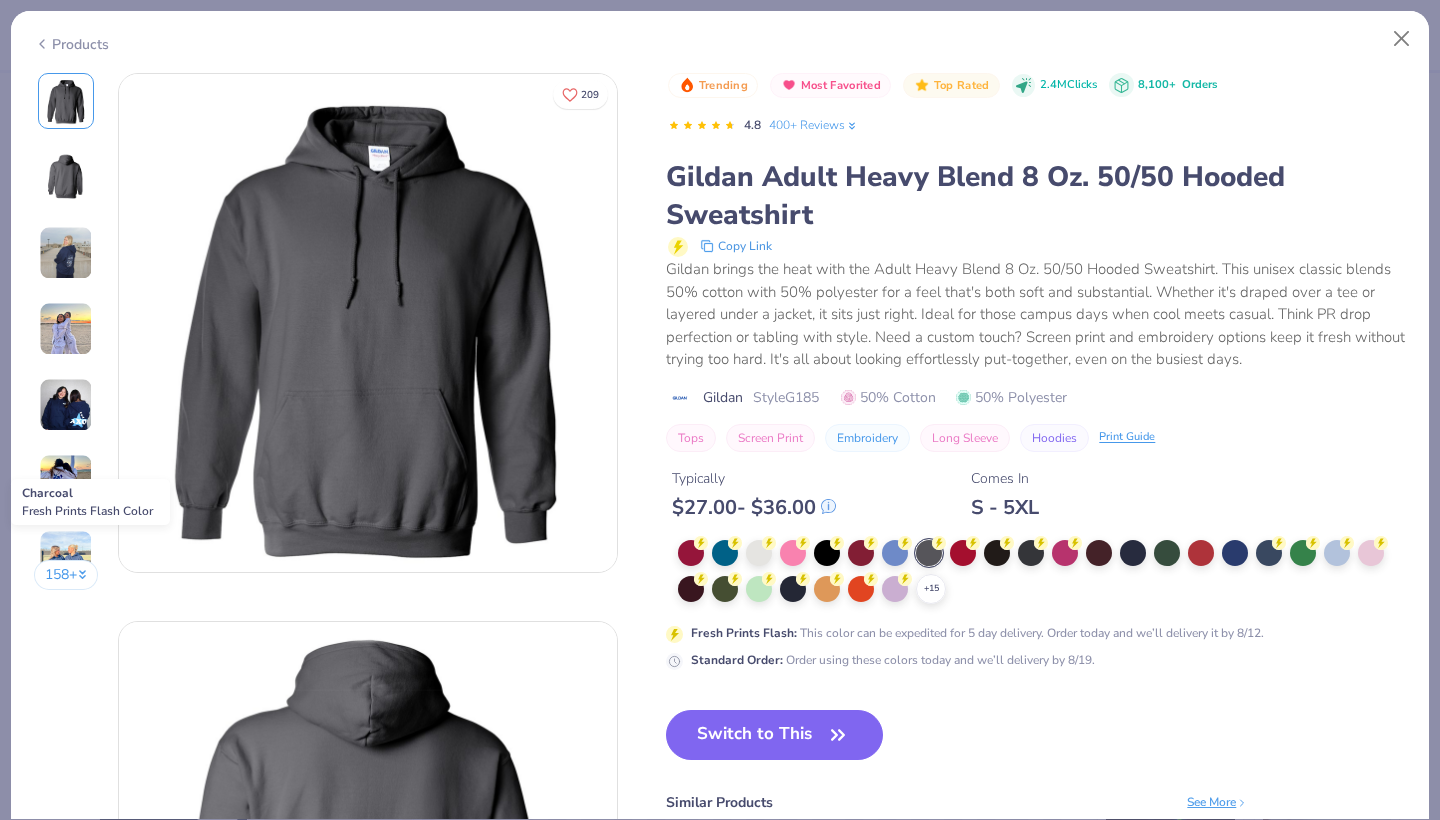 scroll, scrollTop: 70, scrollLeft: 0, axis: vertical 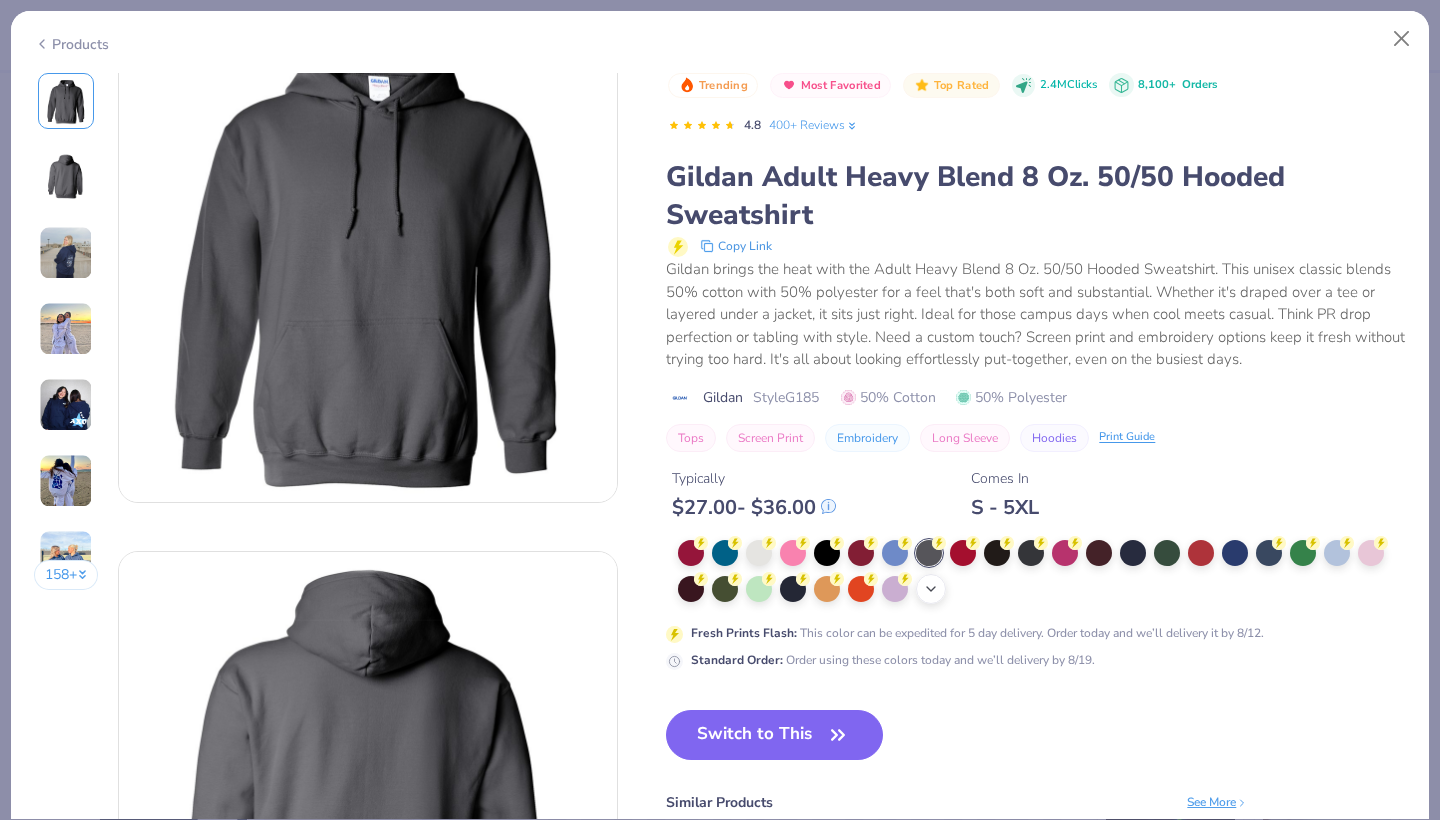 click 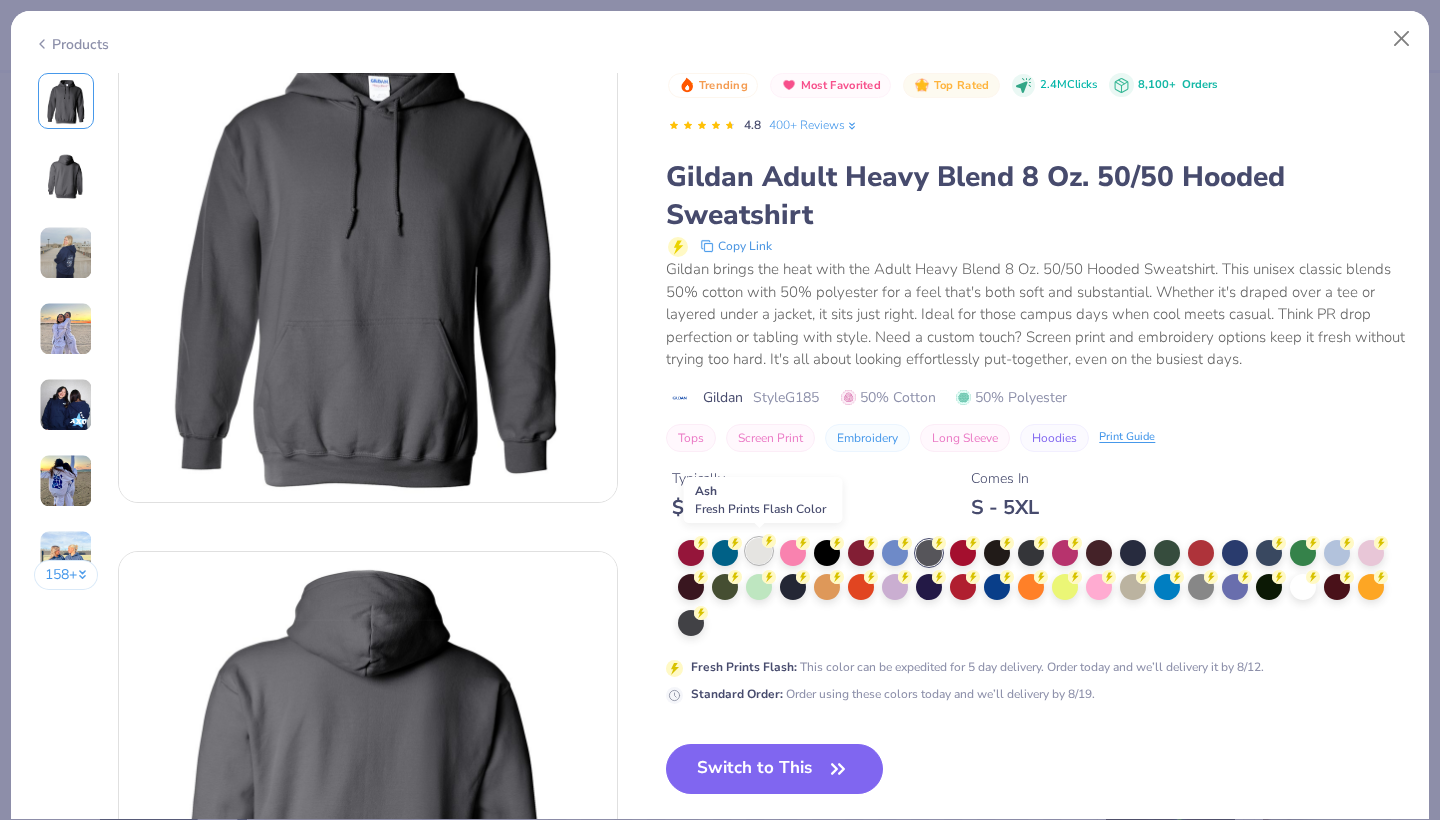 click at bounding box center (759, 551) 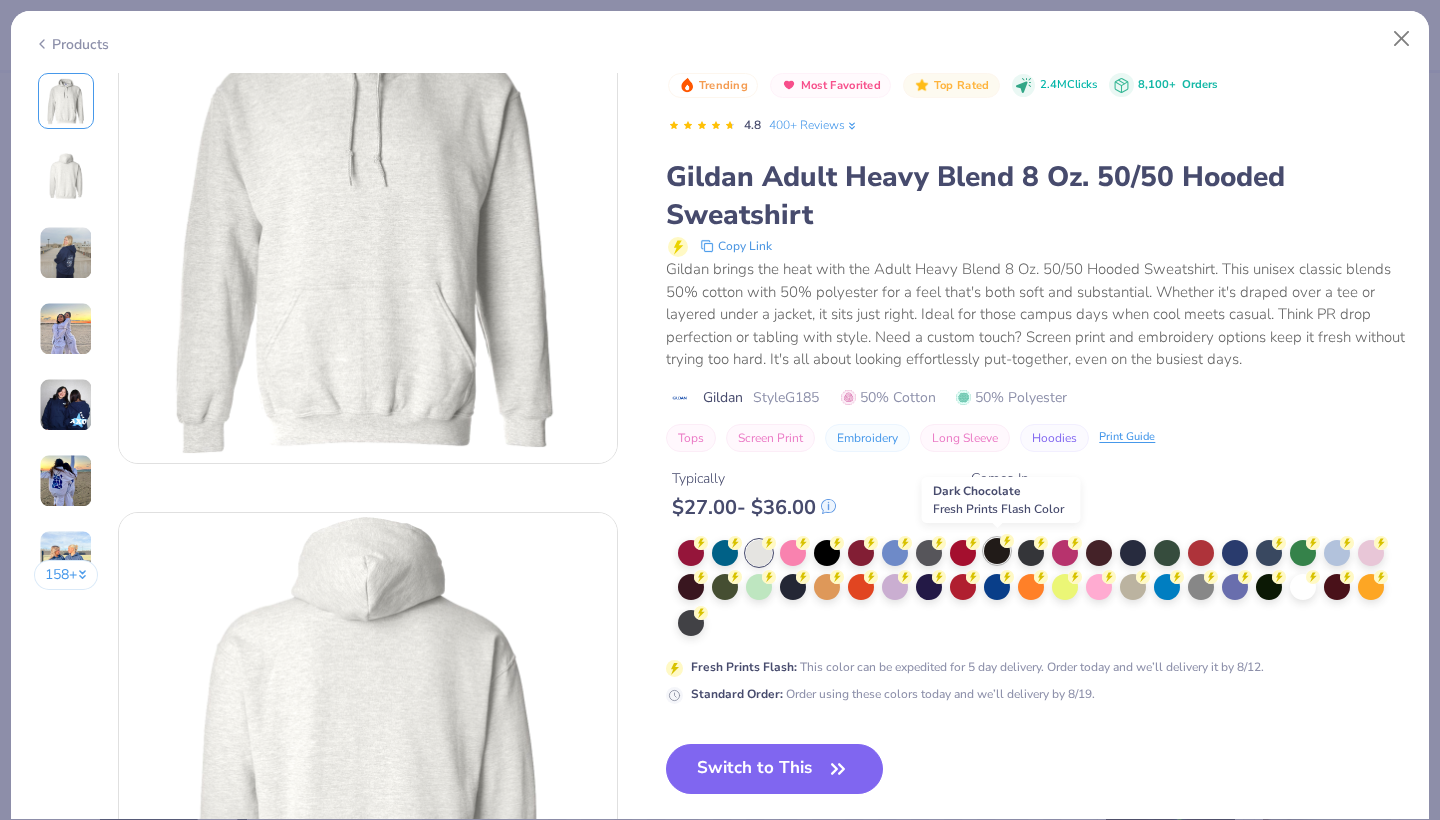 scroll, scrollTop: 110, scrollLeft: 0, axis: vertical 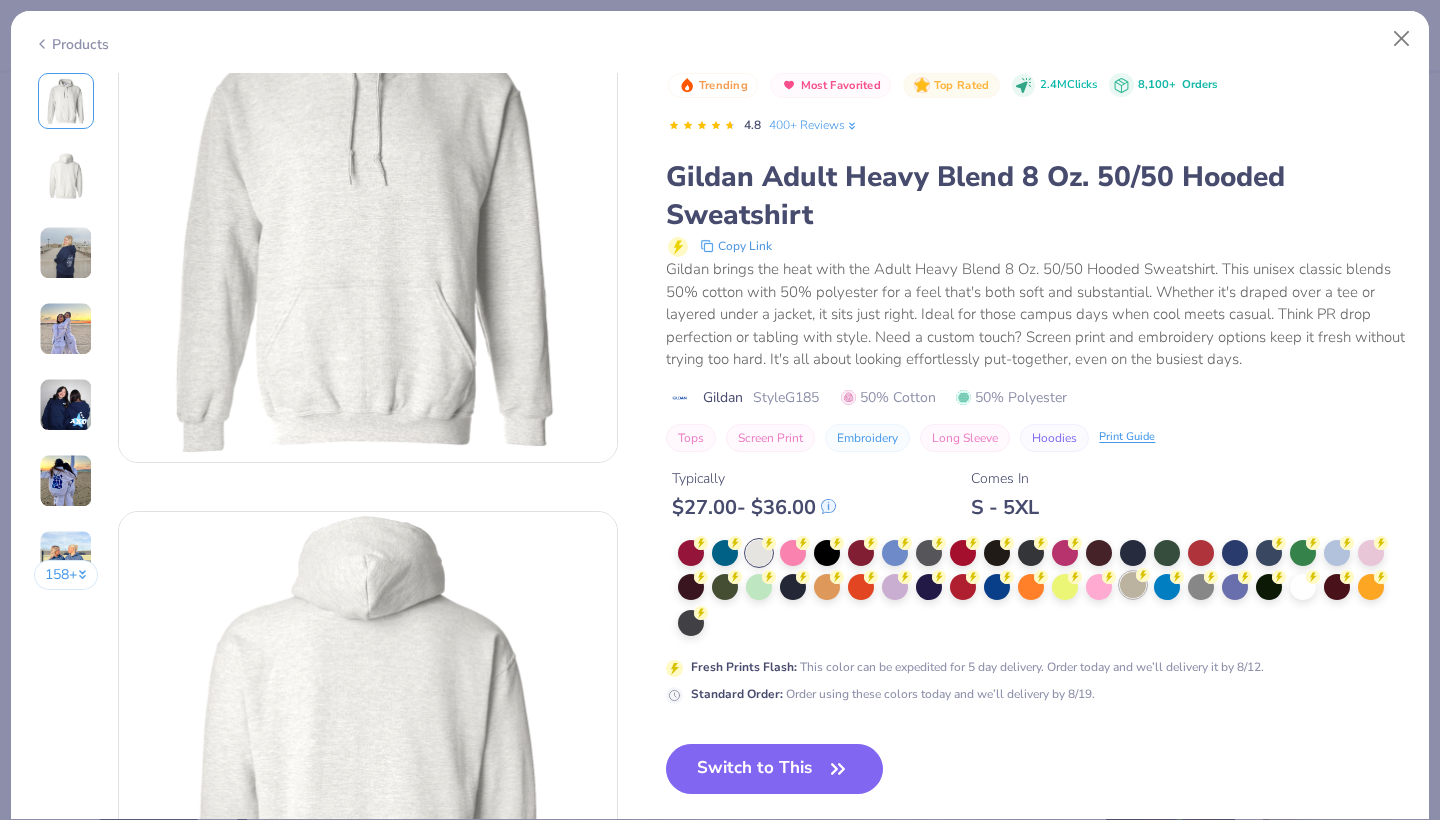 click at bounding box center (1133, 585) 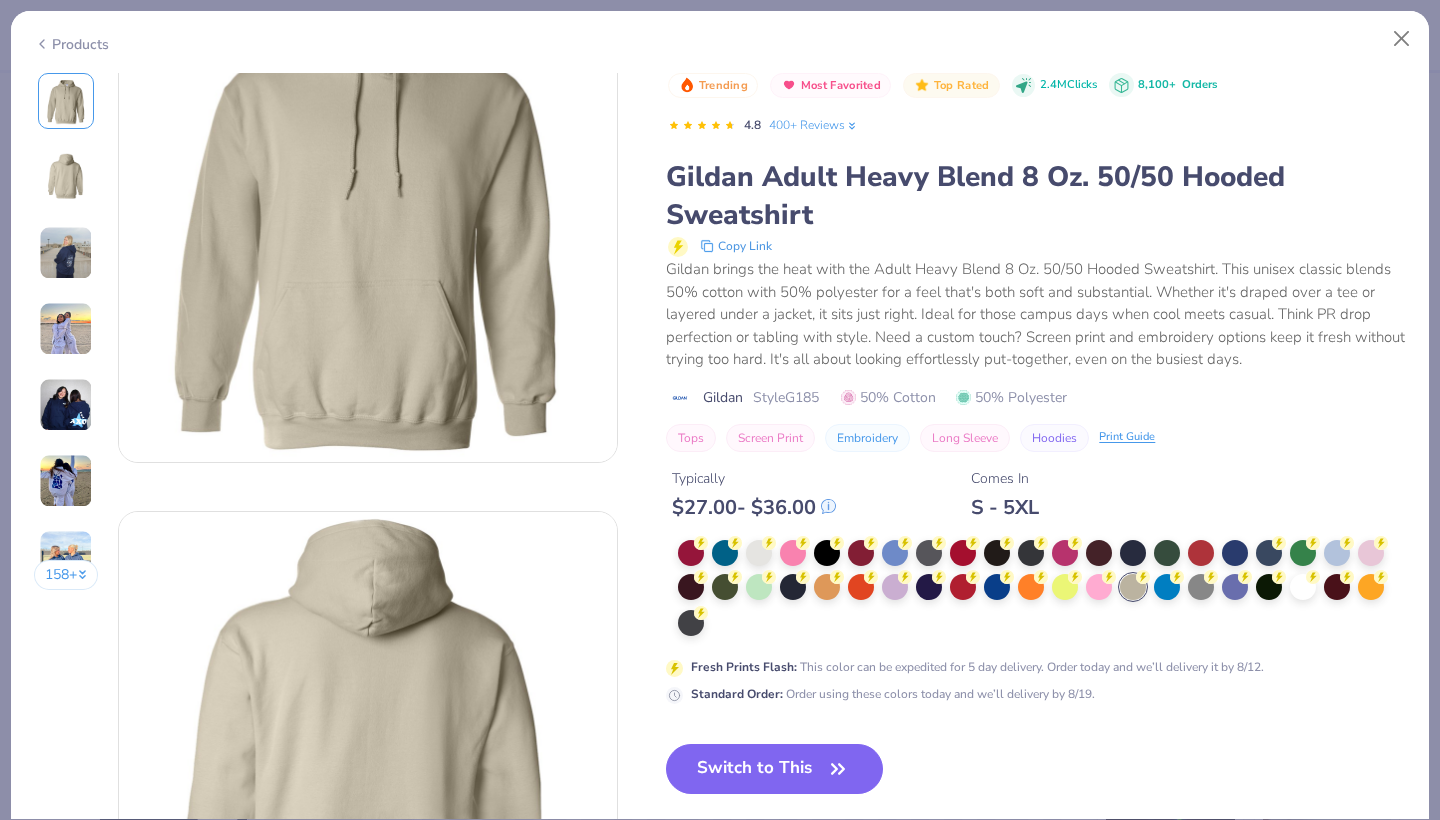 scroll, scrollTop: 81, scrollLeft: 0, axis: vertical 